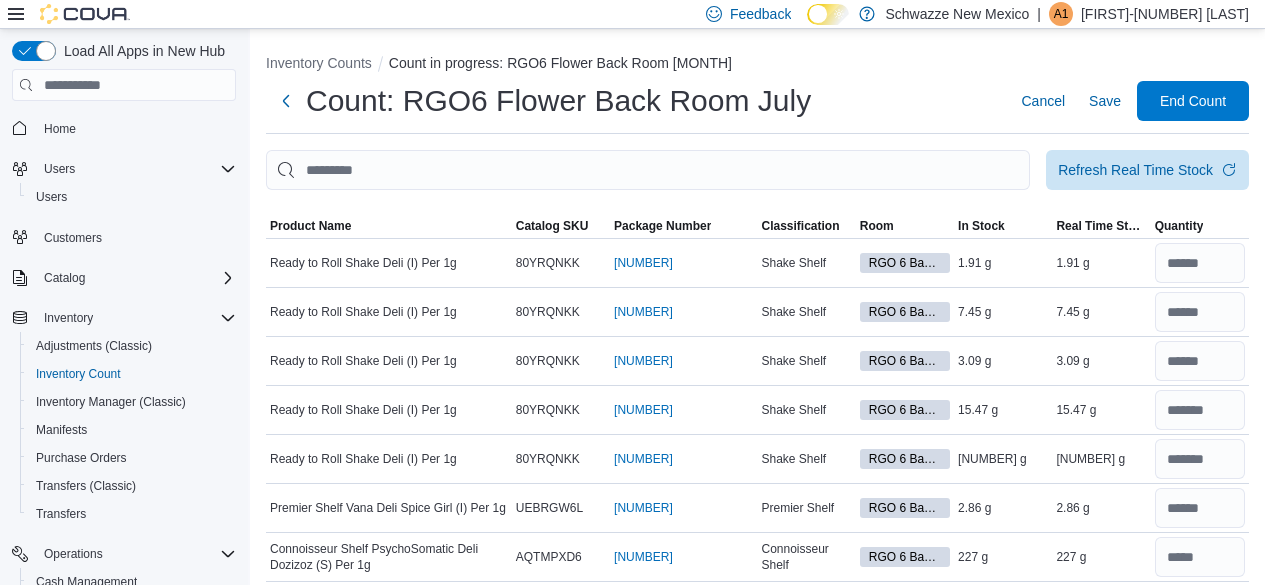scroll, scrollTop: 400, scrollLeft: 0, axis: vertical 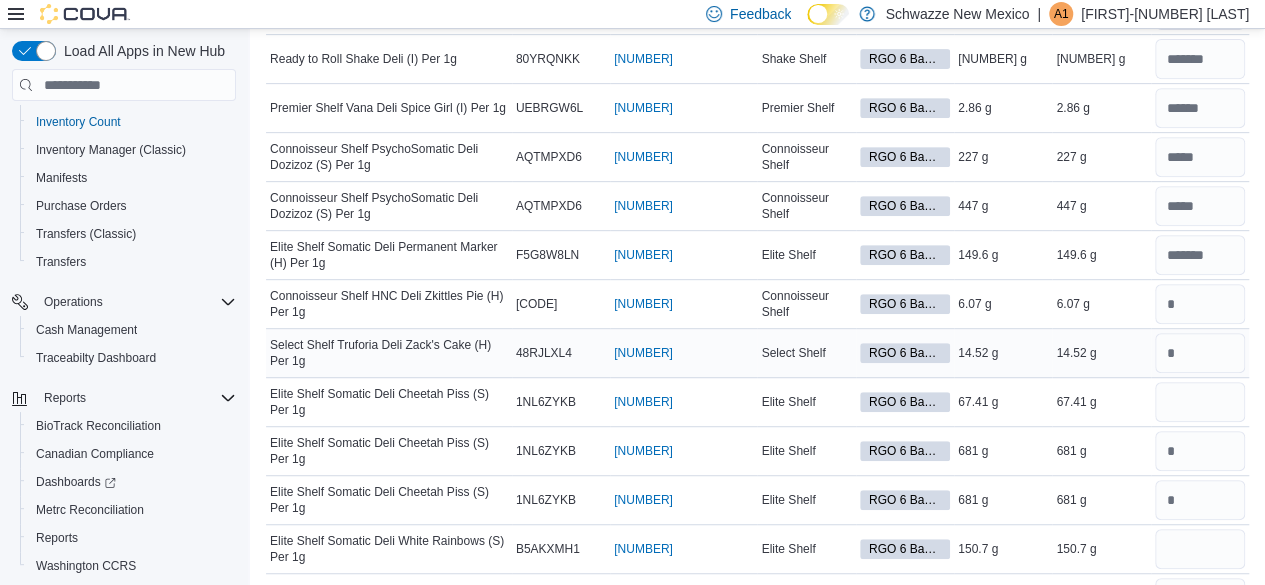 type on "****" 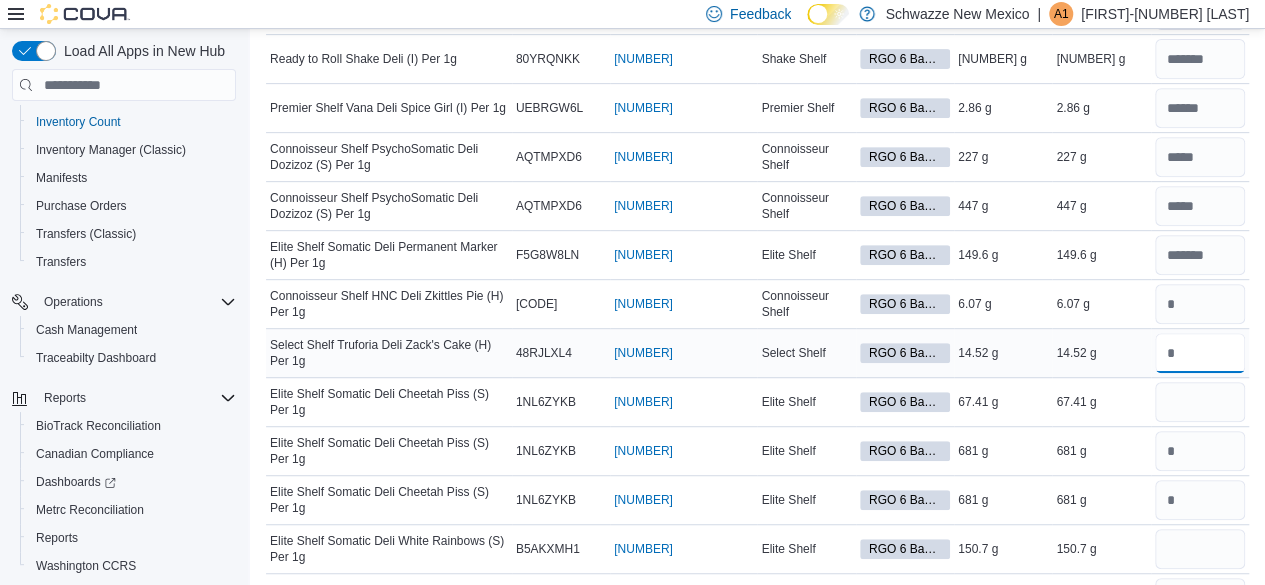 type 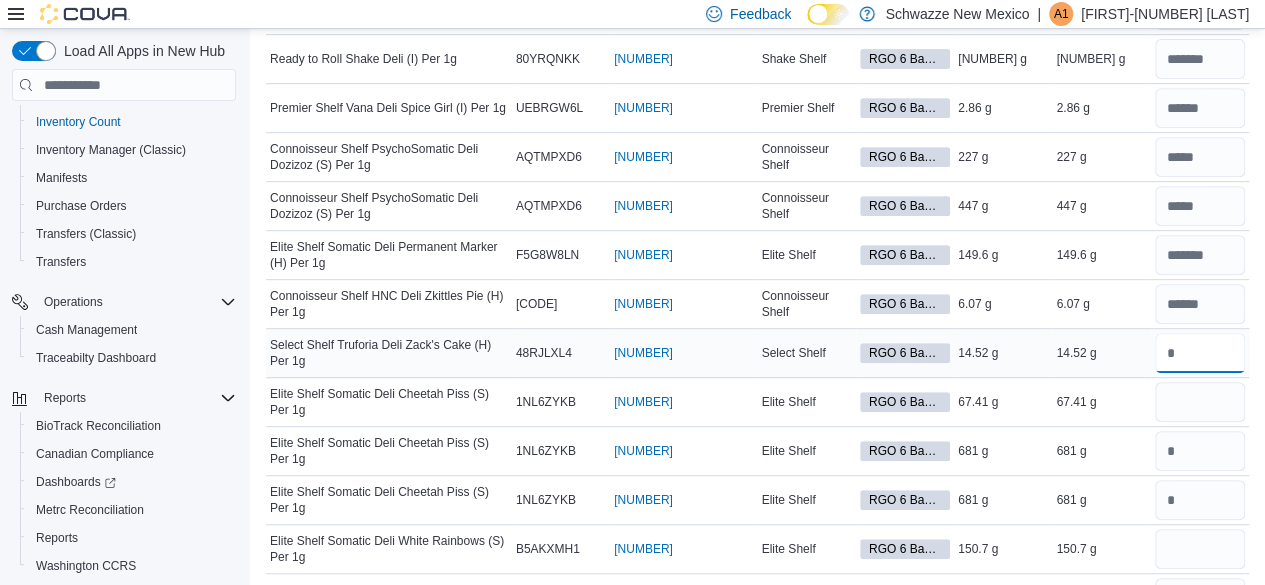click at bounding box center (1200, 353) 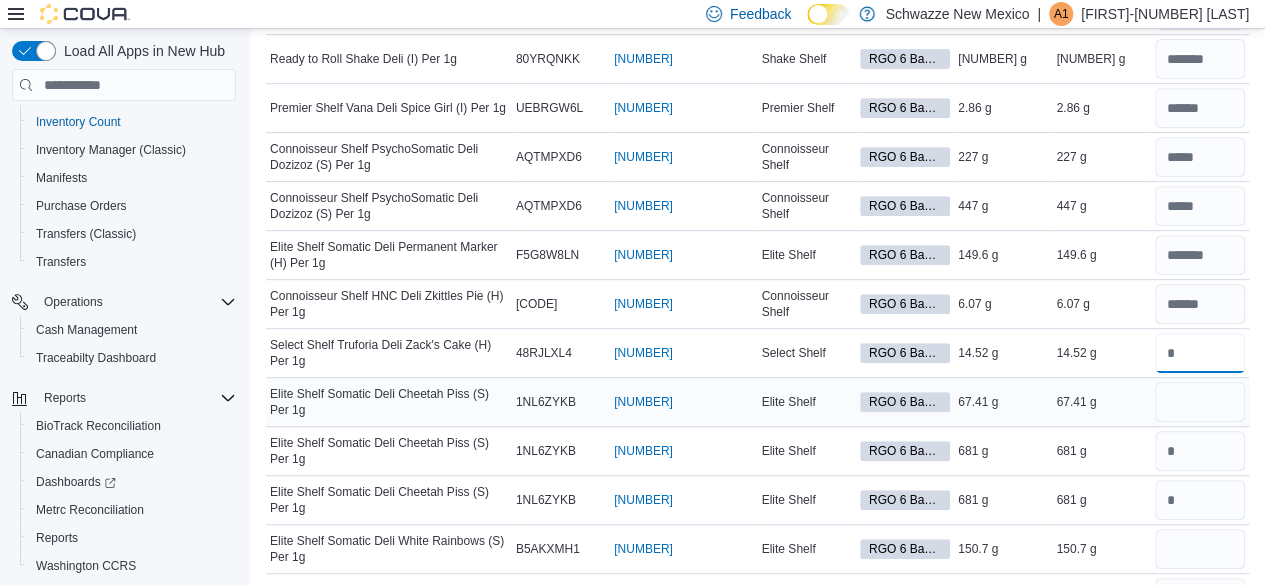 type on "*****" 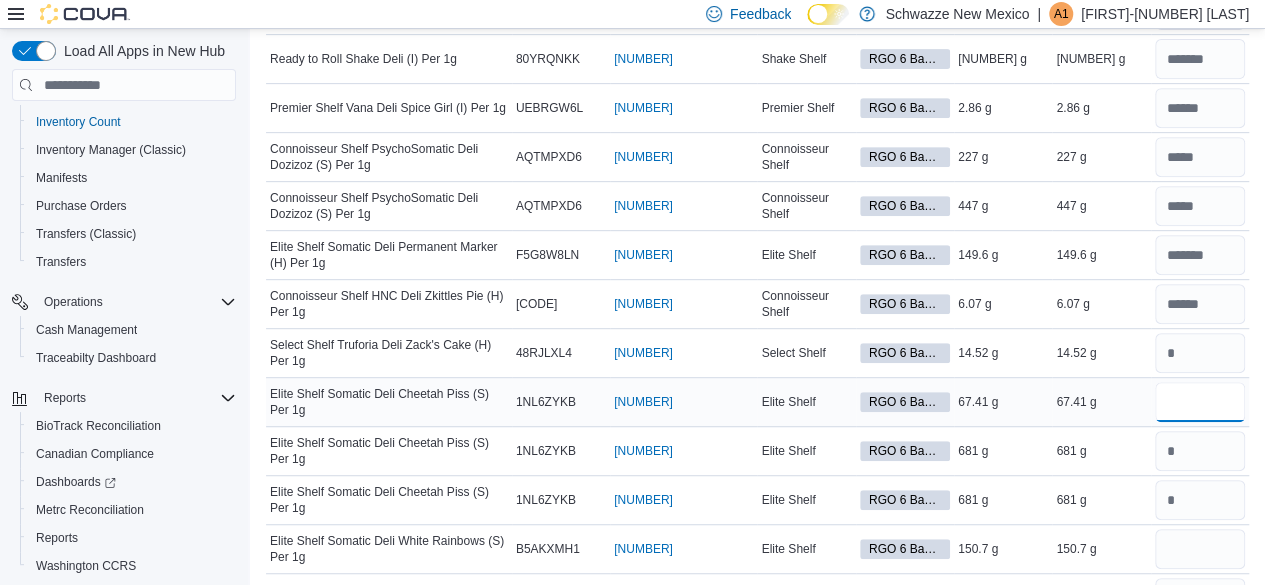 type 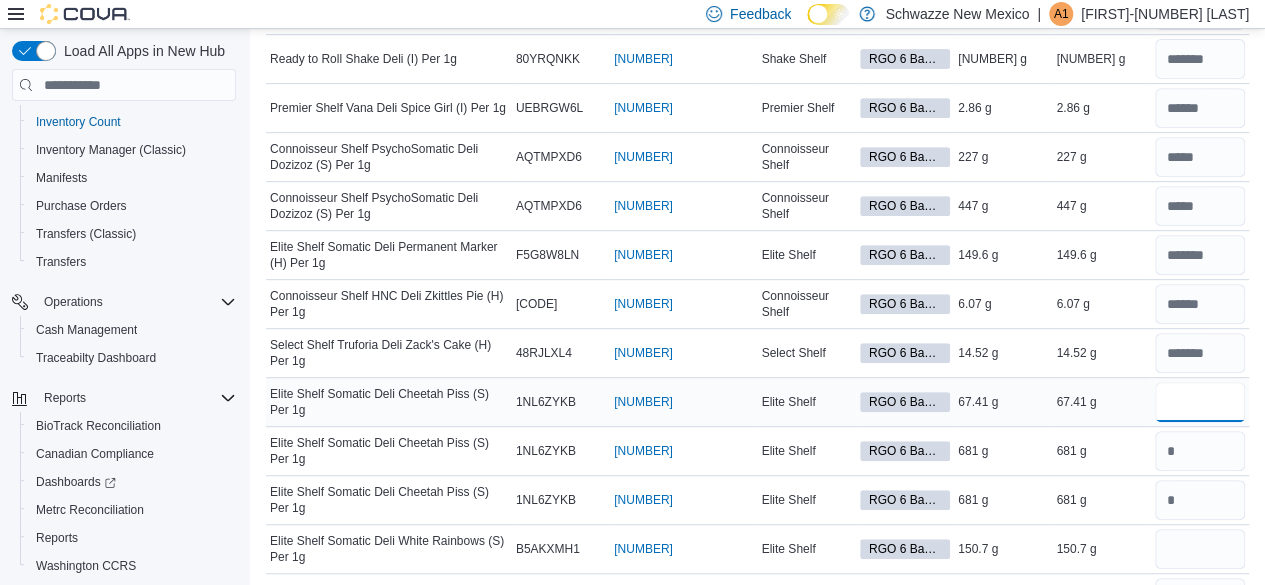 drag, startPoint x: 1210, startPoint y: 393, endPoint x: 1156, endPoint y: 403, distance: 54.91812 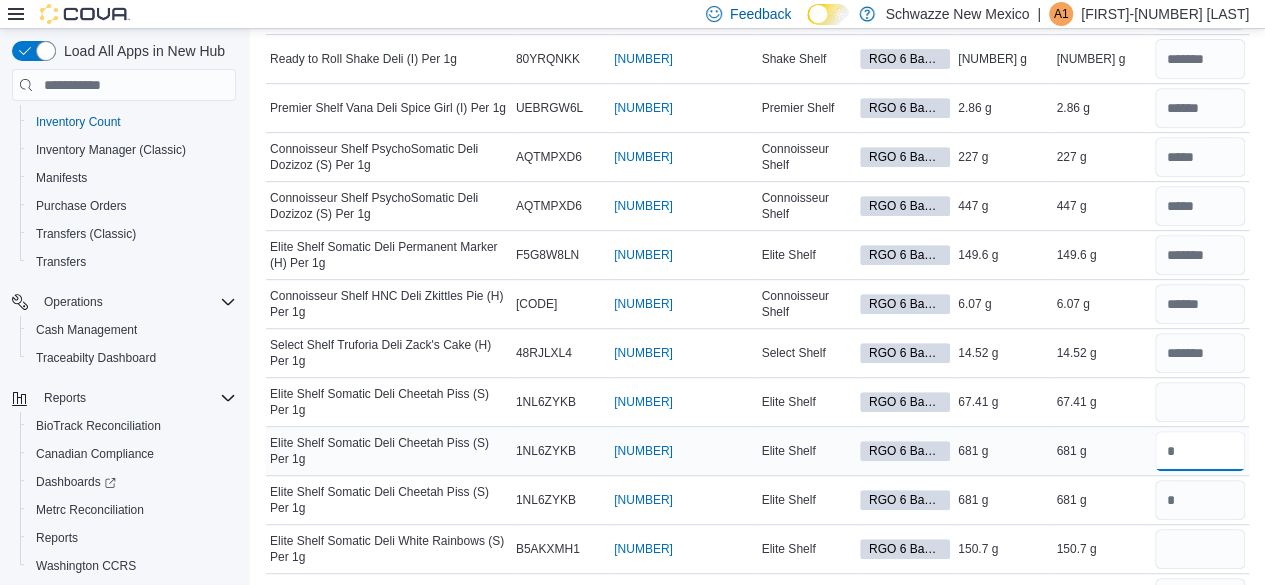 click at bounding box center [1200, 451] 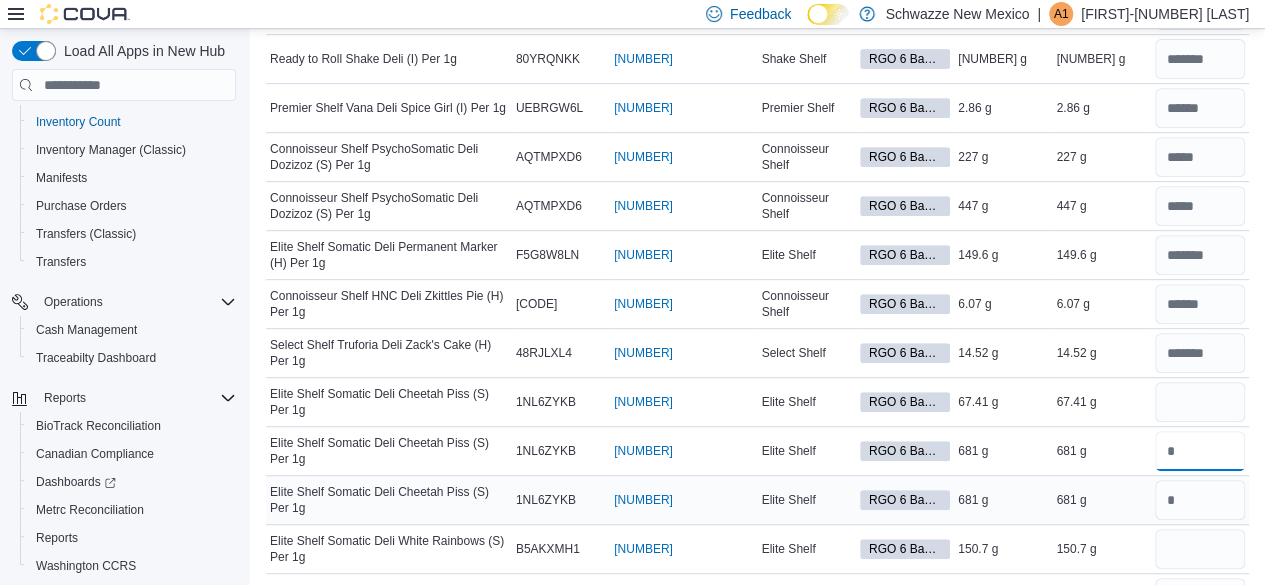 type on "***" 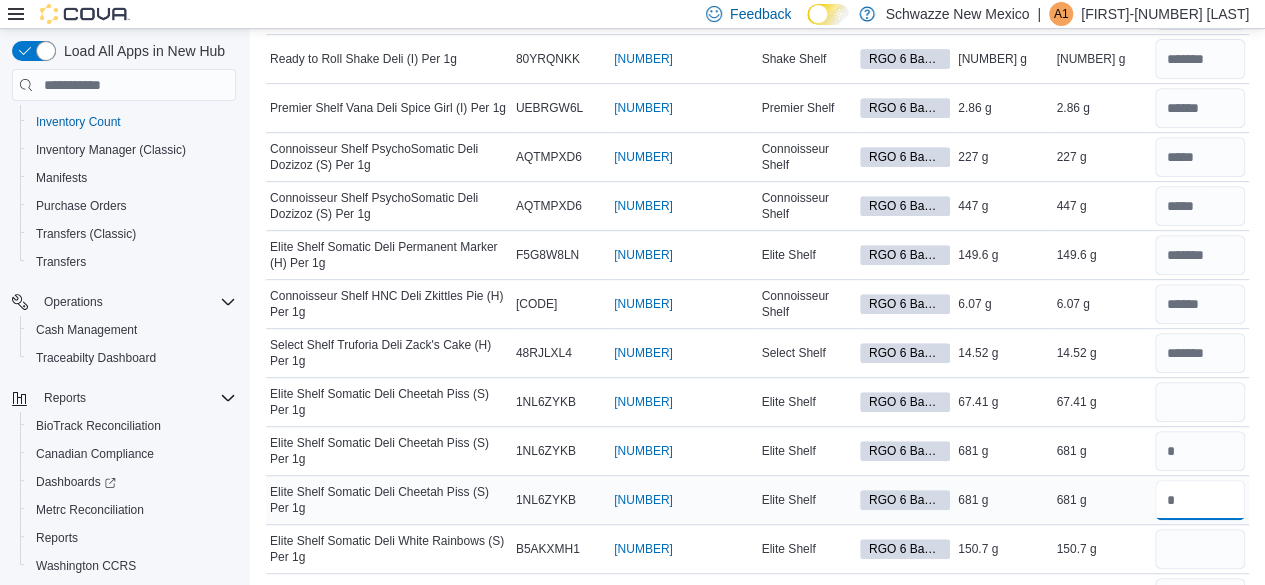 type 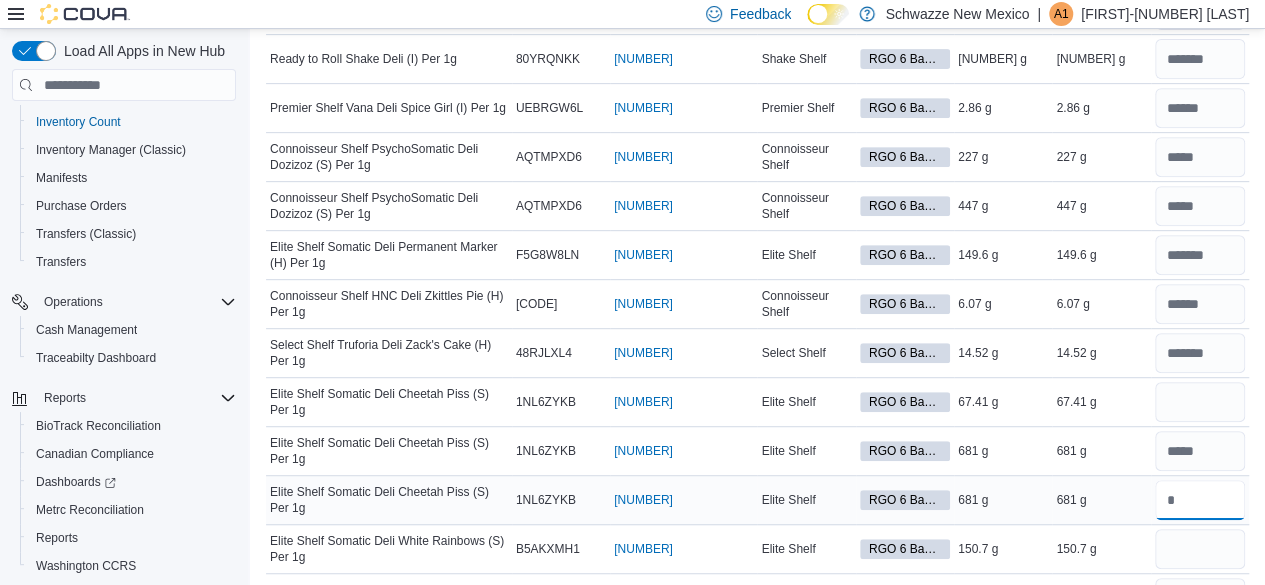 click at bounding box center [1200, 500] 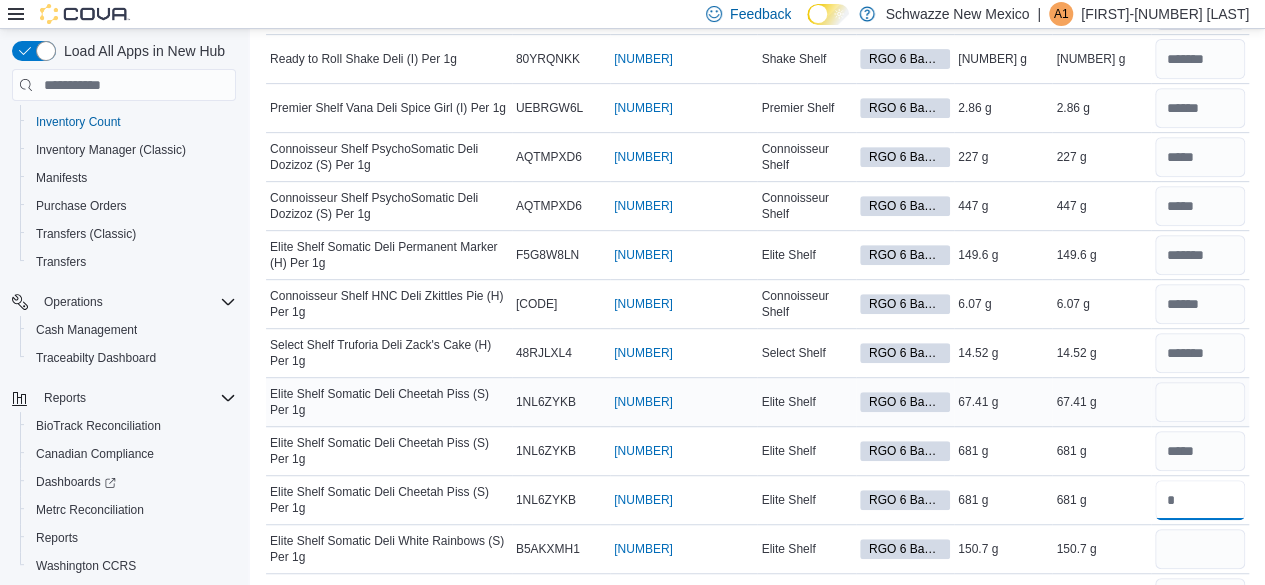 type on "***" 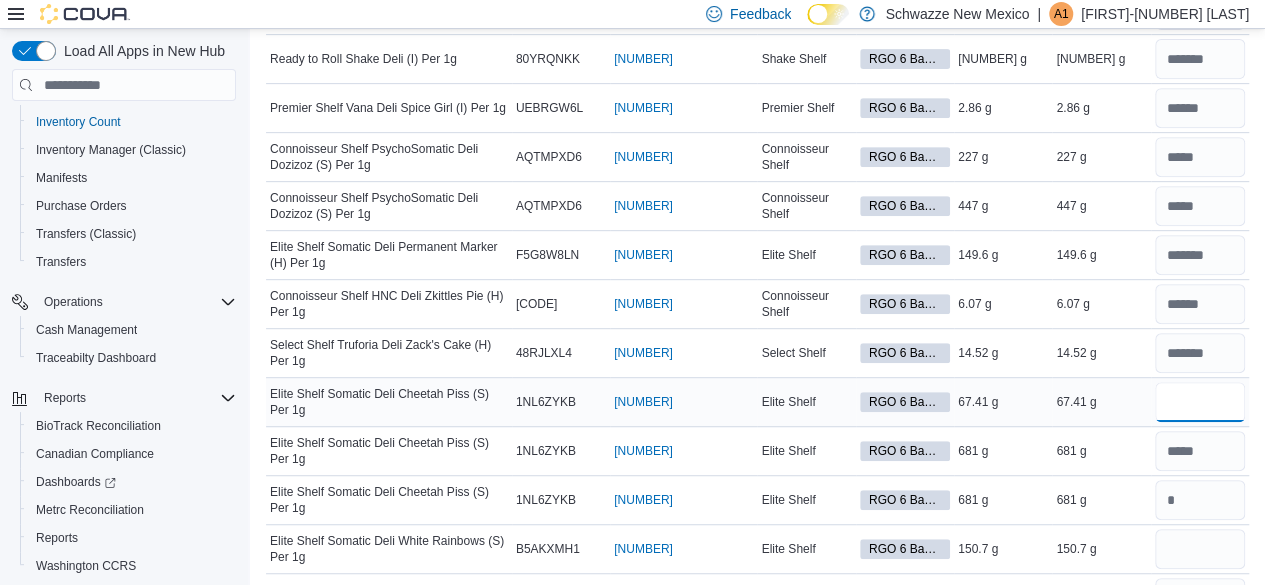 type 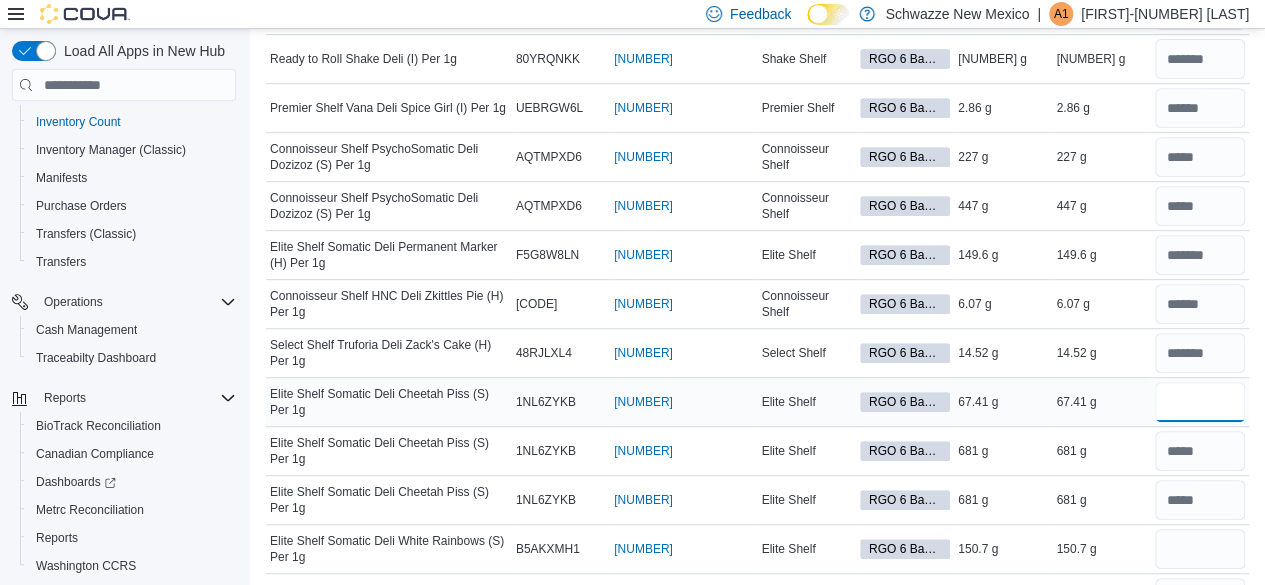 click at bounding box center (1200, 402) 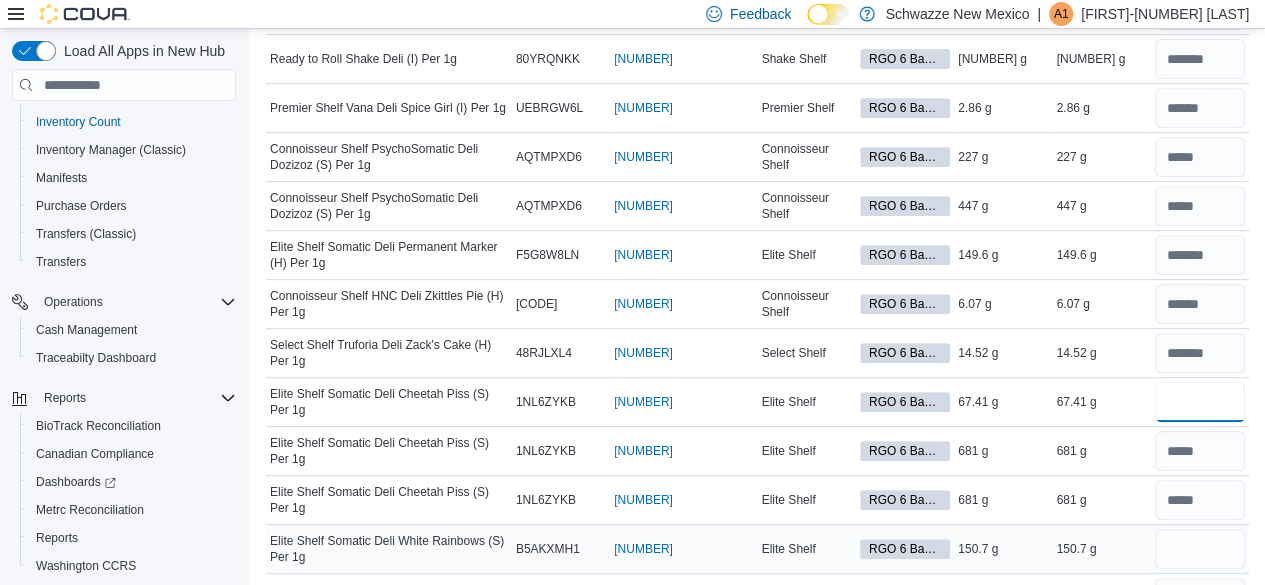 type on "*****" 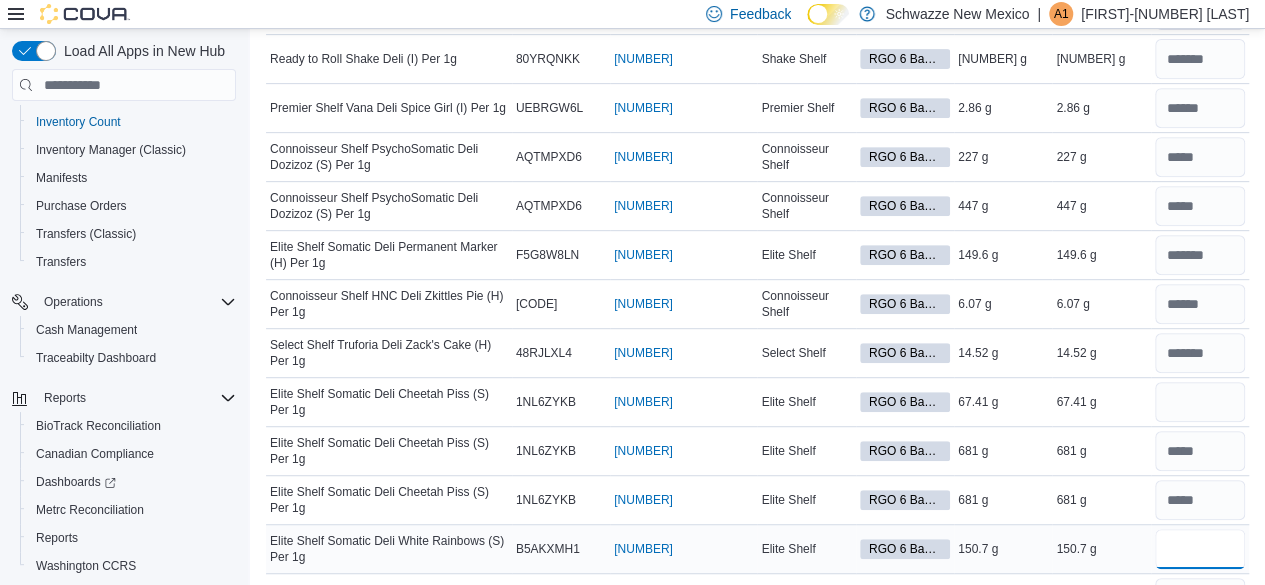 type 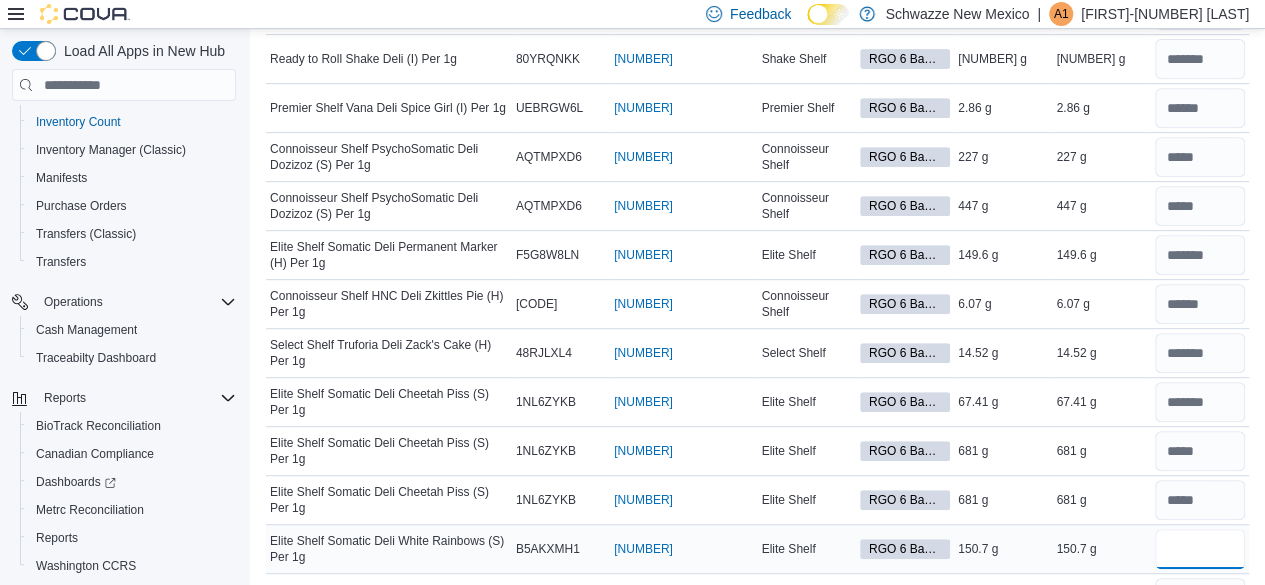 click at bounding box center [1200, 549] 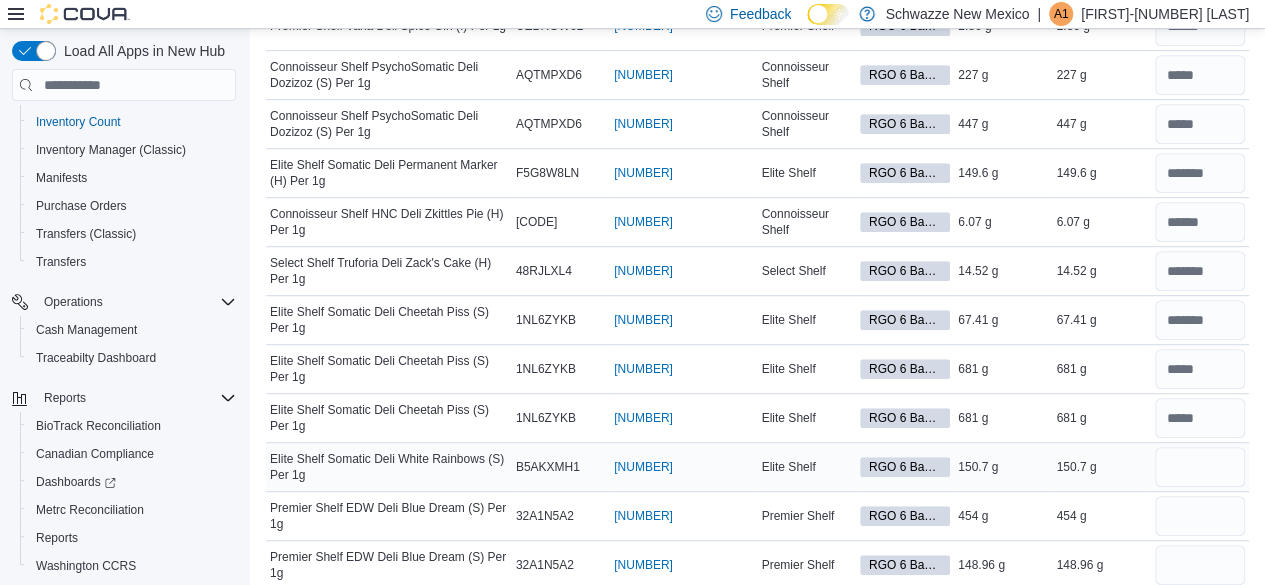 scroll, scrollTop: 500, scrollLeft: 0, axis: vertical 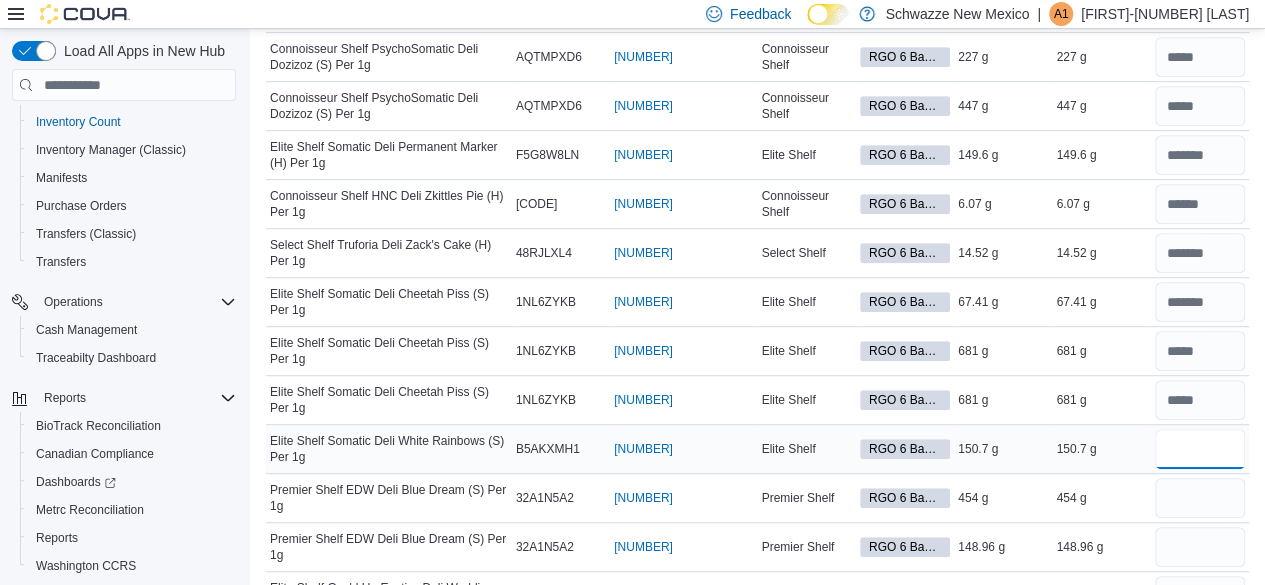 click at bounding box center (1200, 449) 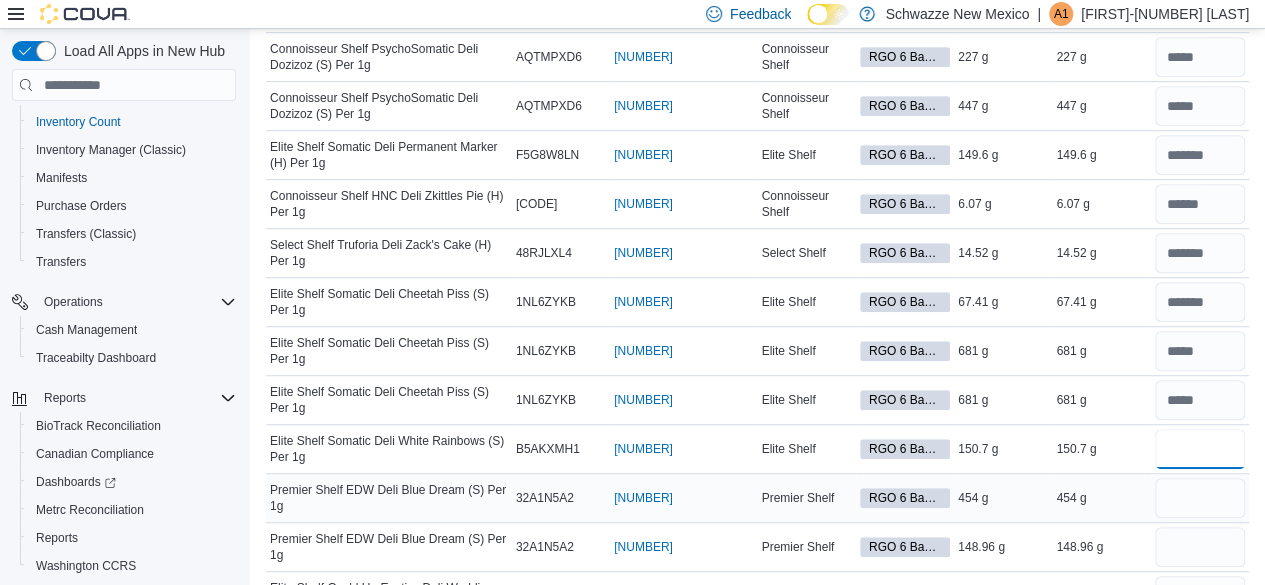 type on "*****" 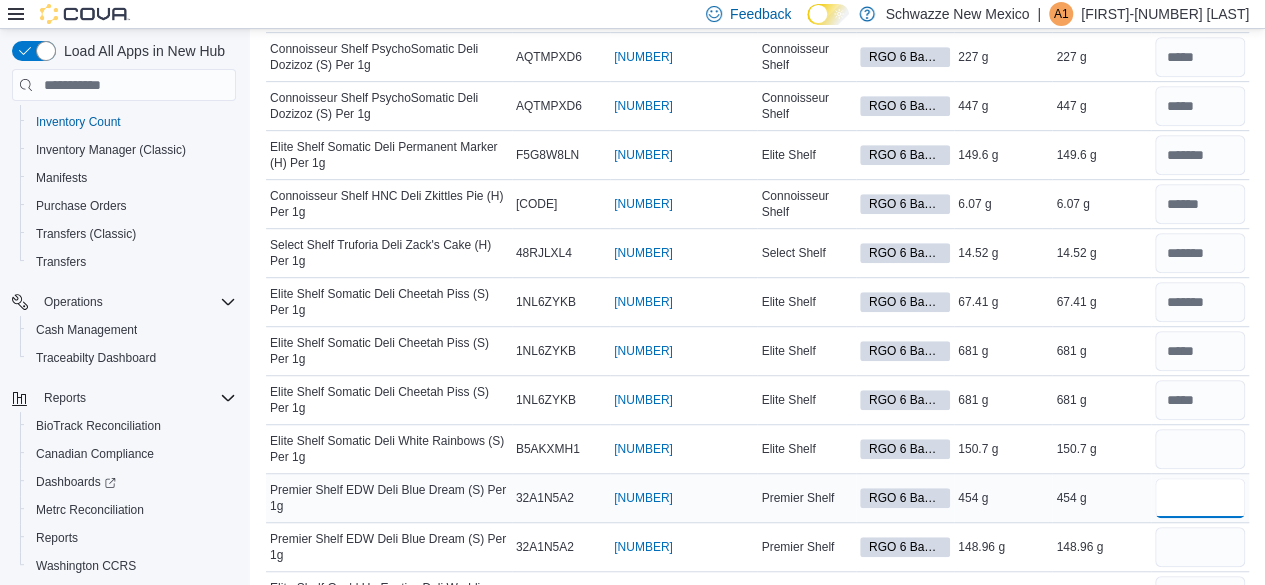 type 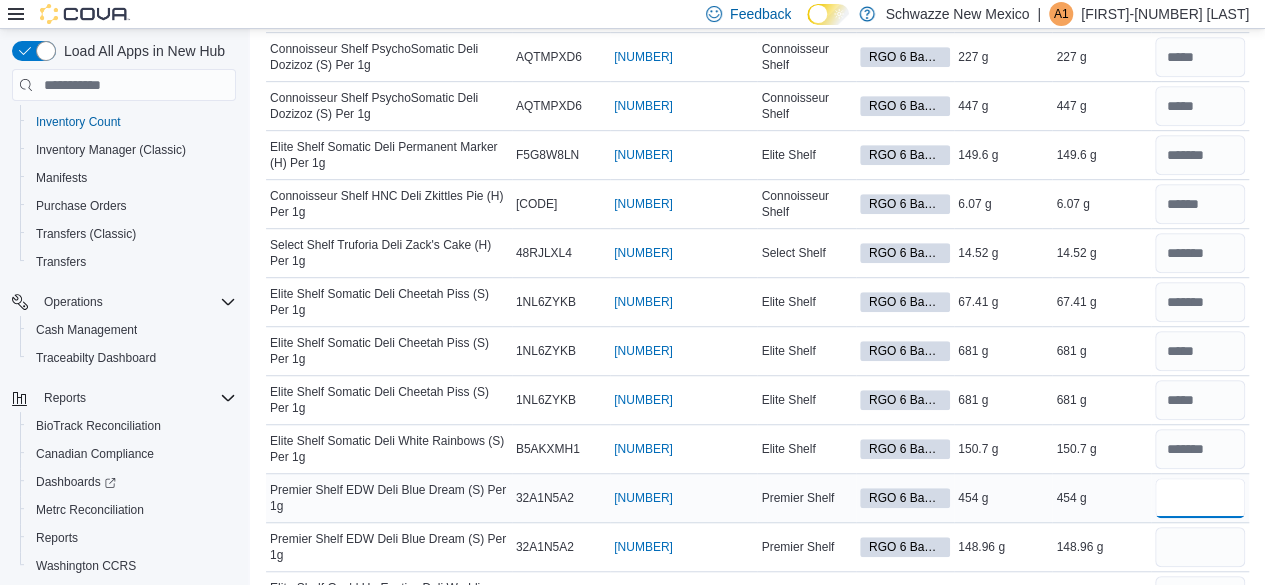 click at bounding box center [1200, 498] 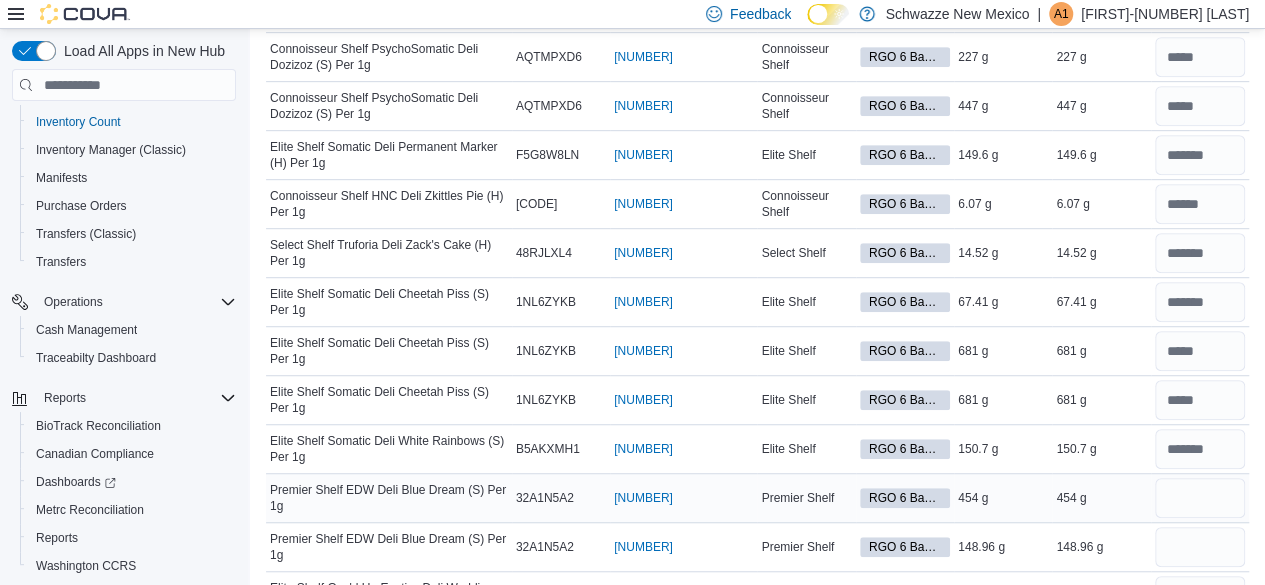scroll, scrollTop: 600, scrollLeft: 0, axis: vertical 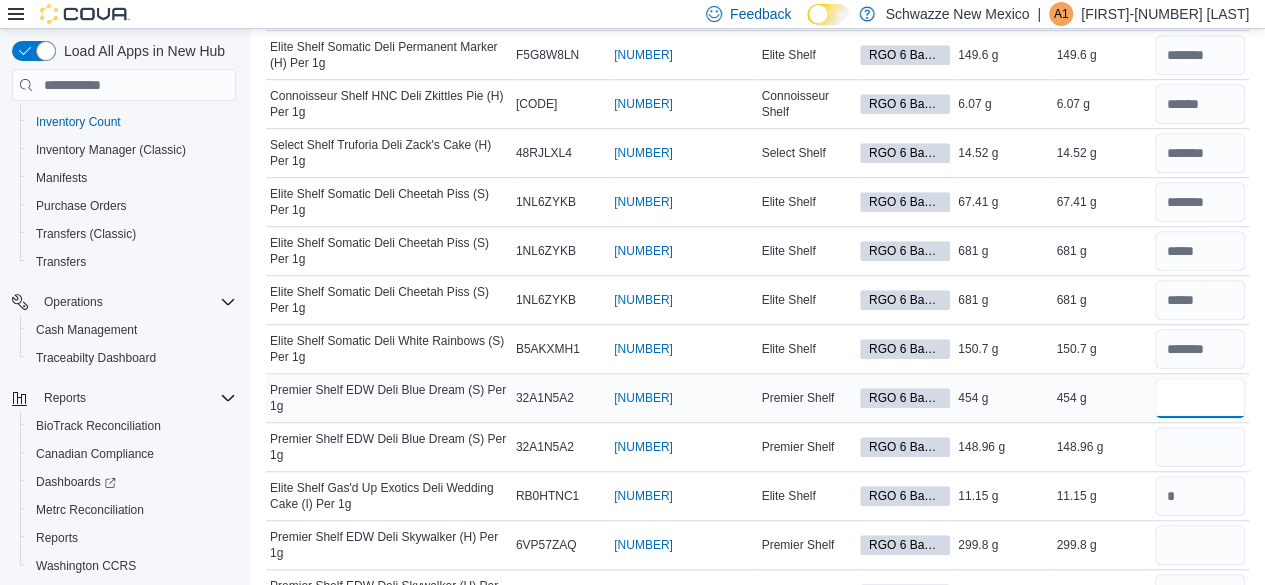 click at bounding box center [1200, 398] 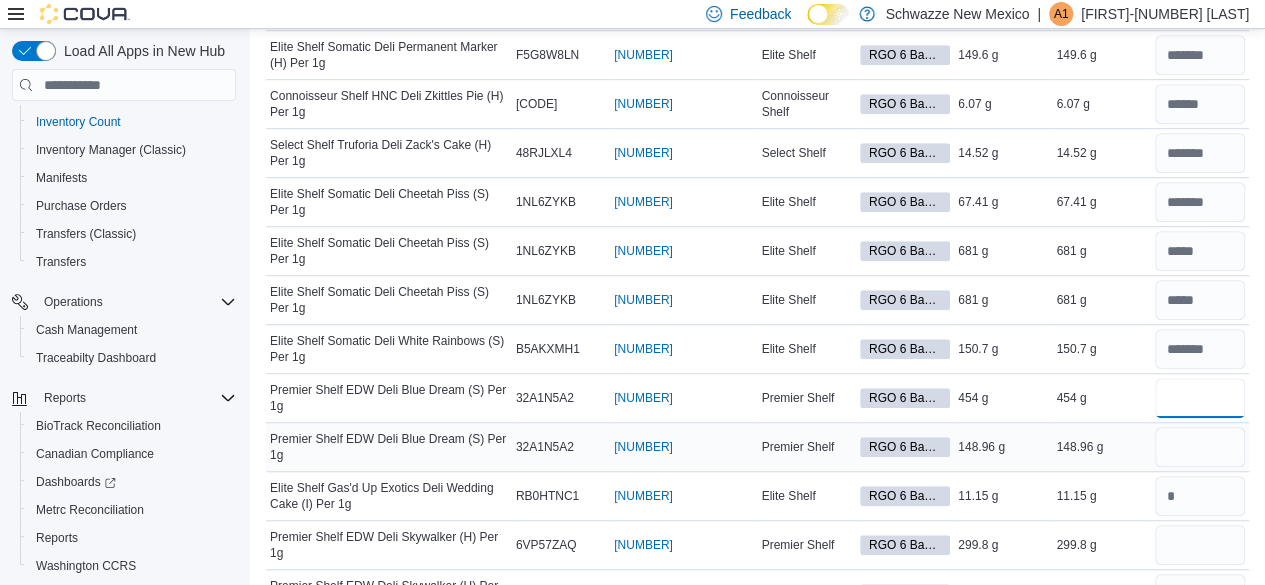 type on "***" 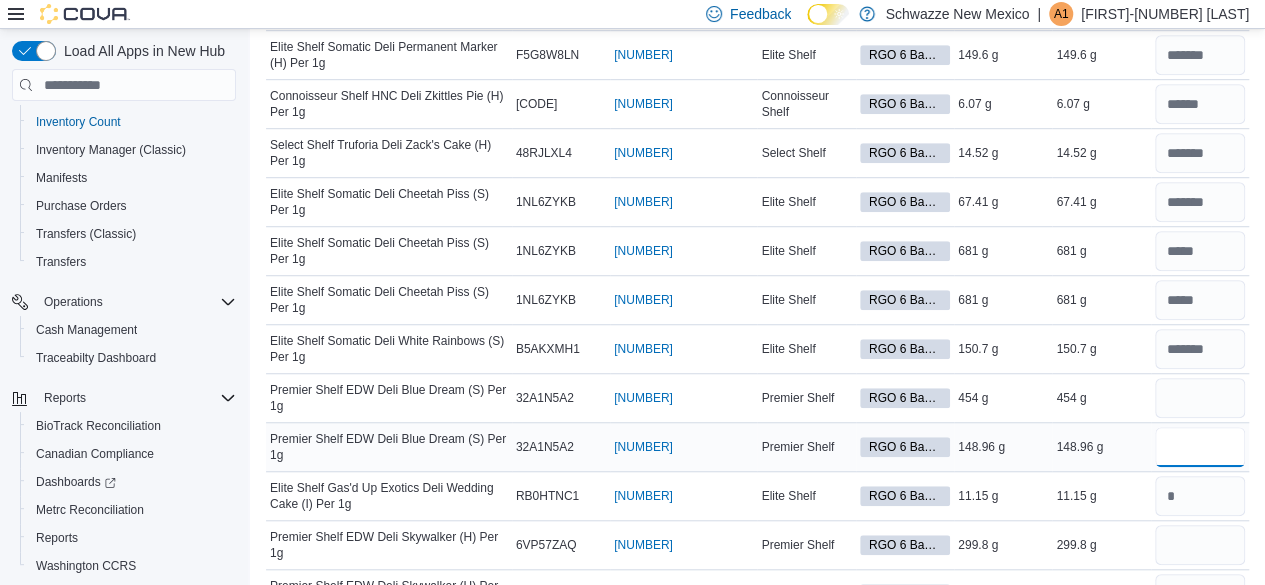type 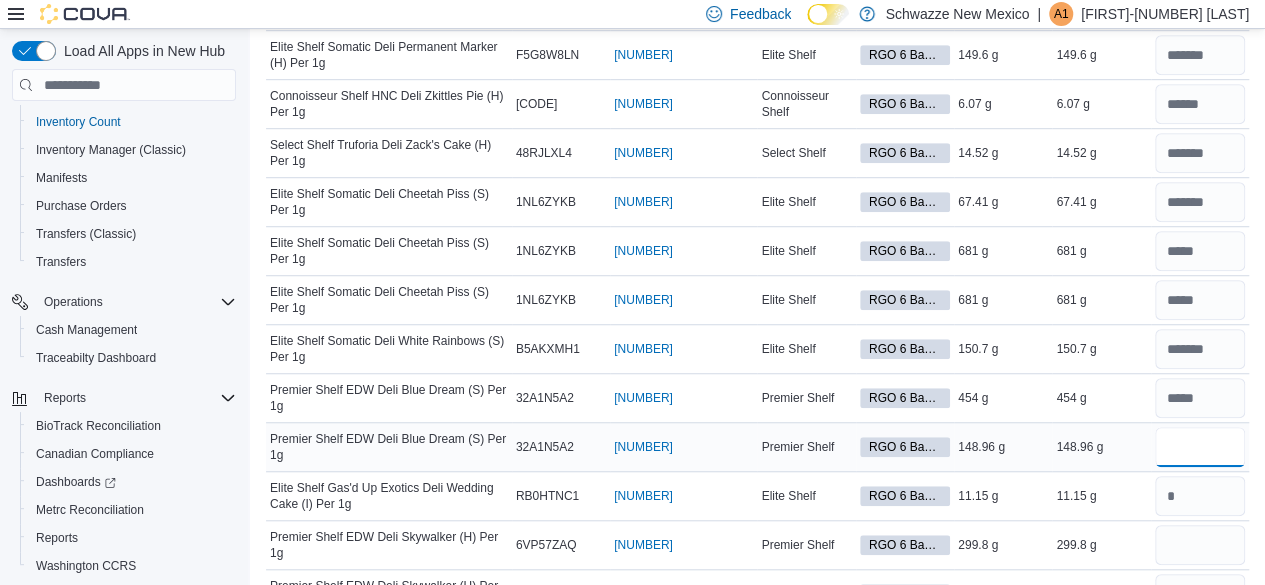 click at bounding box center (1200, 447) 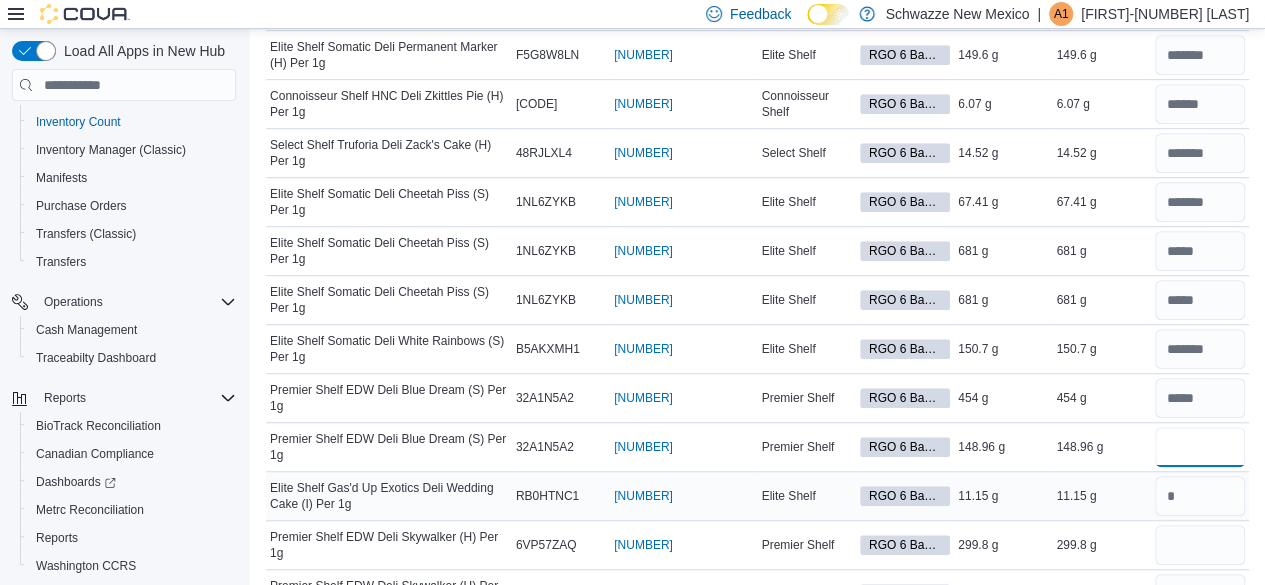 type on "******" 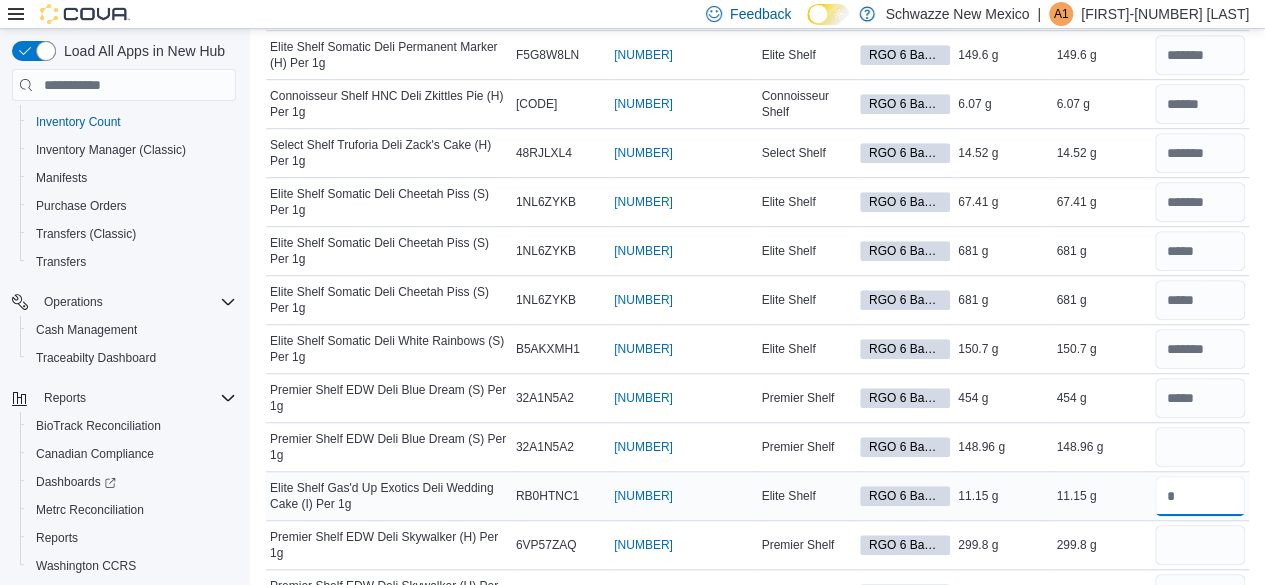 type 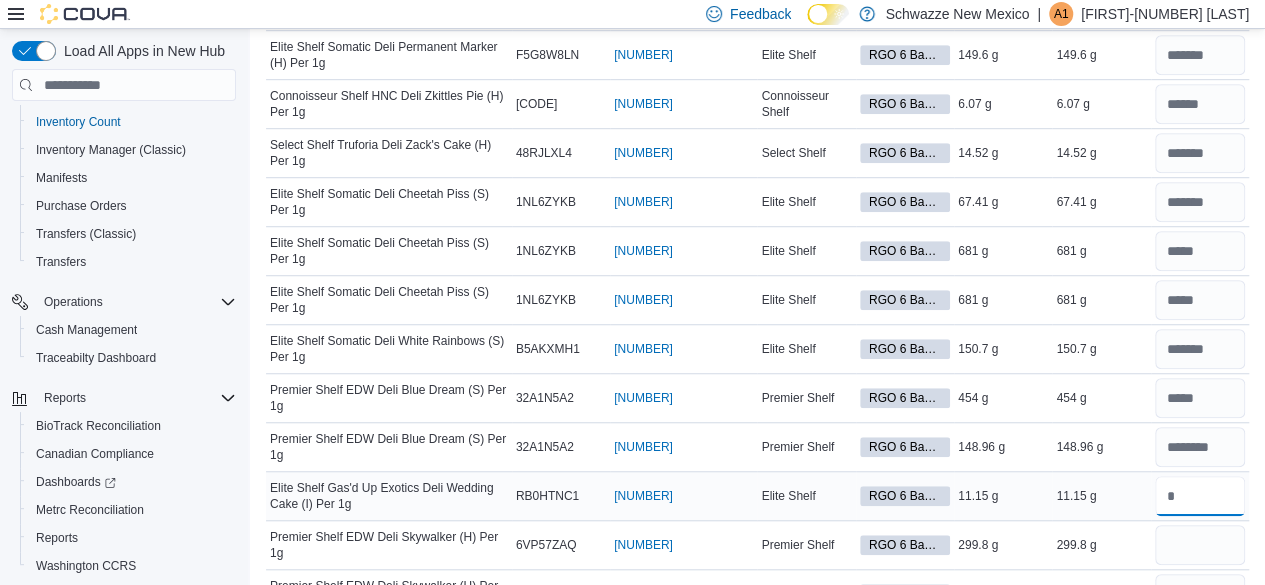 click at bounding box center [1200, 496] 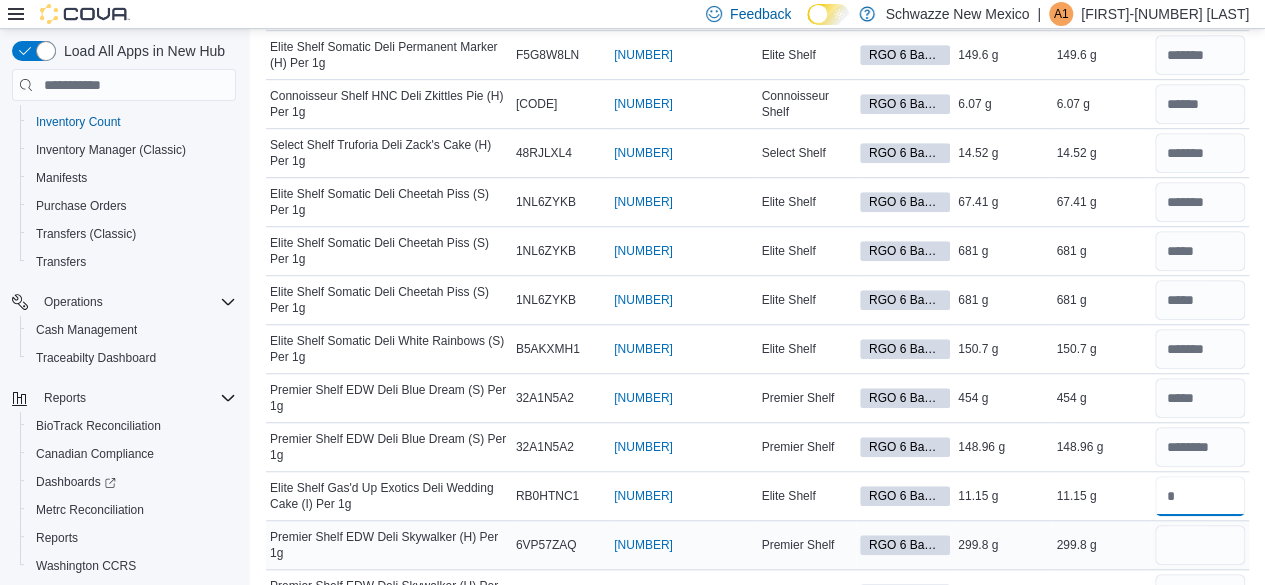 type on "****" 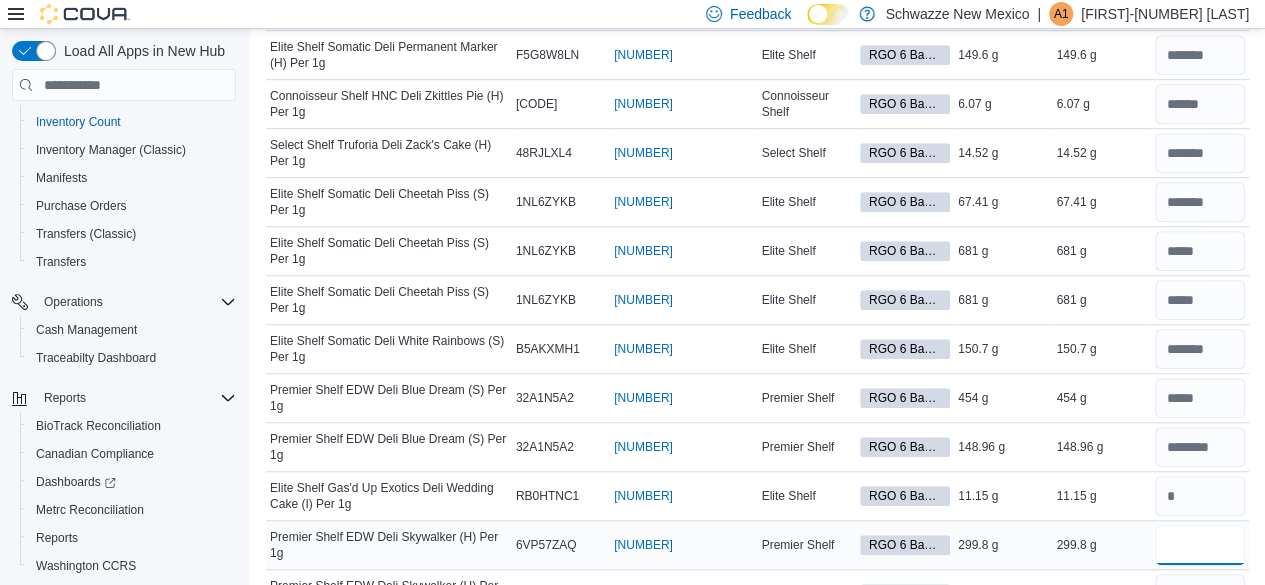 type 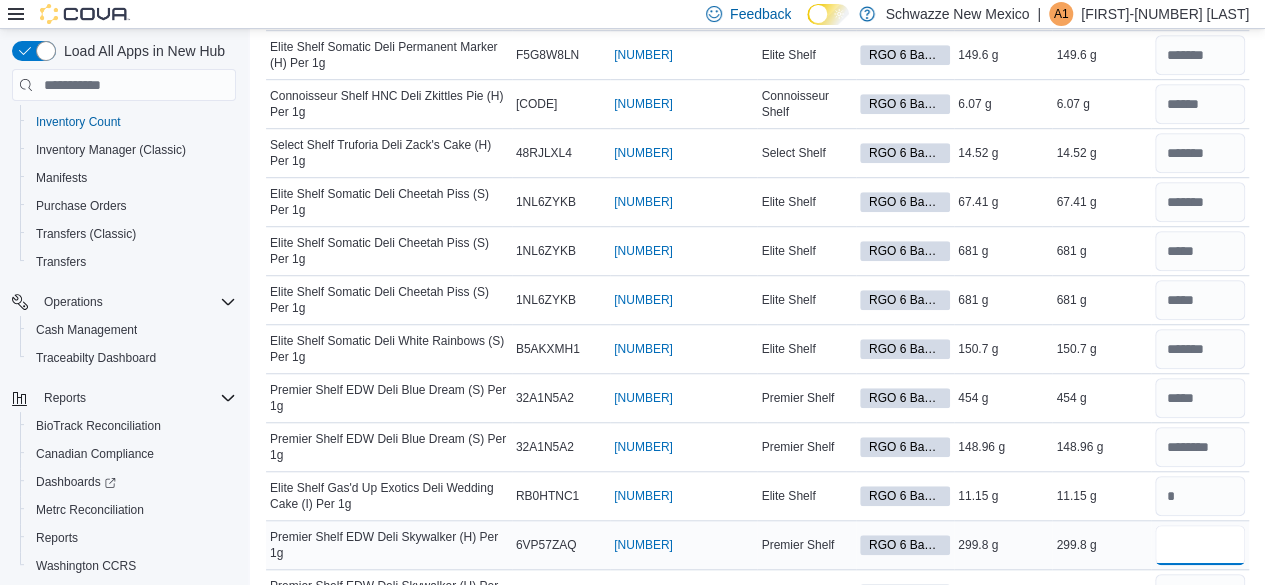click at bounding box center (1200, 545) 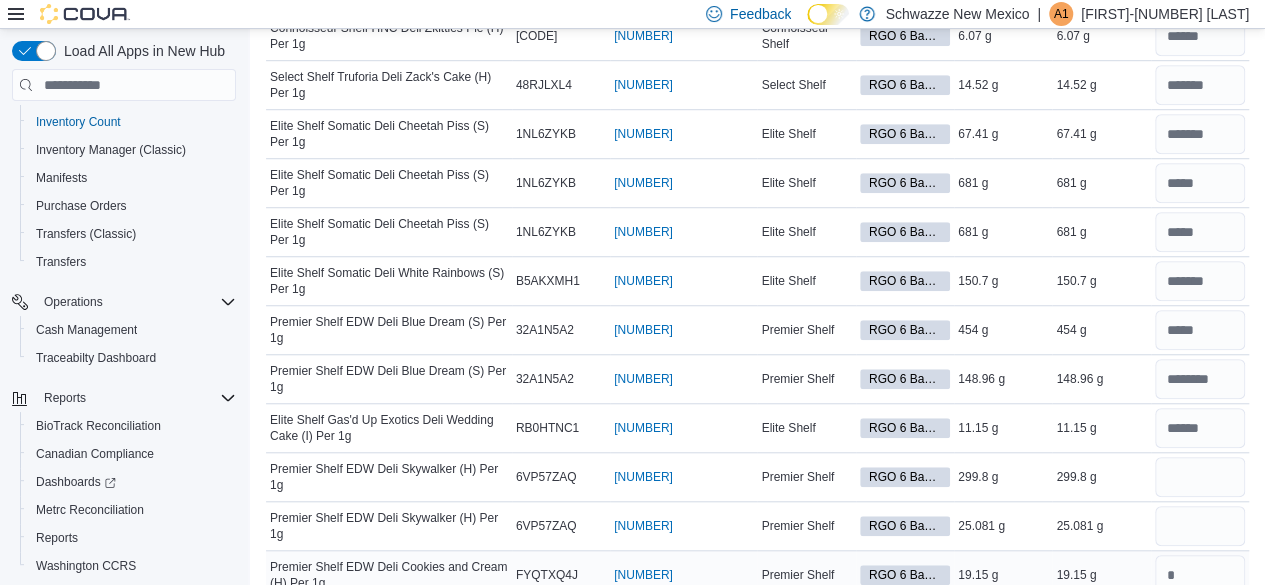 scroll, scrollTop: 700, scrollLeft: 0, axis: vertical 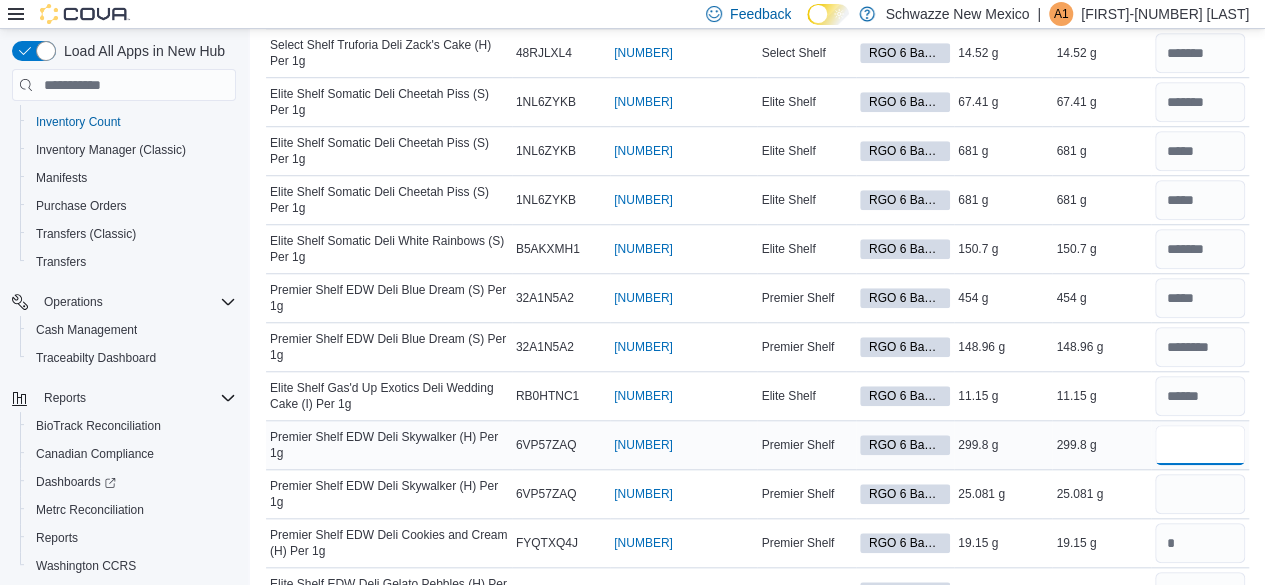 click at bounding box center [1200, 445] 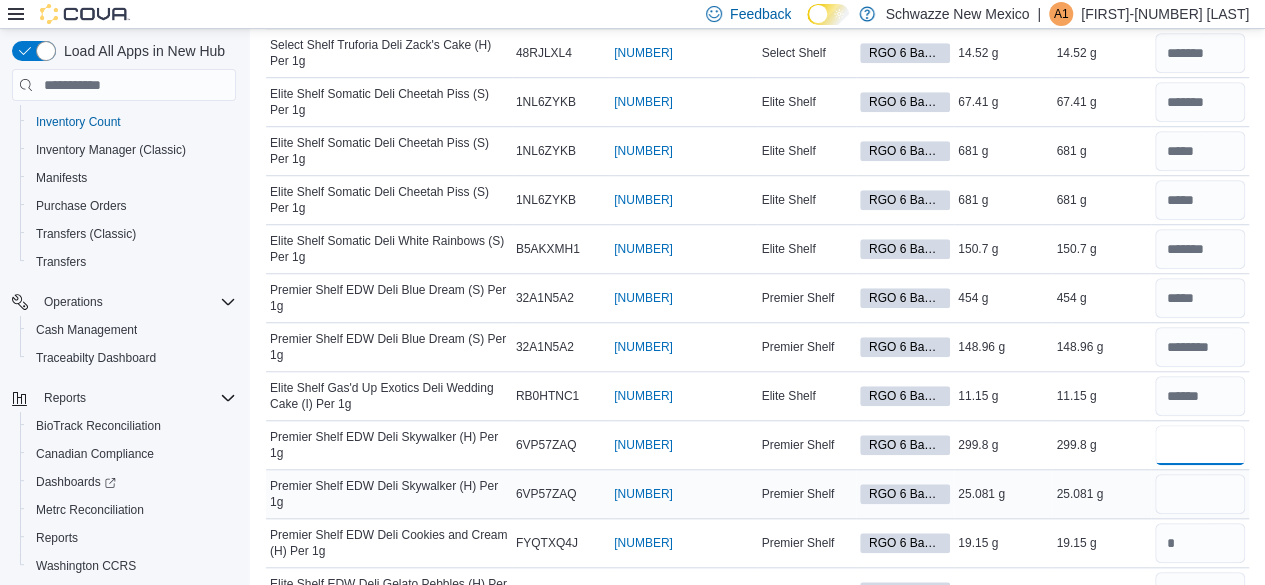 type on "*****" 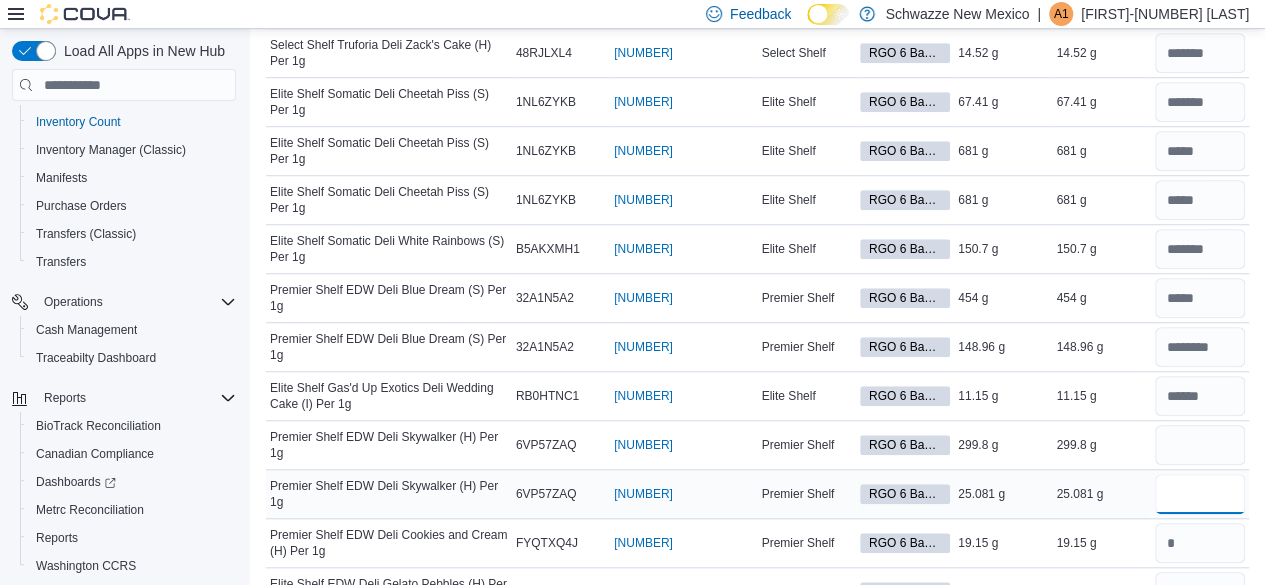 type 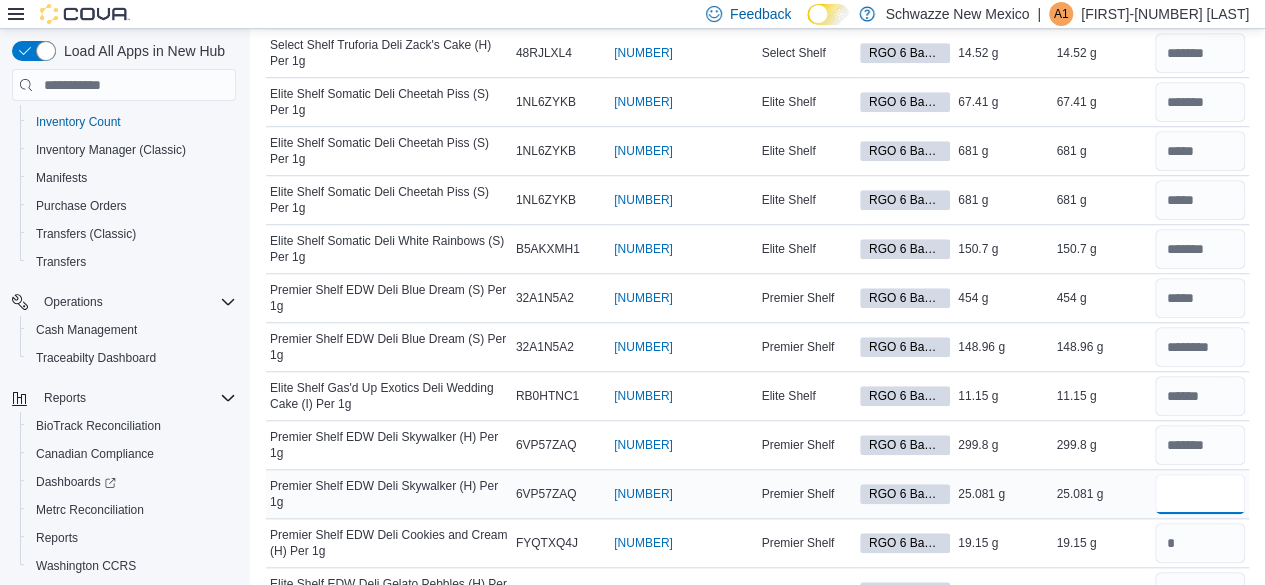 click at bounding box center (1200, 494) 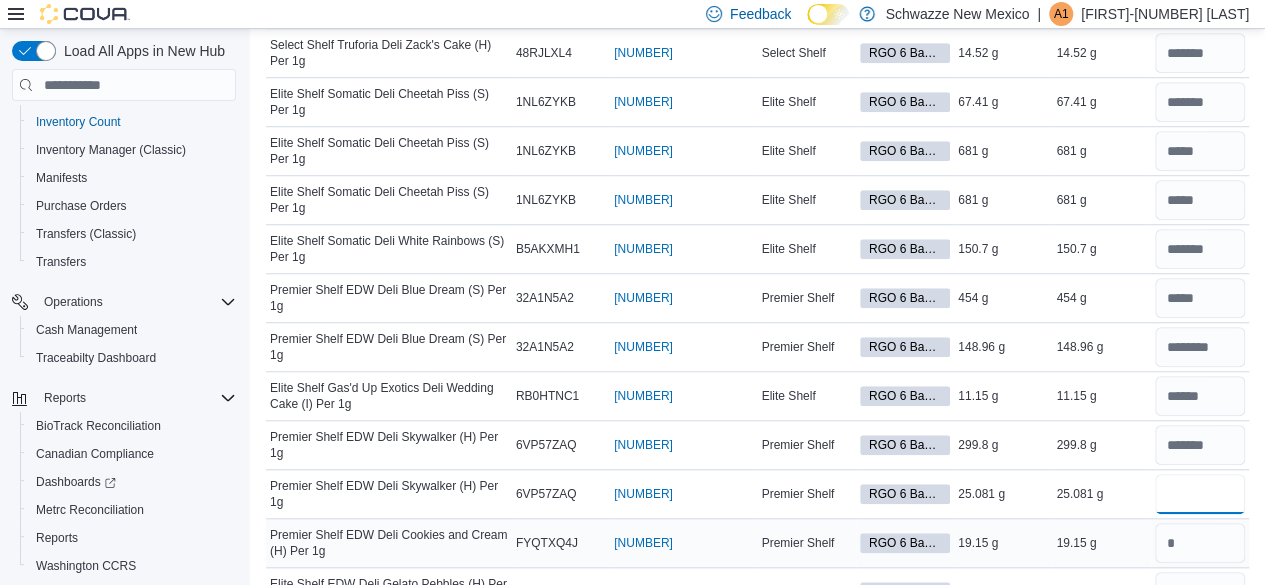 type on "*****" 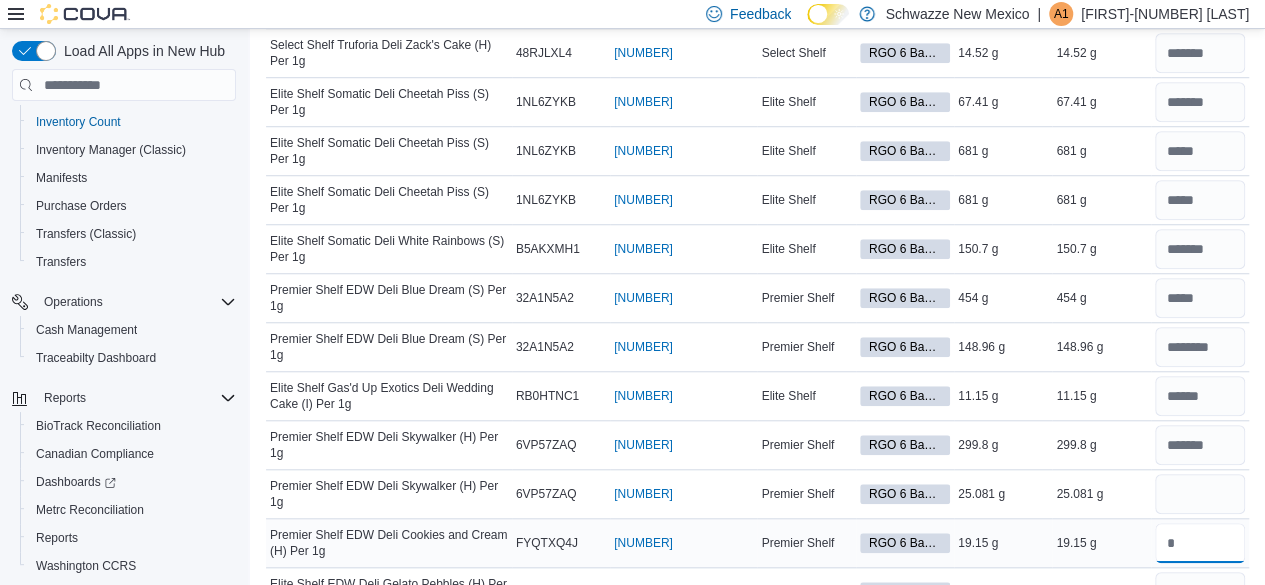 type 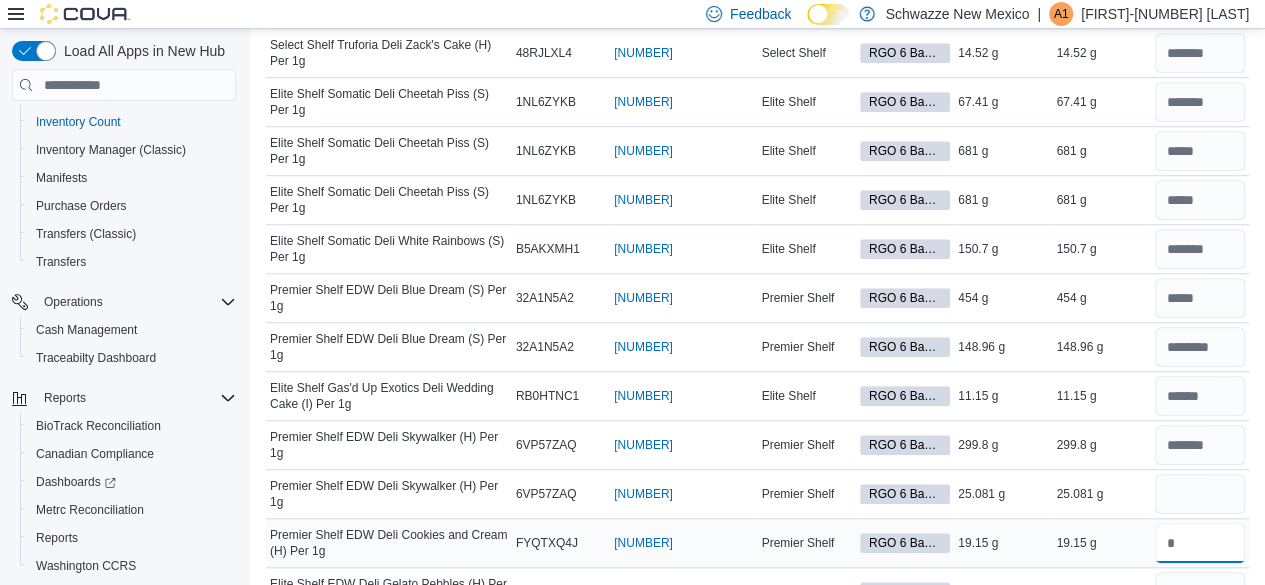click at bounding box center (1200, 543) 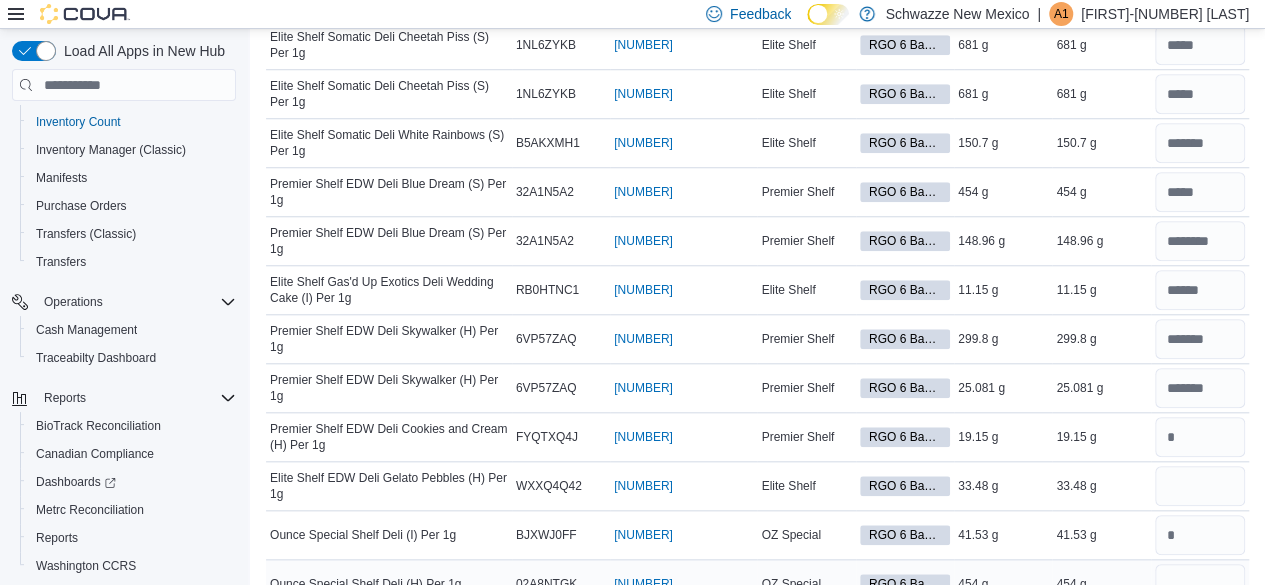 scroll, scrollTop: 900, scrollLeft: 0, axis: vertical 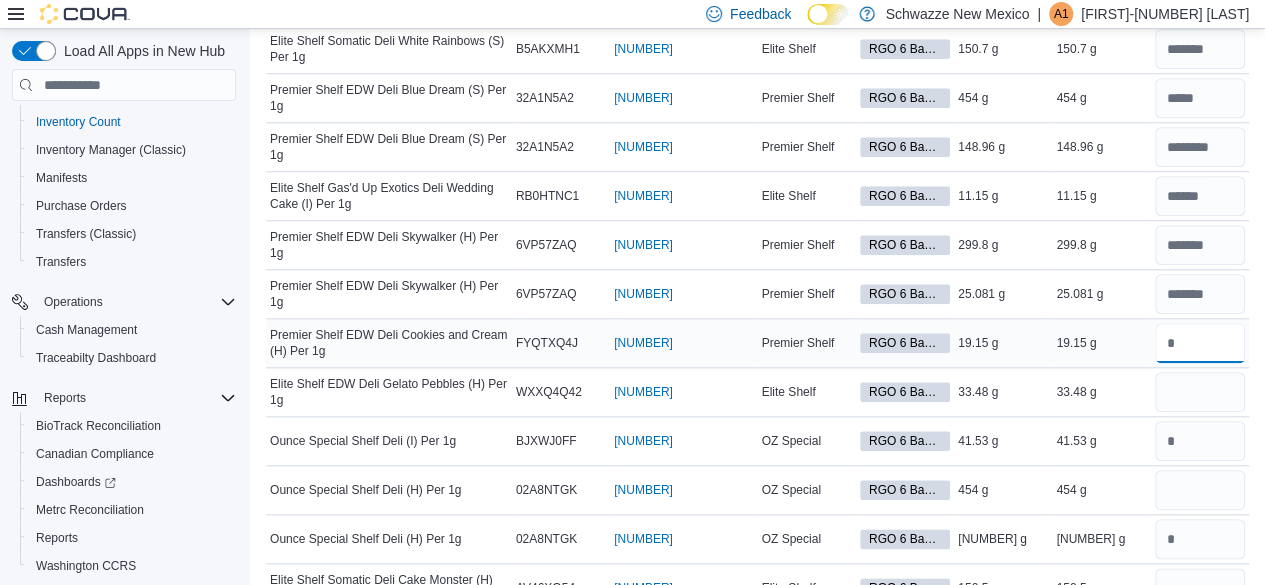 click at bounding box center [1200, 343] 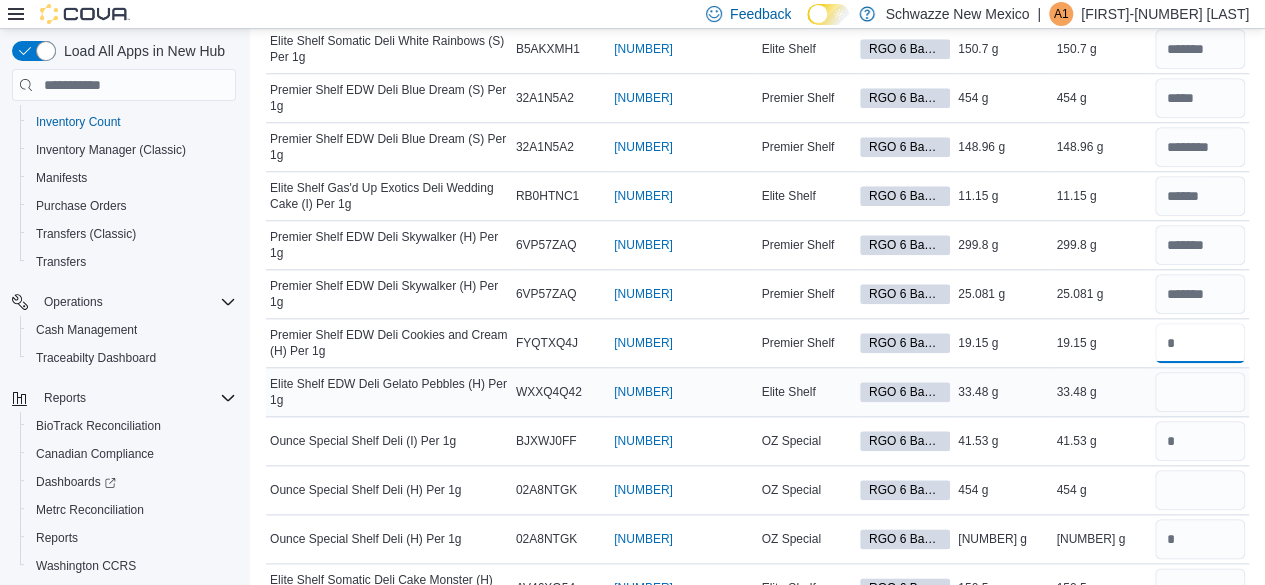 type on "*****" 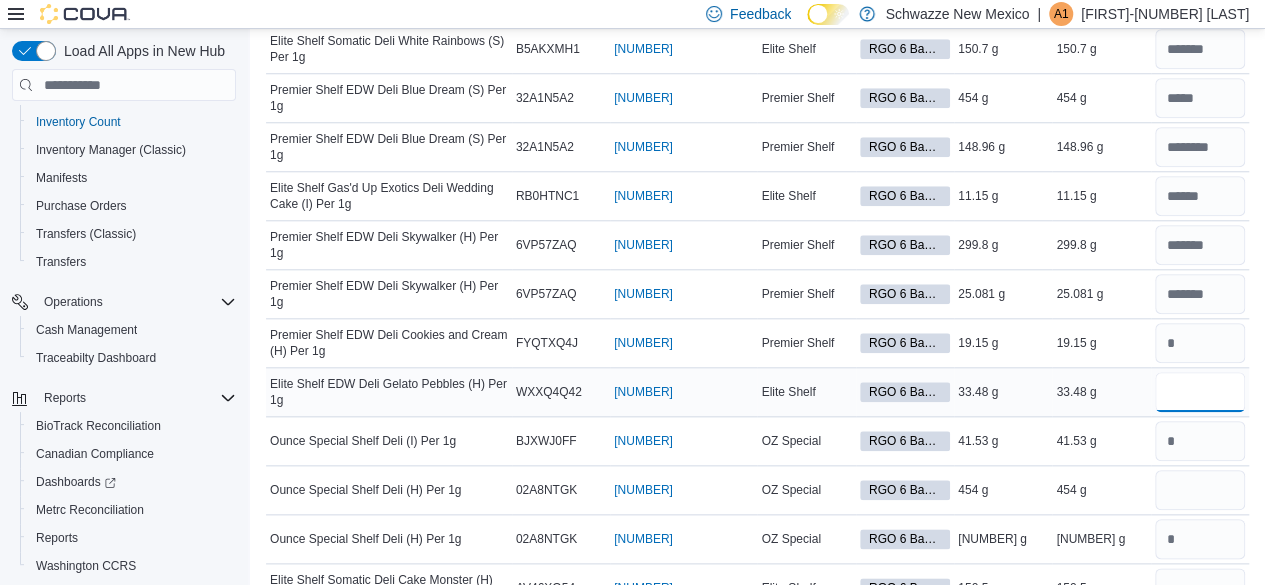 type 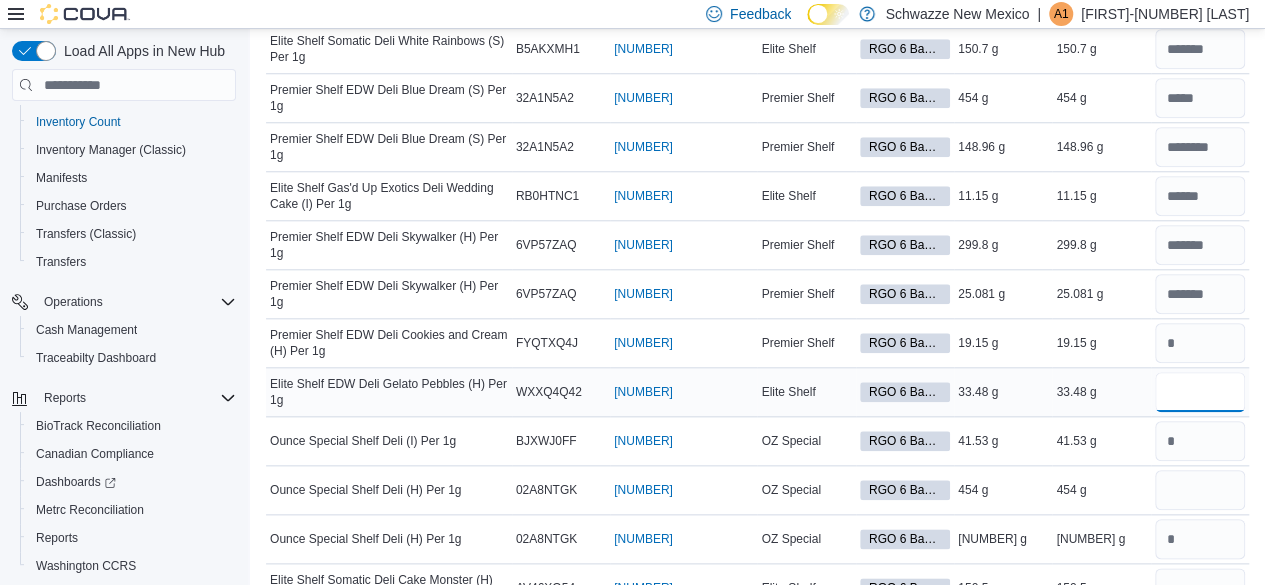 click at bounding box center [1200, 392] 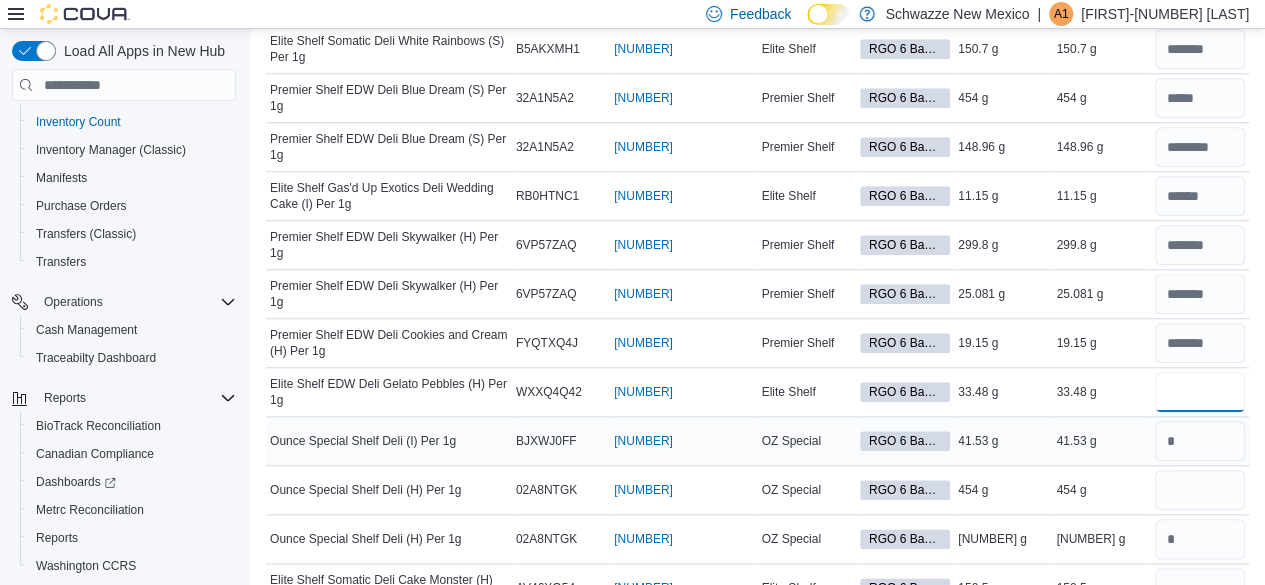 type on "*****" 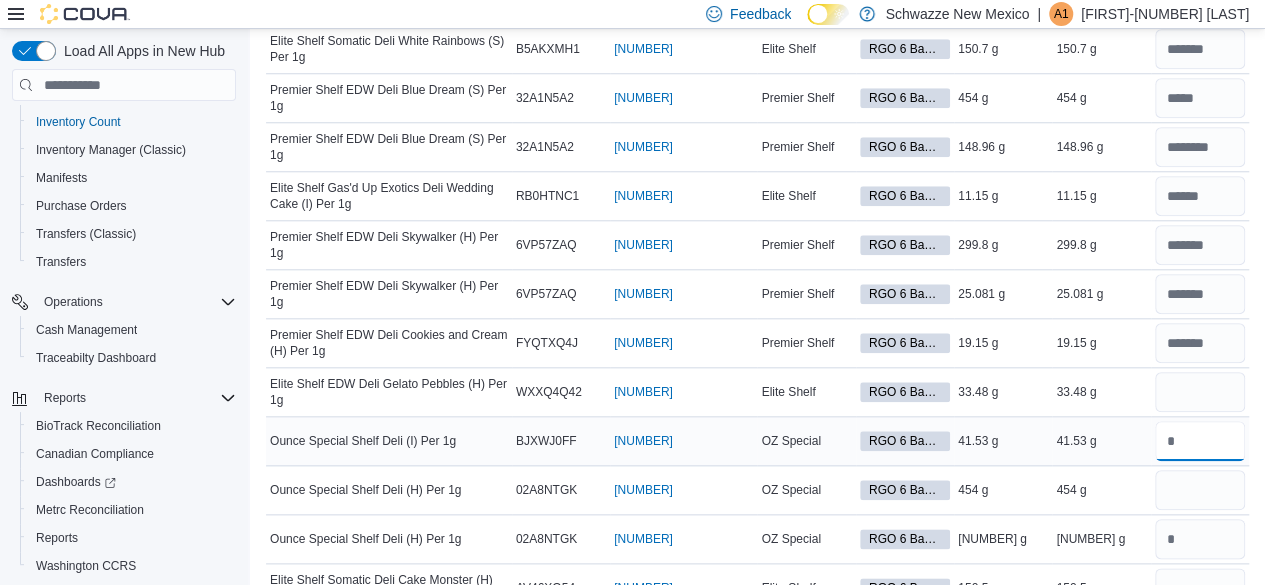 type 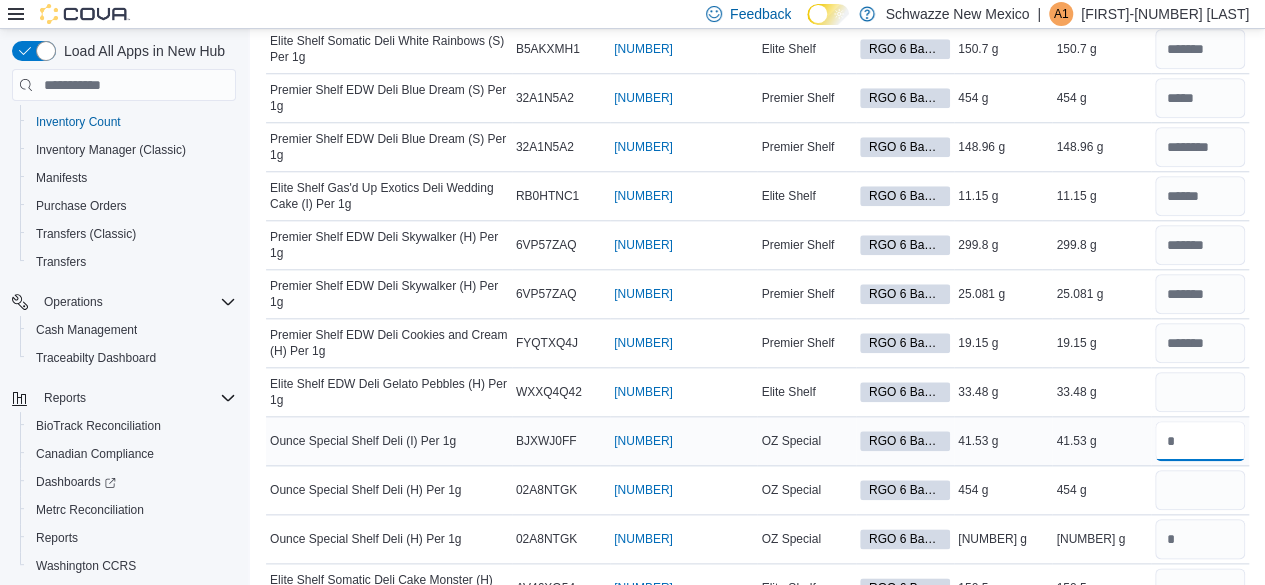 click at bounding box center [1200, 441] 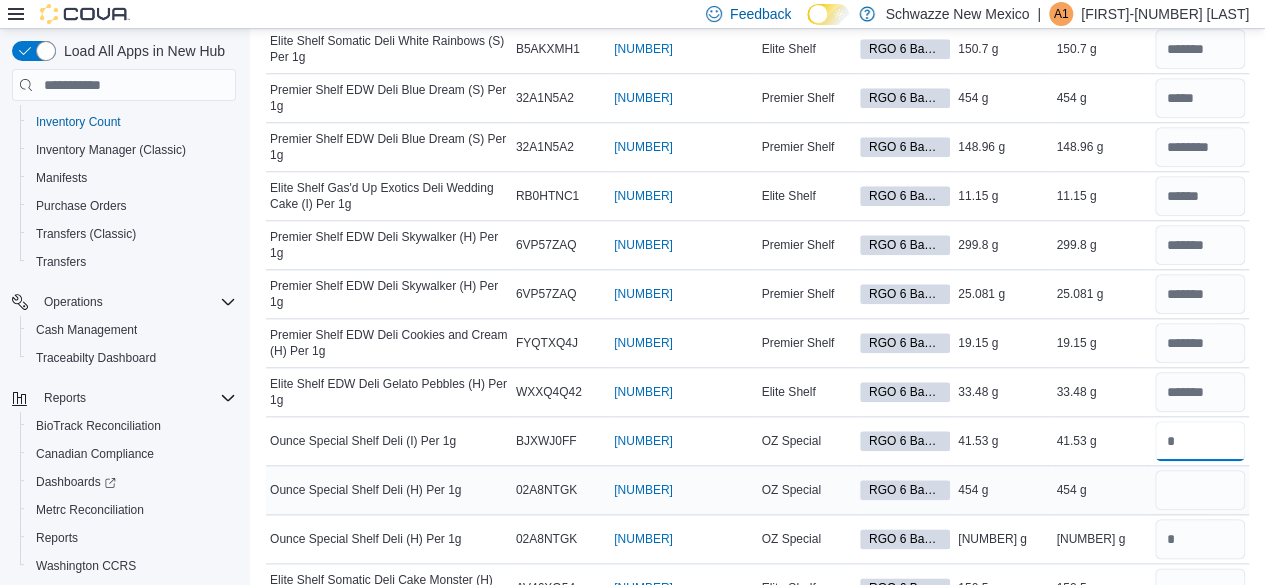type on "*****" 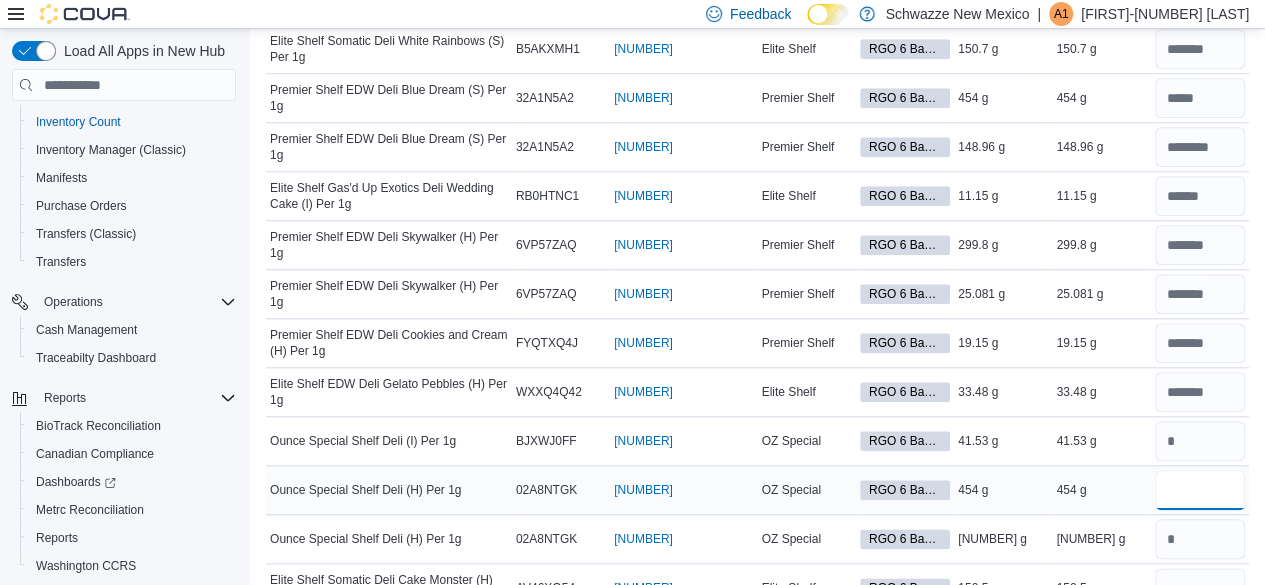type 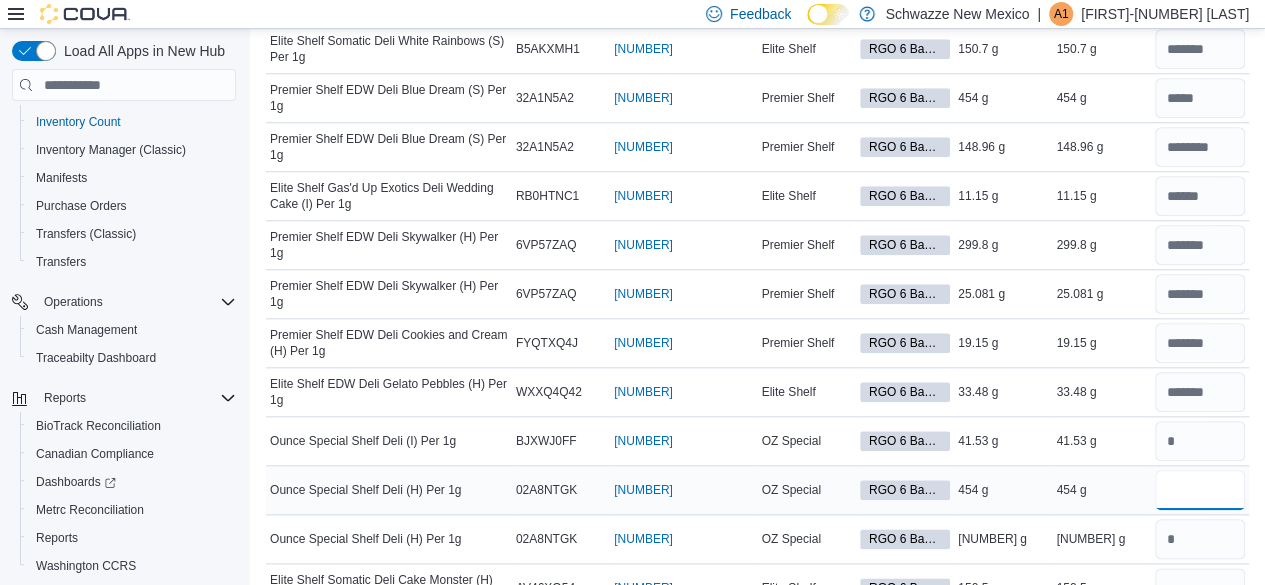 click at bounding box center [1200, 490] 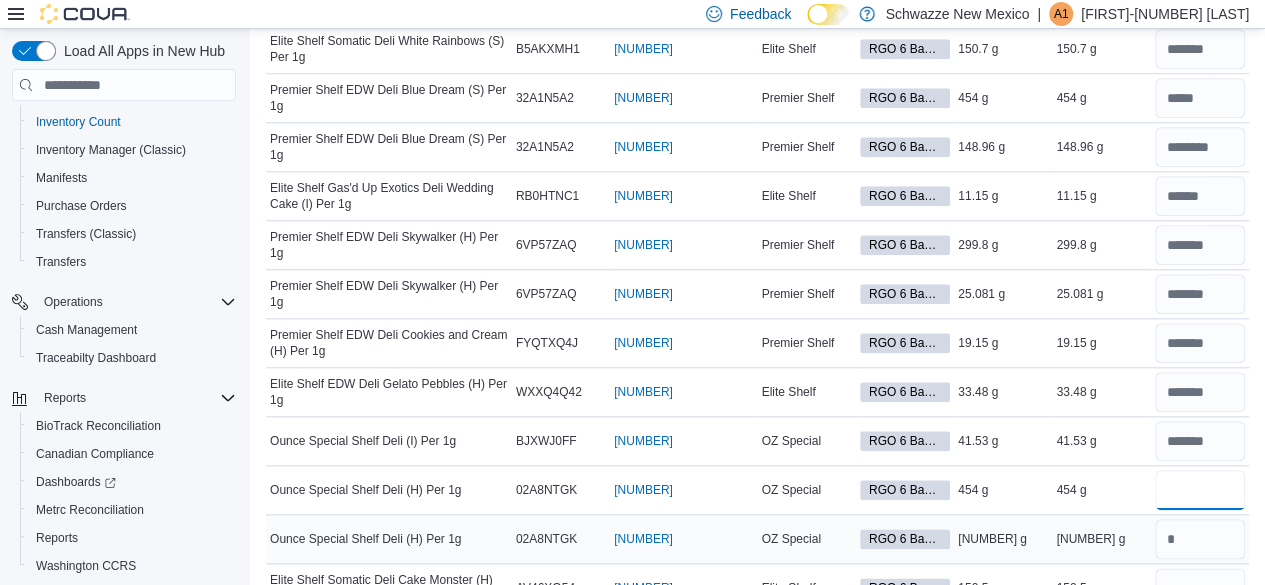 type on "***" 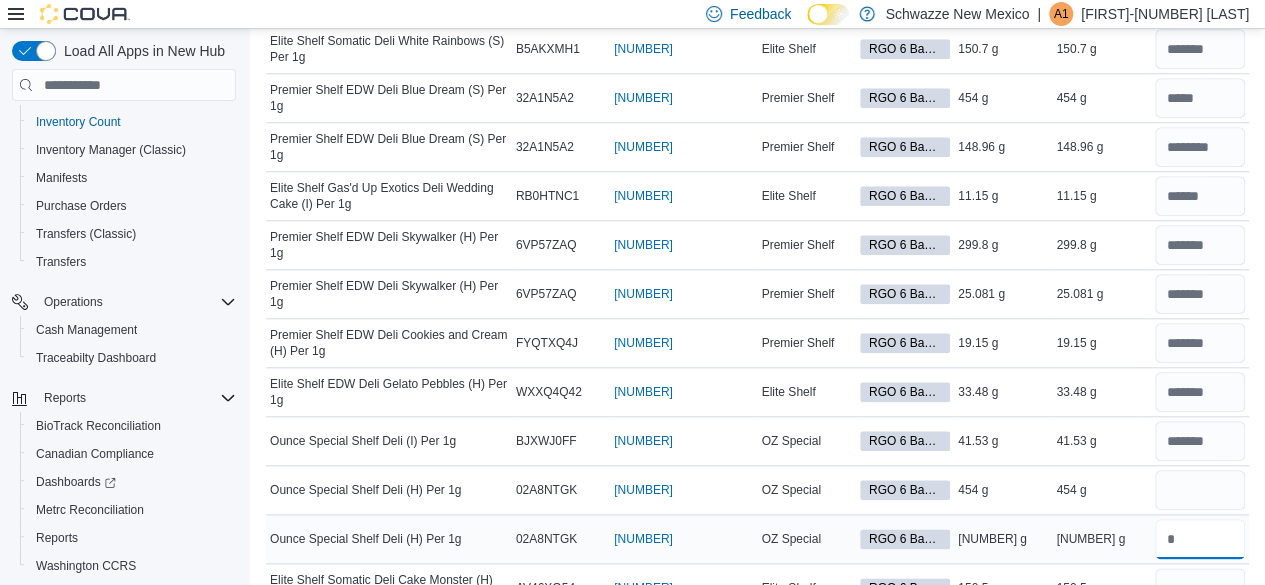 type 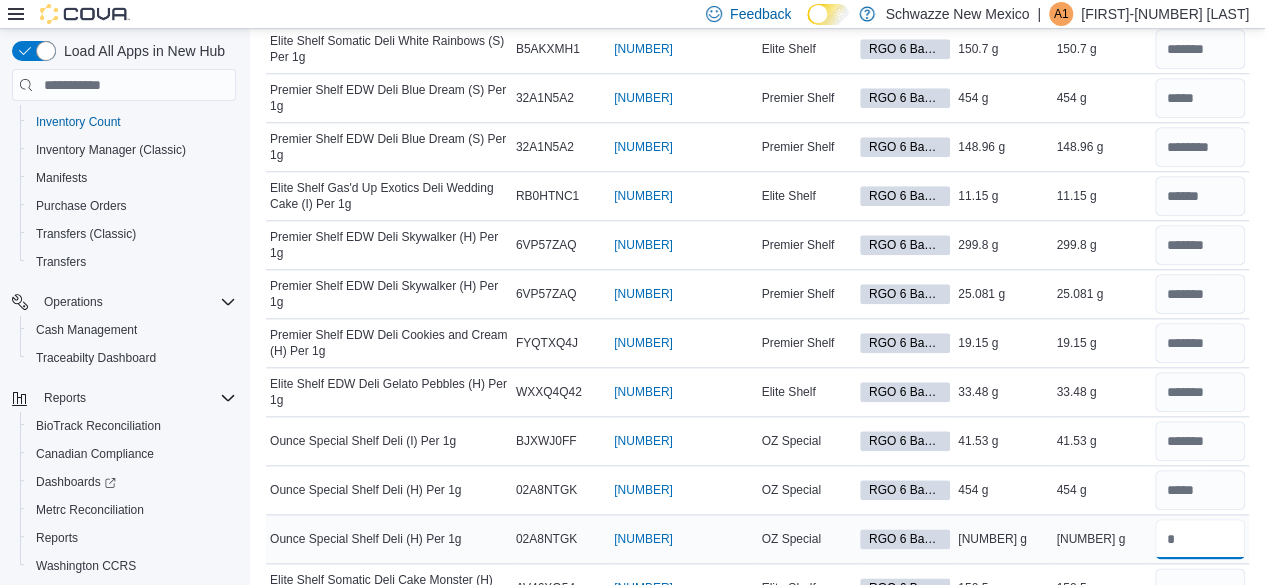 click at bounding box center [1200, 539] 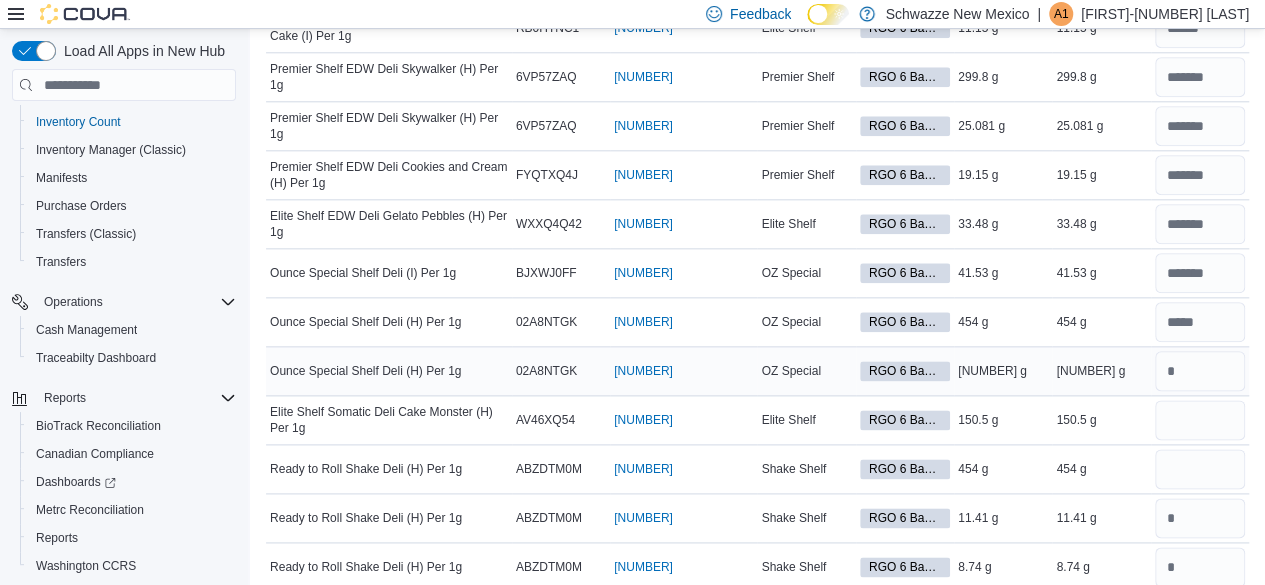 scroll, scrollTop: 1100, scrollLeft: 0, axis: vertical 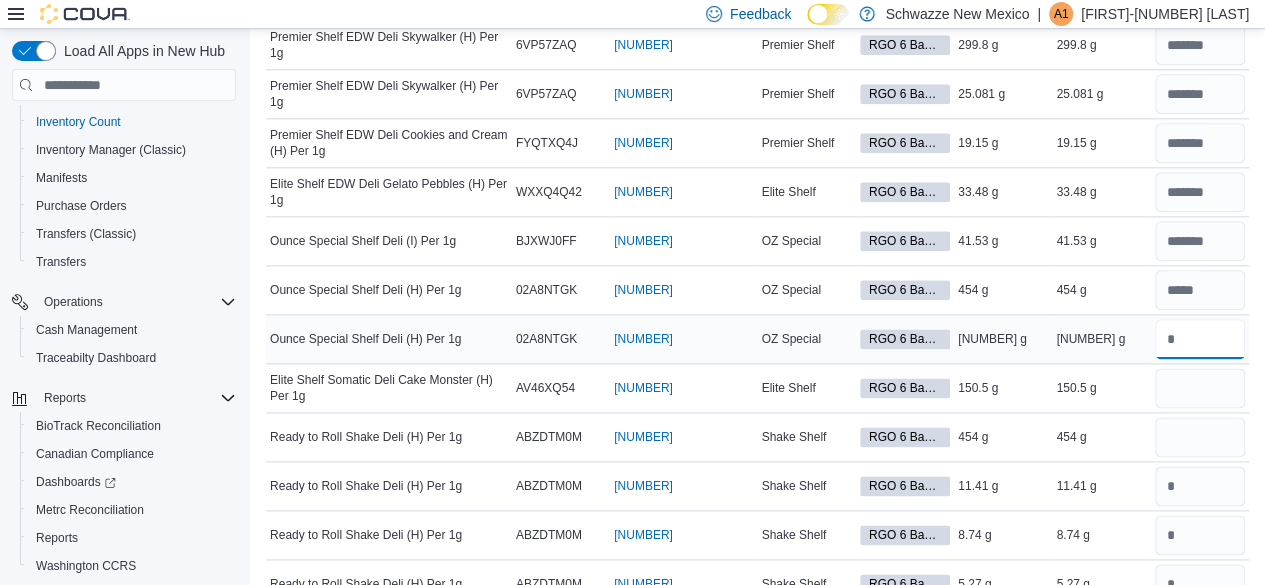 click at bounding box center (1200, 339) 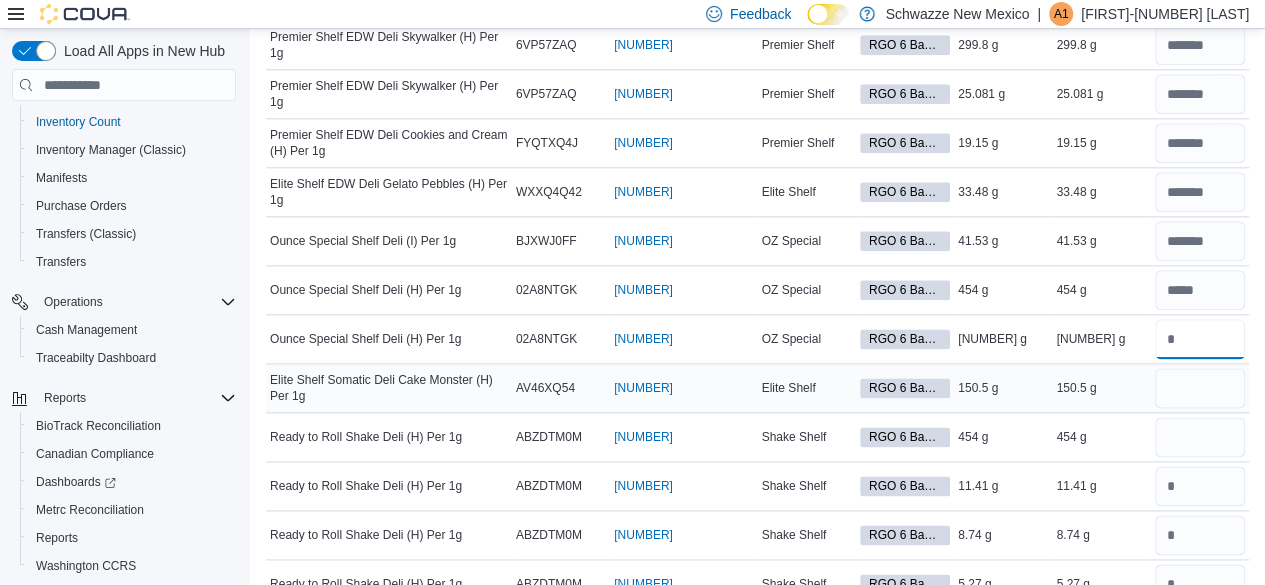 type on "*****" 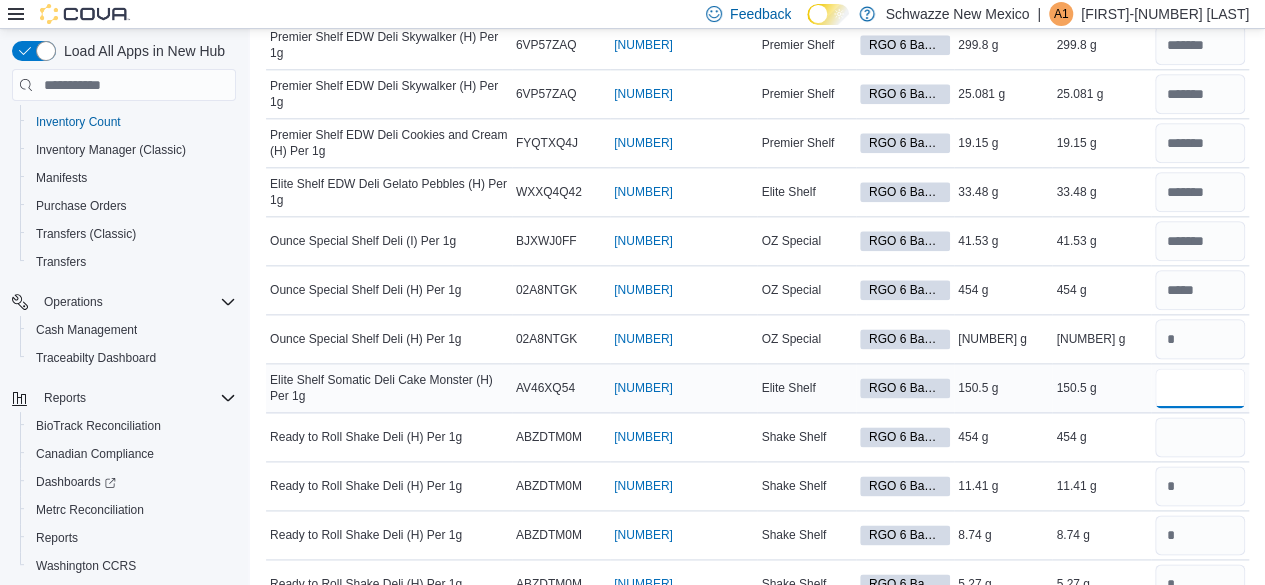 type 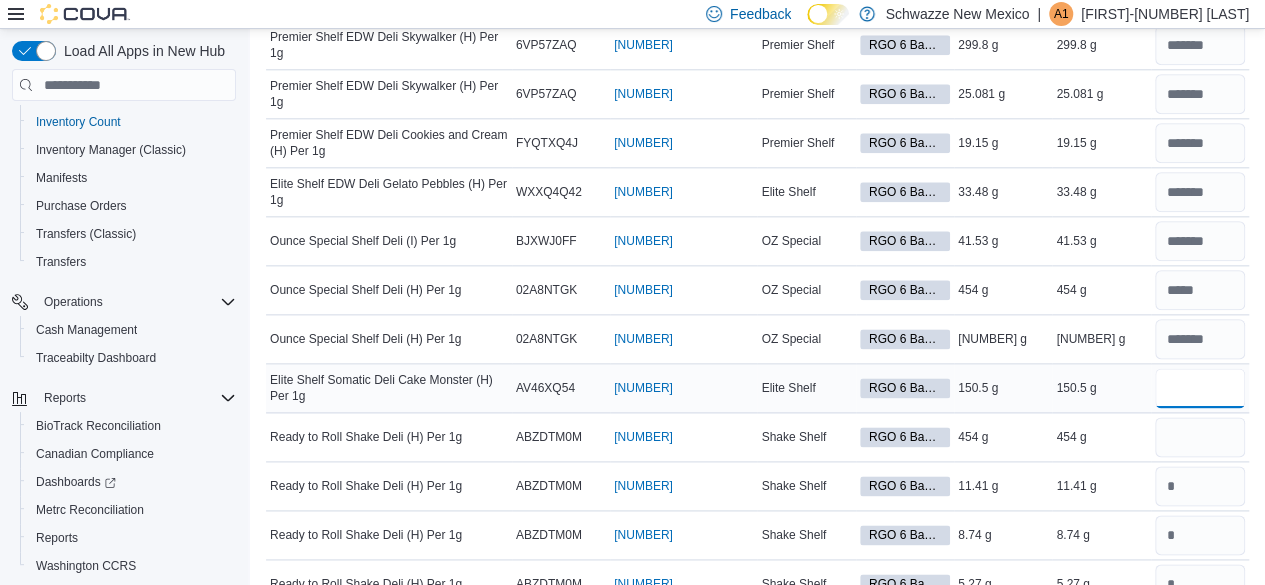 click at bounding box center [1200, 388] 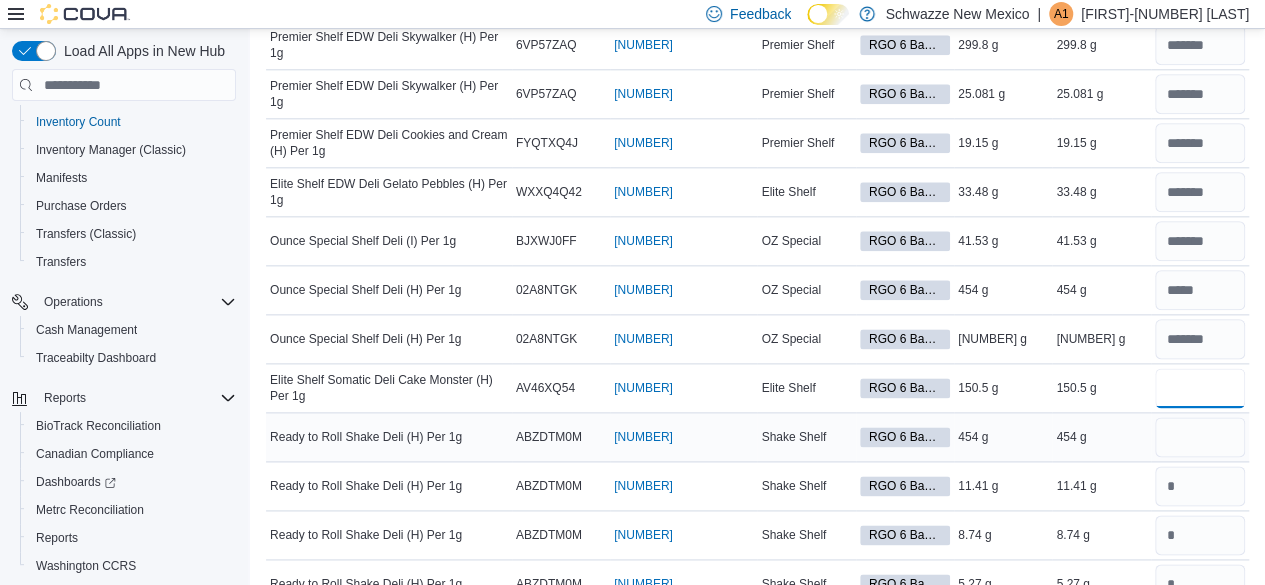 type on "*****" 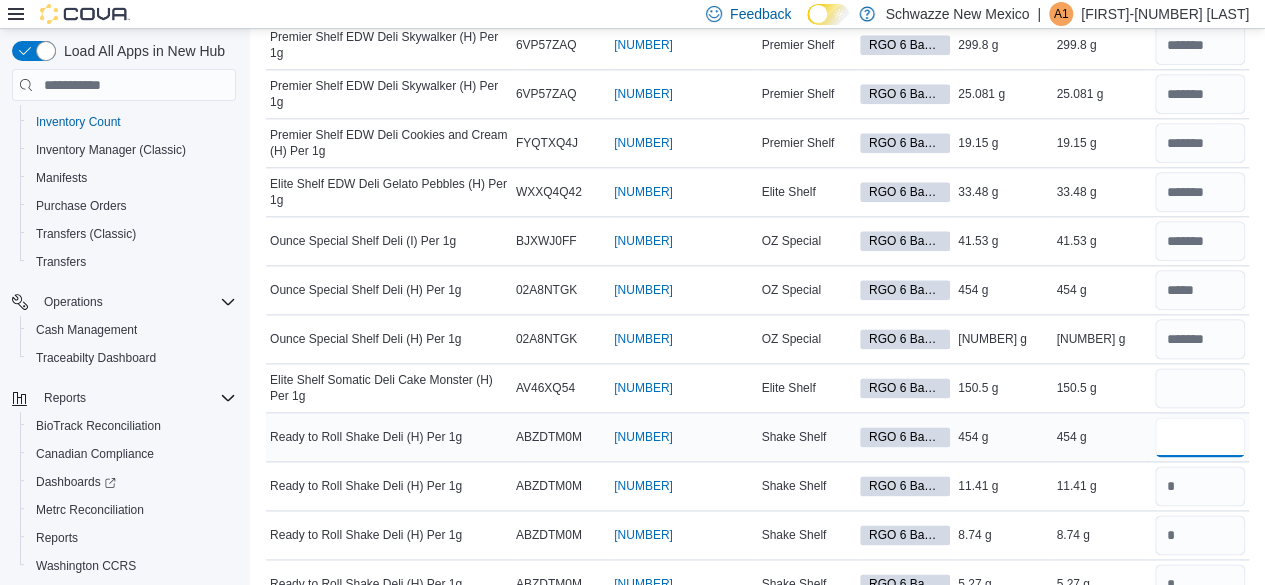 type 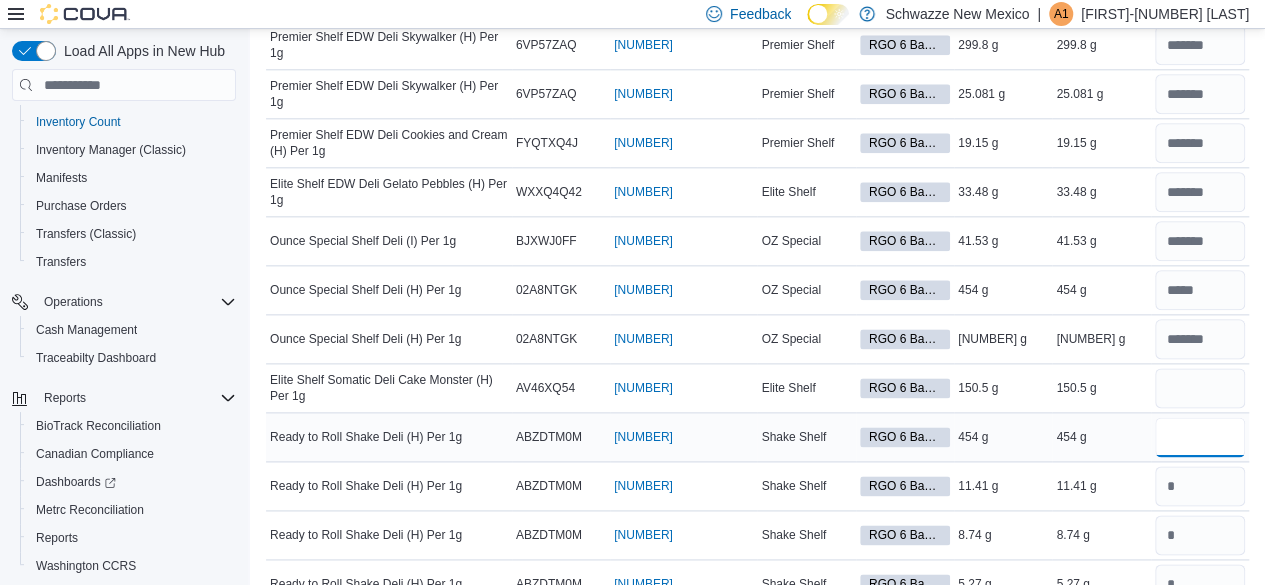 click at bounding box center (1200, 437) 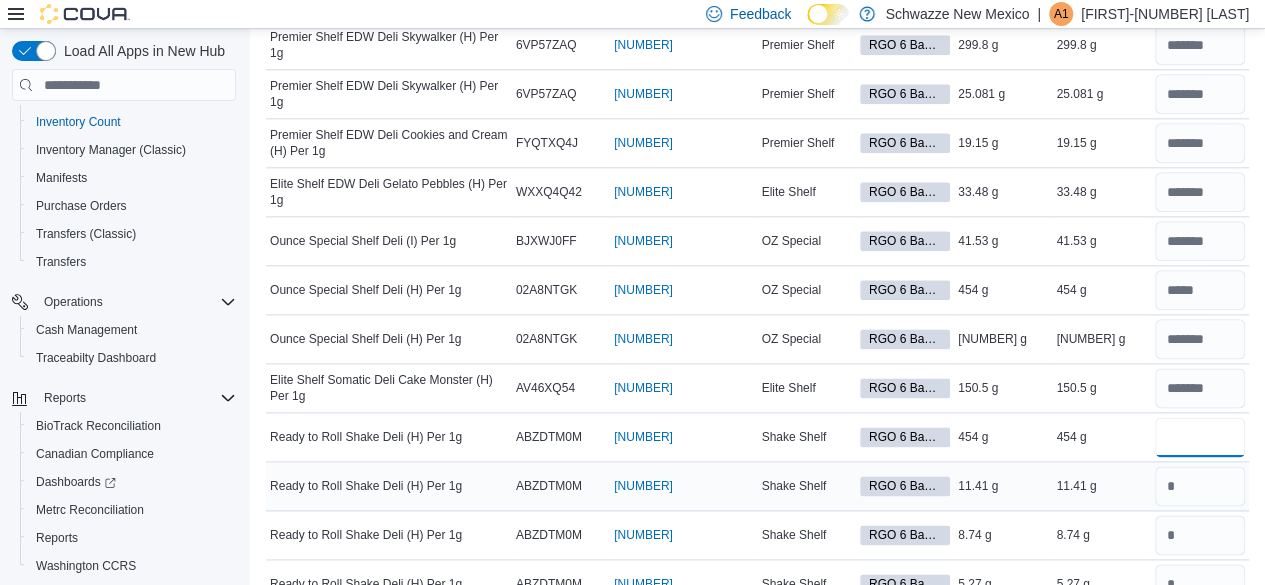 type on "***" 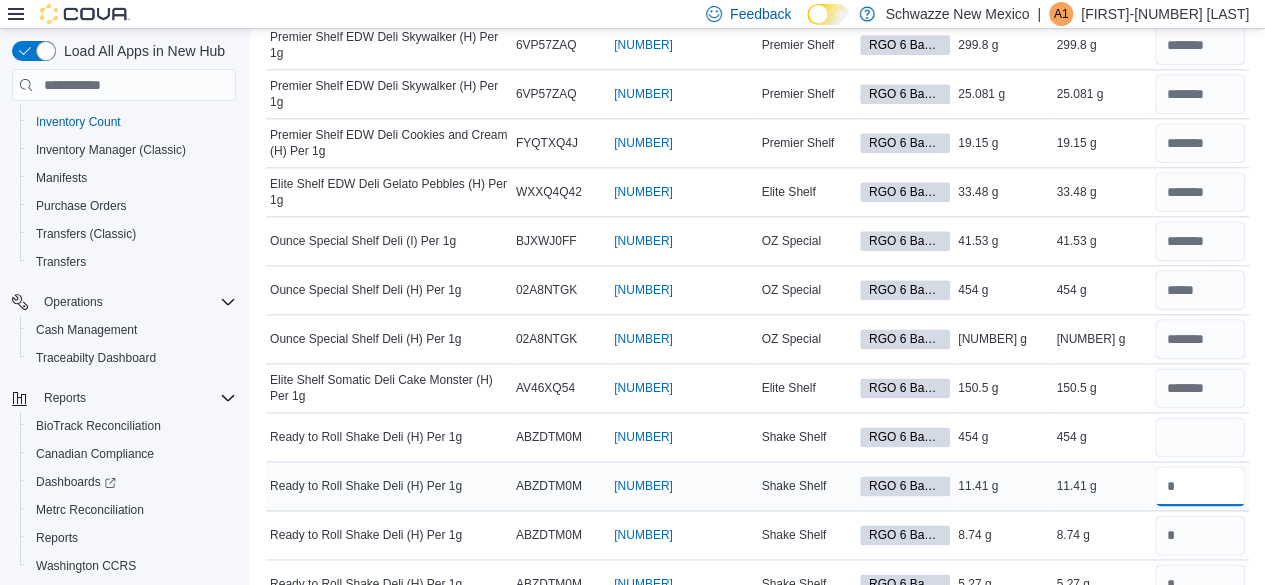 type 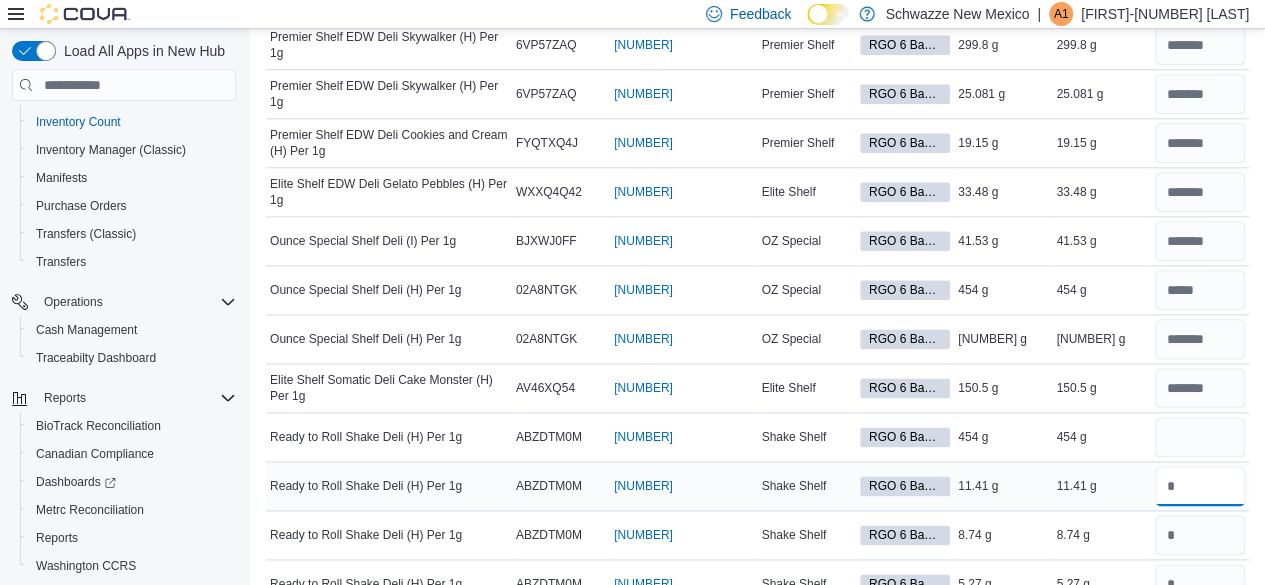 click at bounding box center [1200, 486] 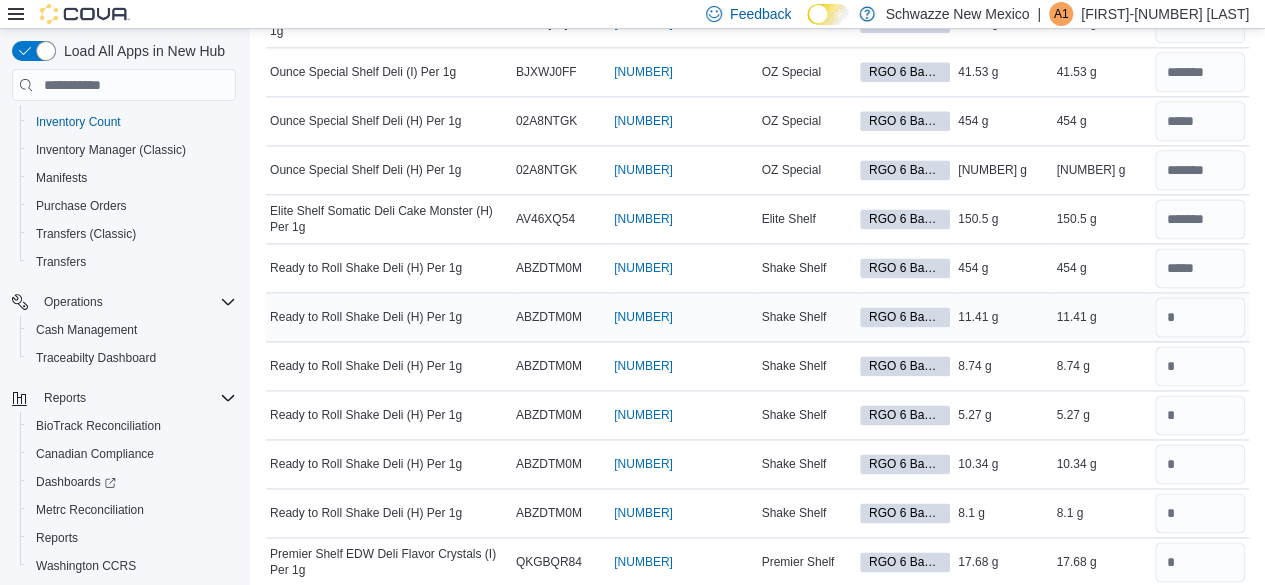 scroll, scrollTop: 1300, scrollLeft: 0, axis: vertical 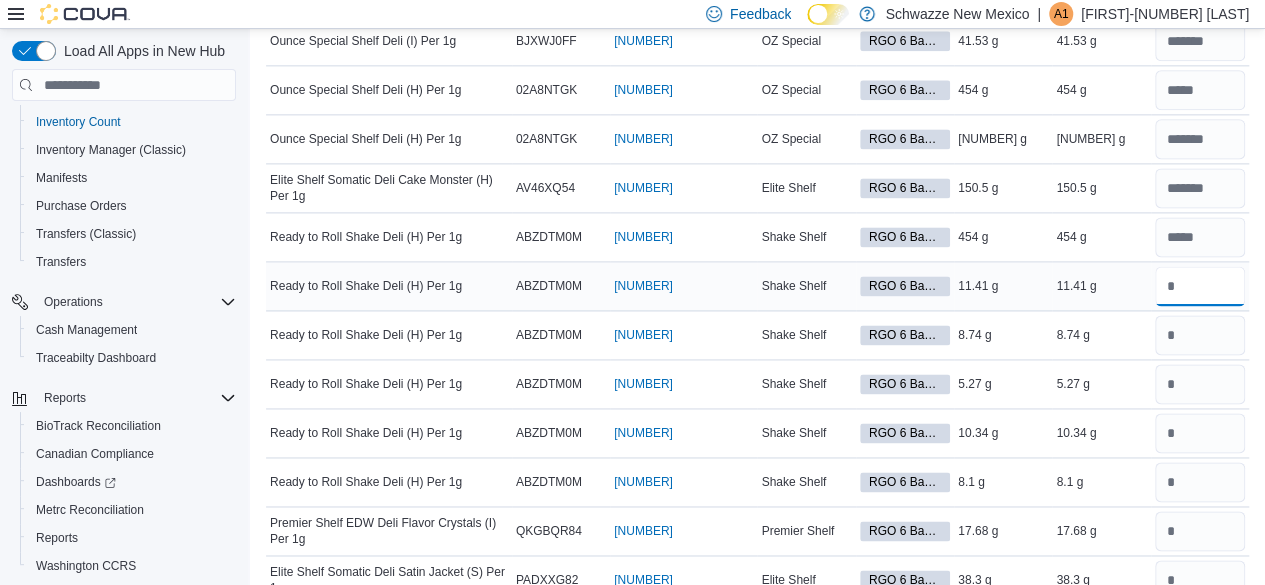 drag, startPoint x: 1234, startPoint y: 275, endPoint x: 1232, endPoint y: 289, distance: 14.142136 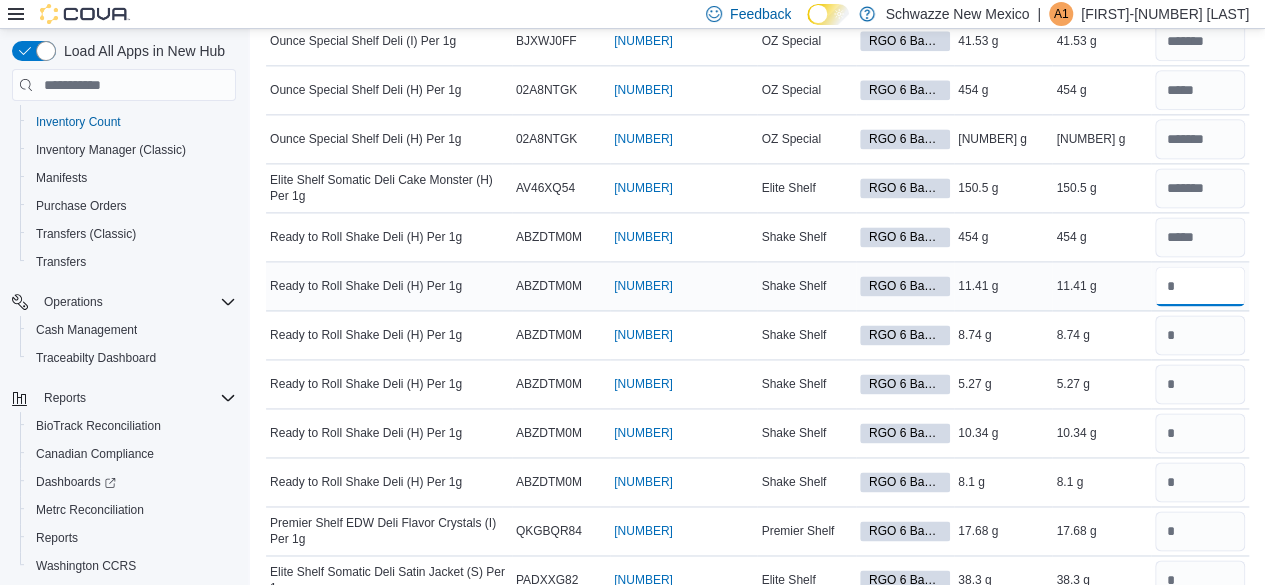 click at bounding box center [1200, 286] 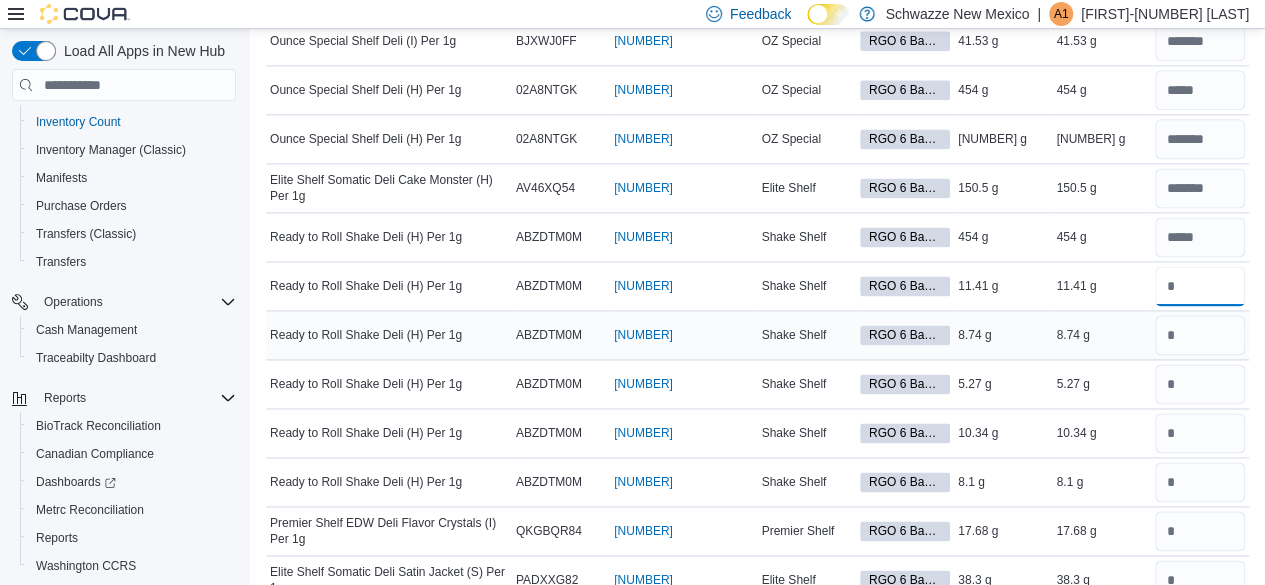 type on "*****" 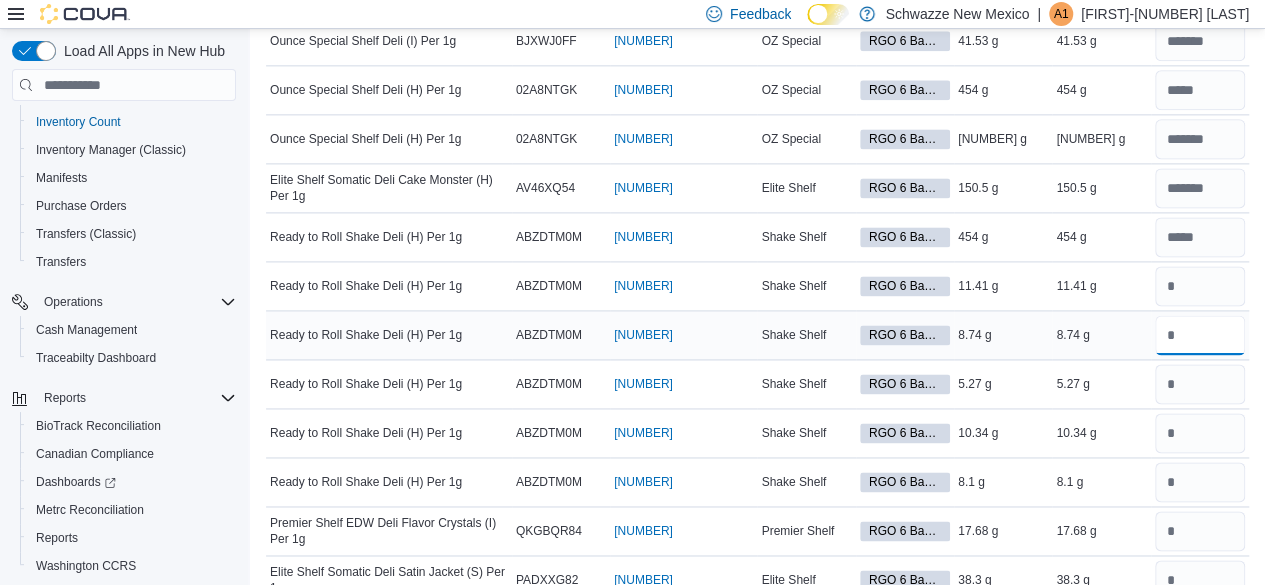 type 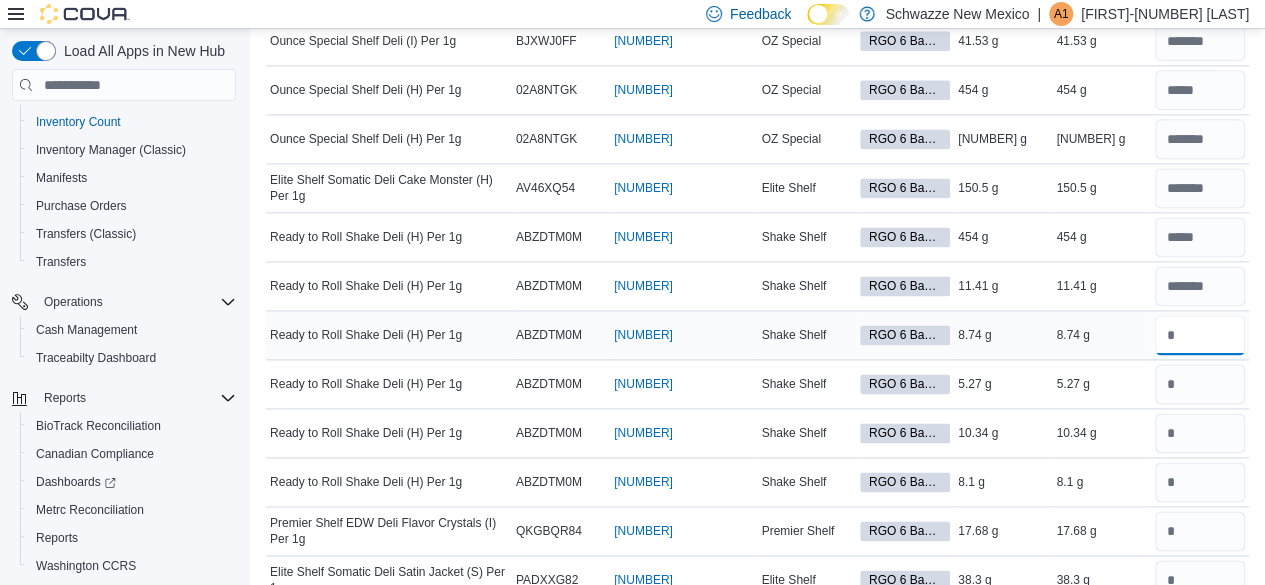 click at bounding box center [1200, 335] 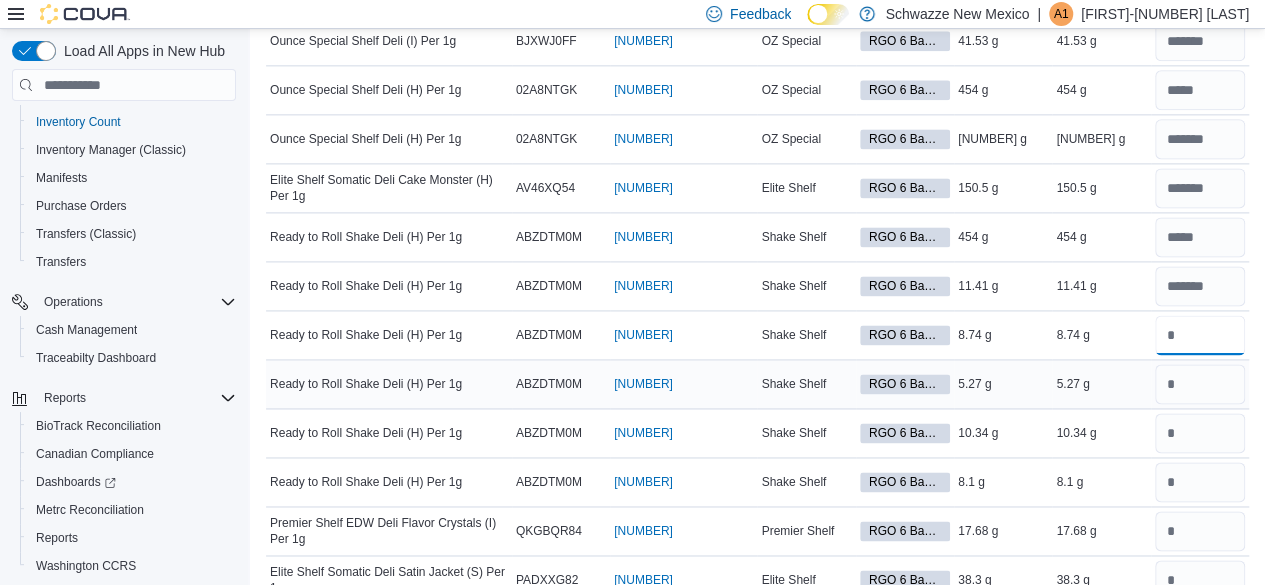 type on "****" 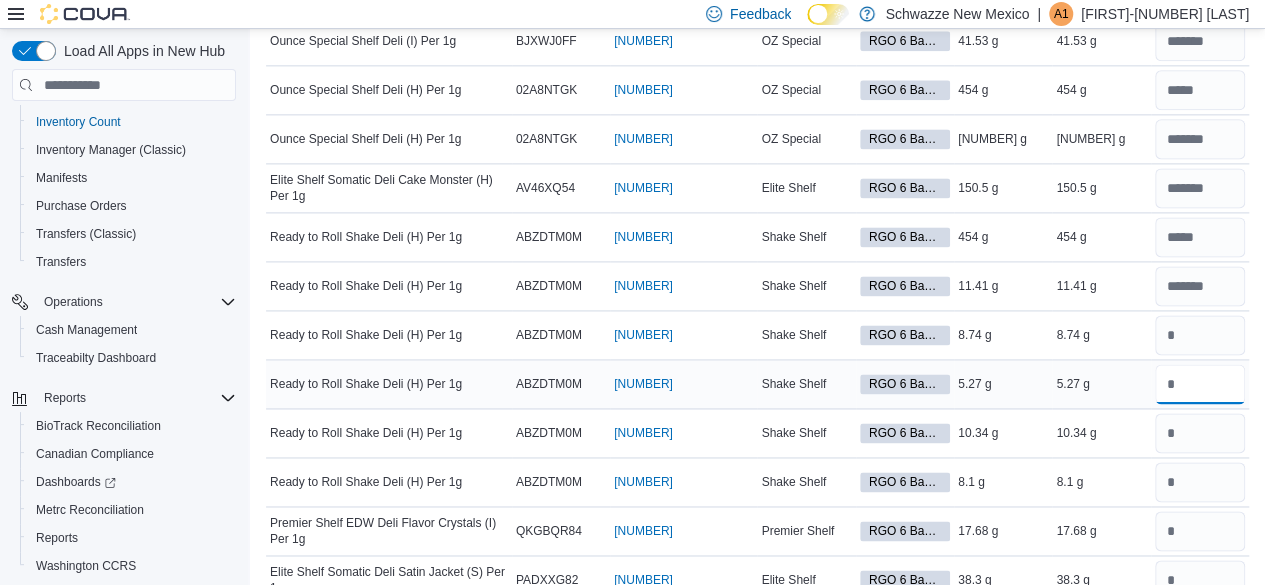 type 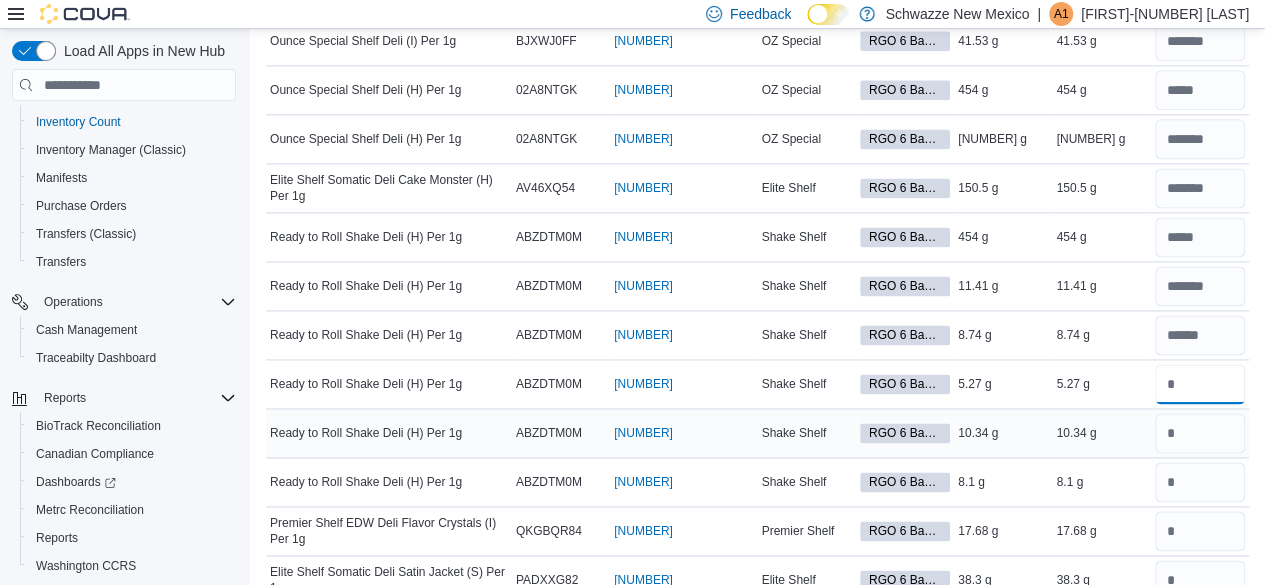 type on "****" 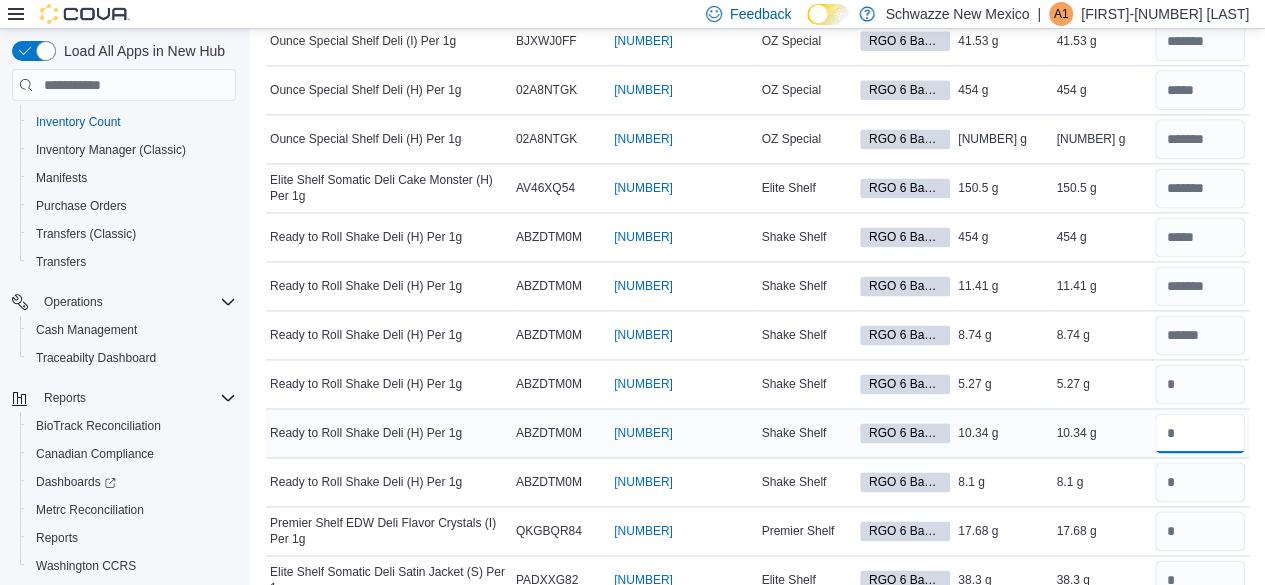type 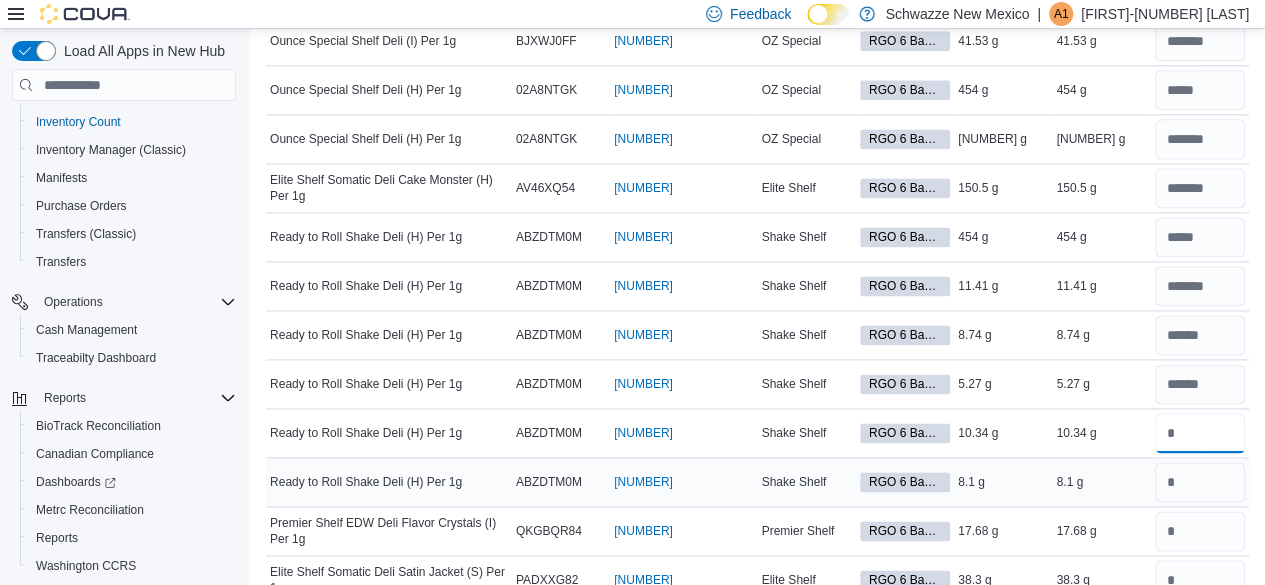 type on "*****" 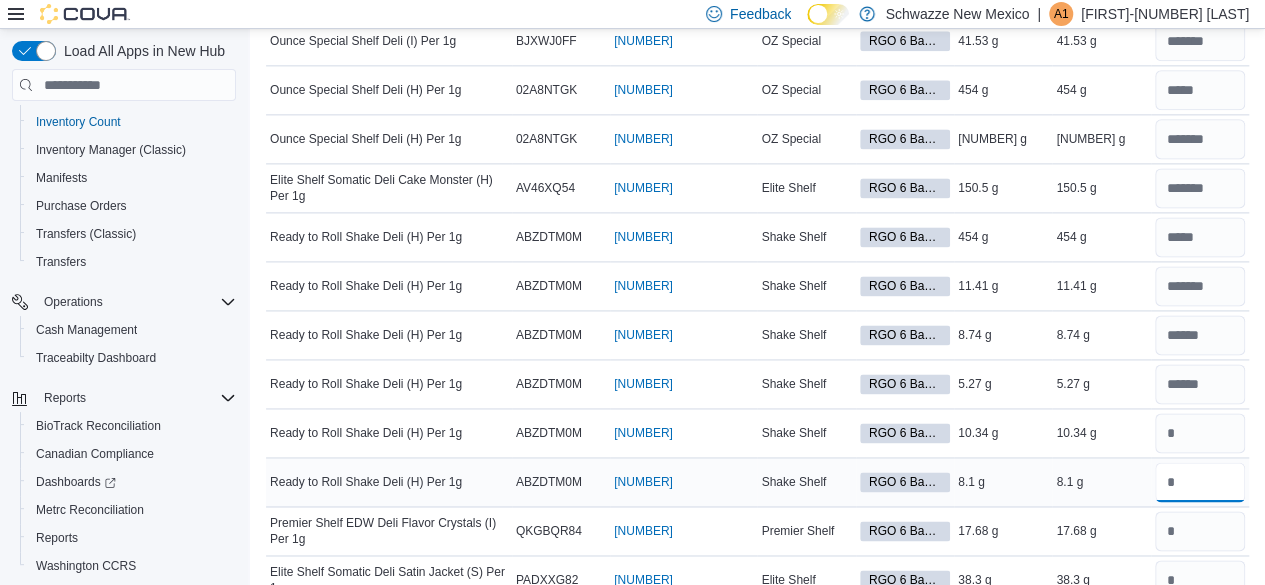type 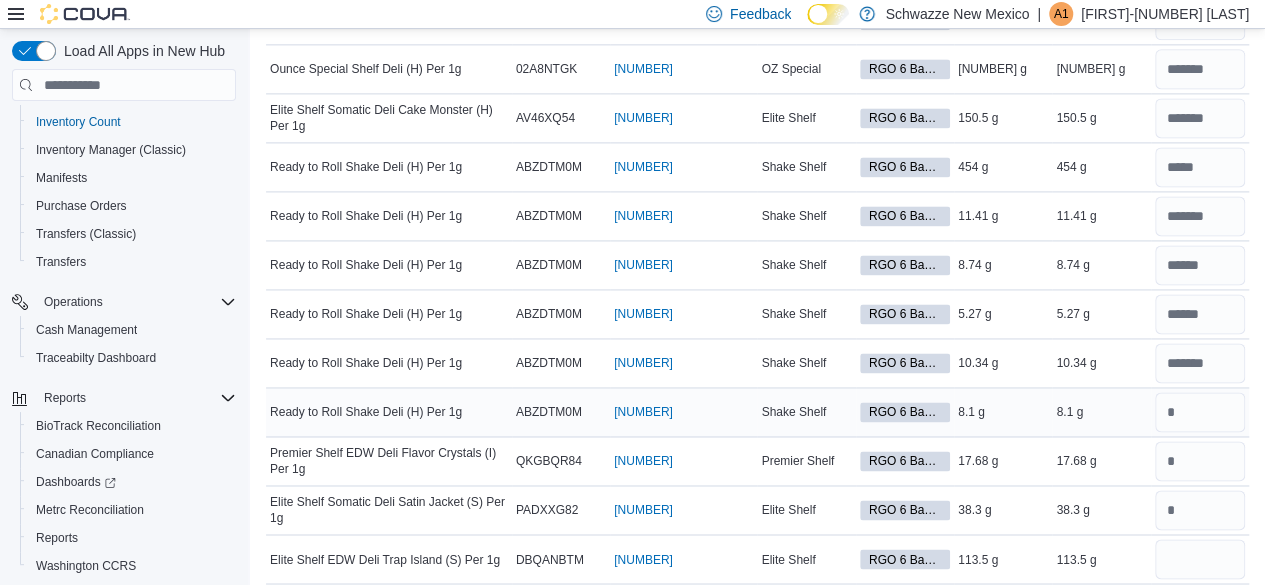 scroll, scrollTop: 1400, scrollLeft: 0, axis: vertical 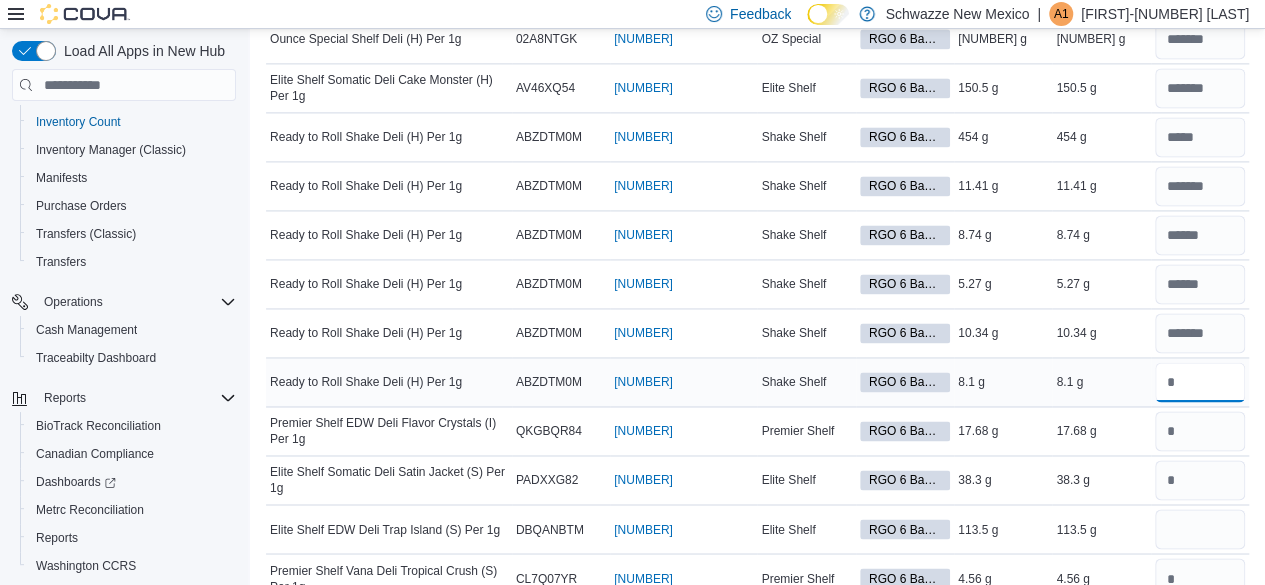 click at bounding box center (1200, 382) 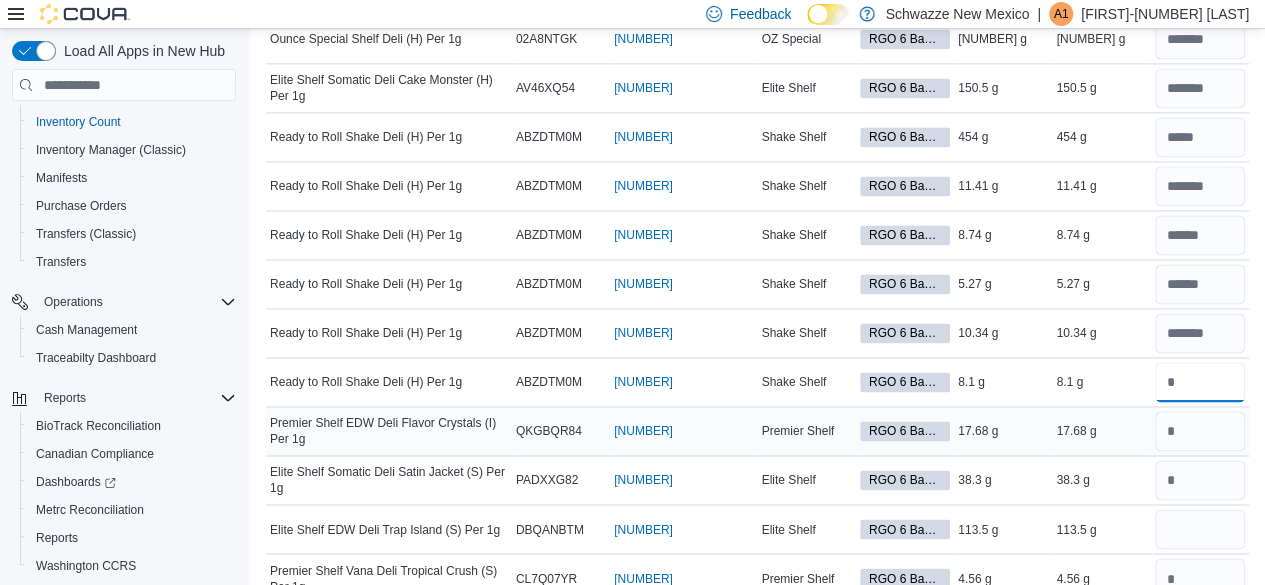 type on "***" 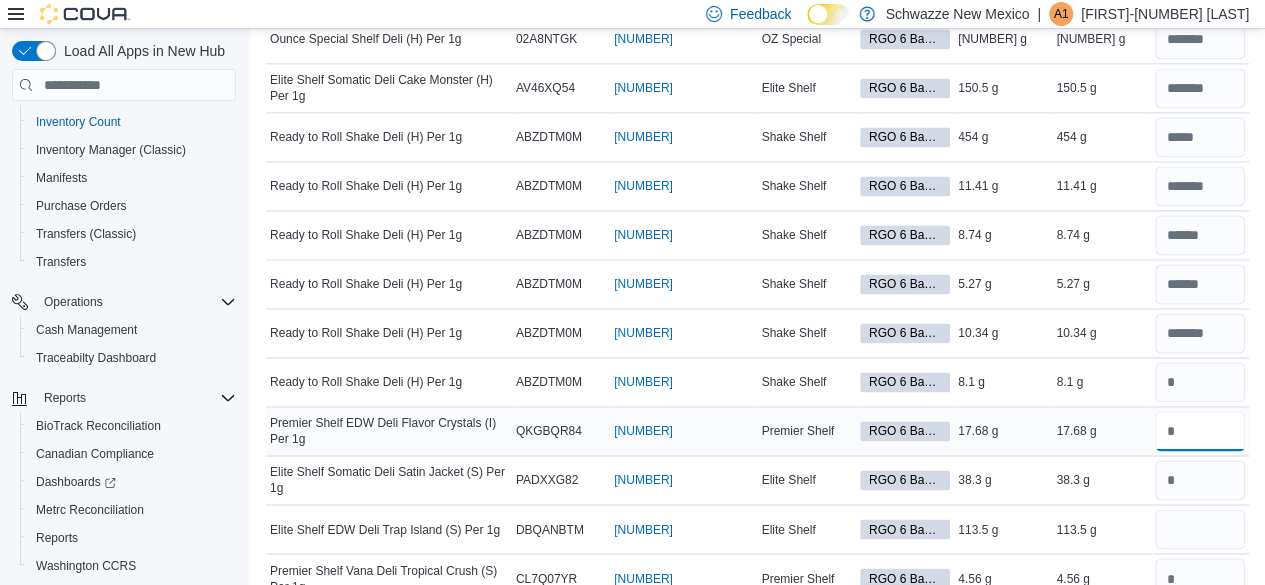 type 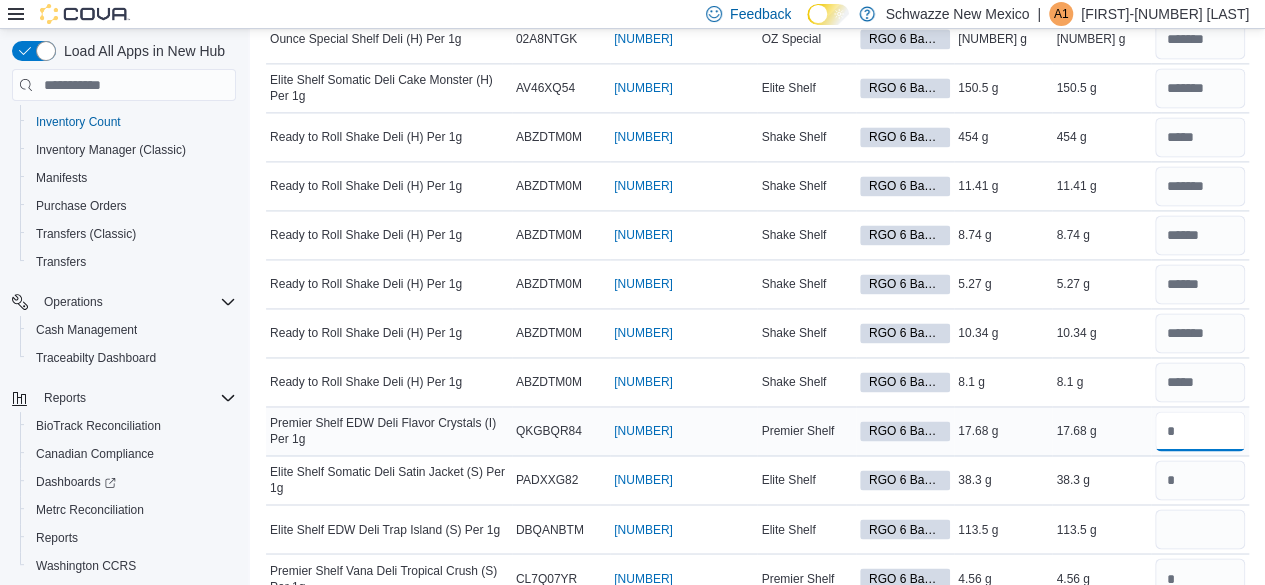 click at bounding box center (1200, 431) 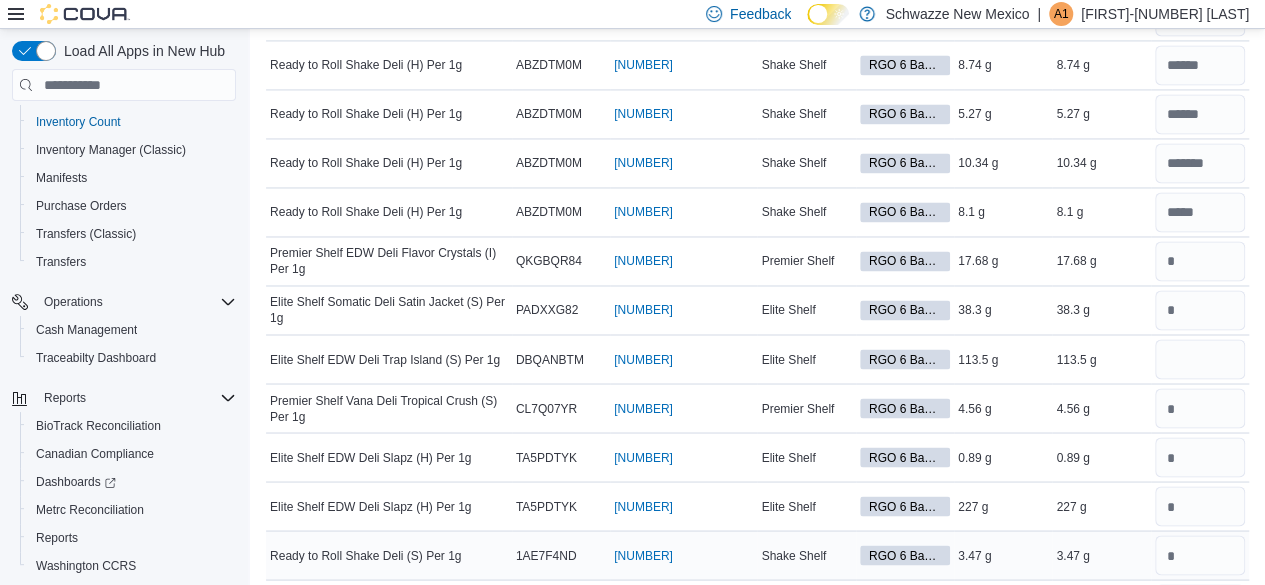 scroll, scrollTop: 1551, scrollLeft: 0, axis: vertical 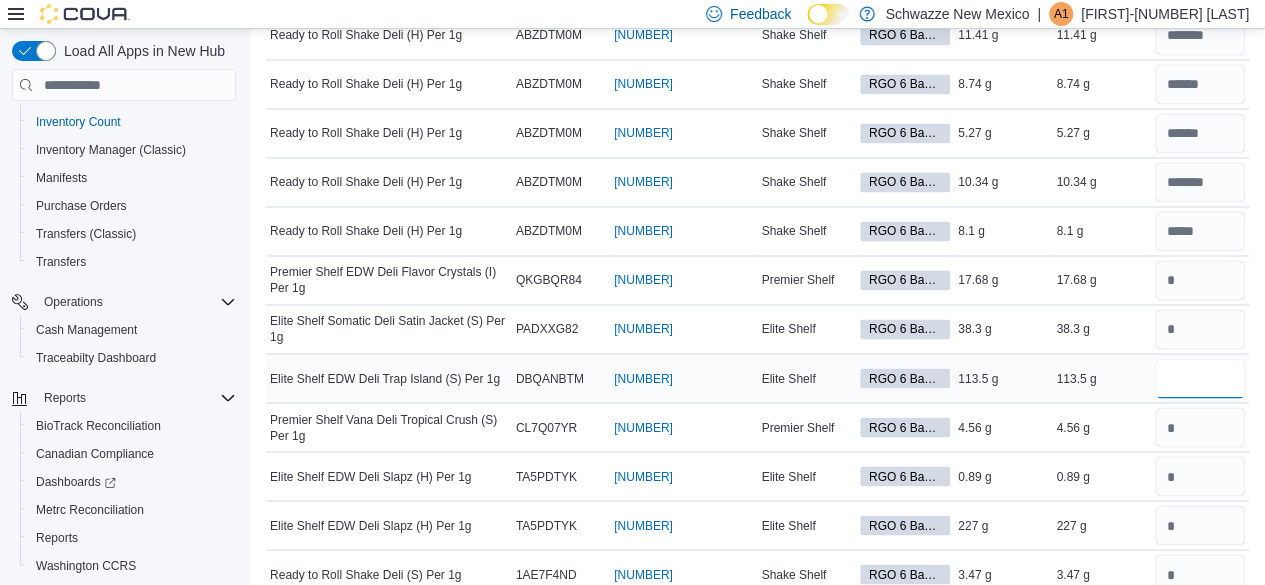 click at bounding box center (1200, 378) 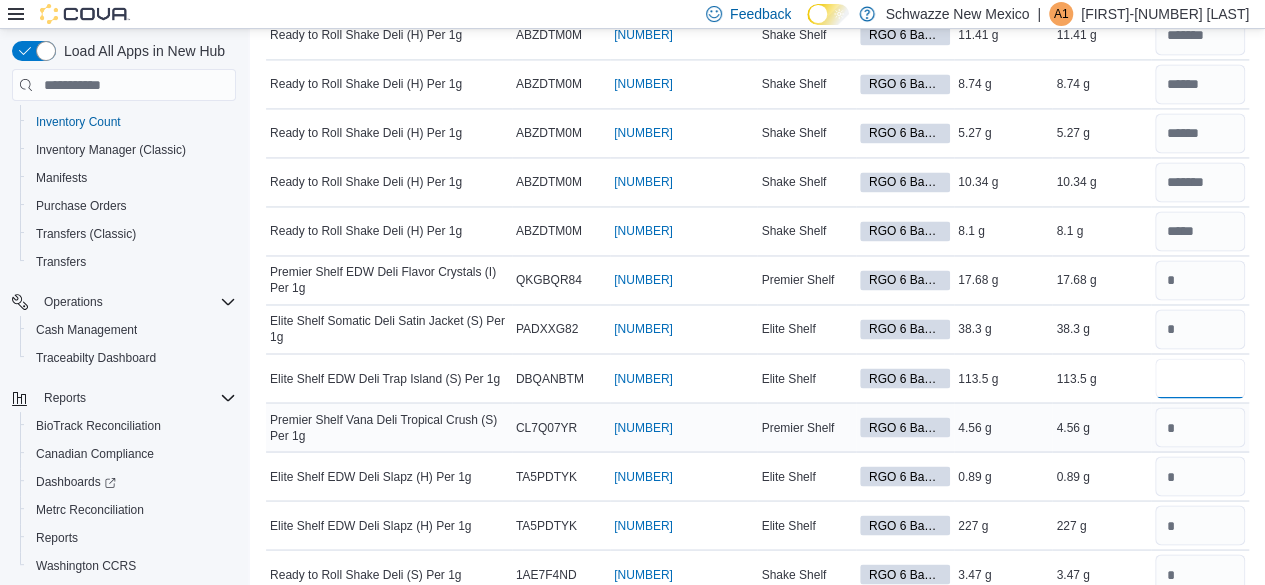 type on "*****" 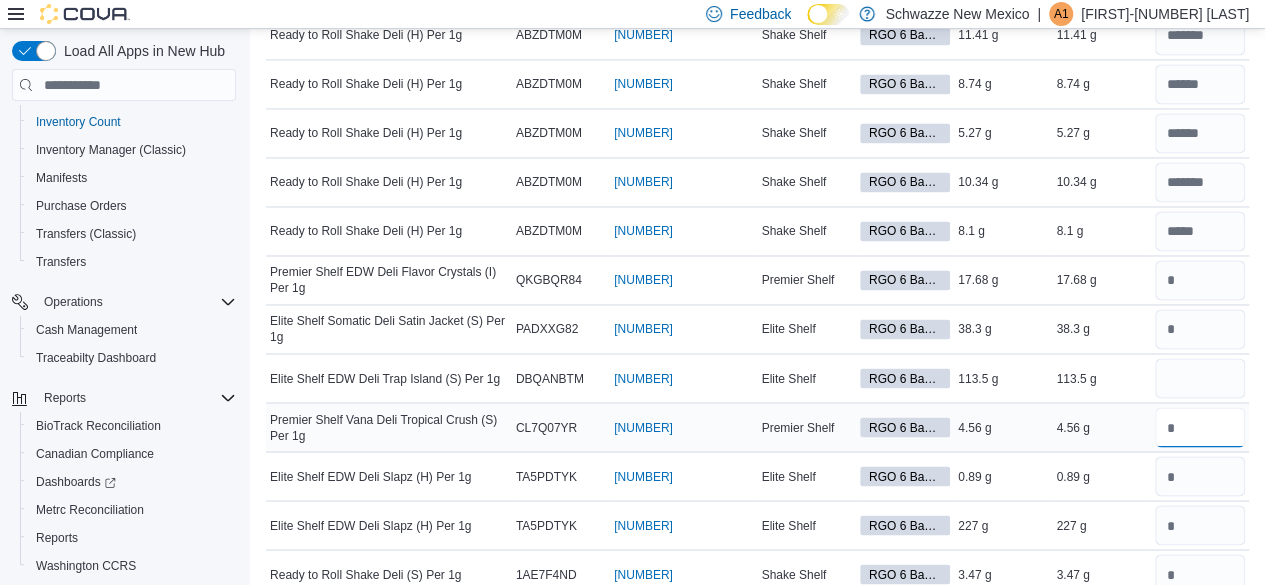 type 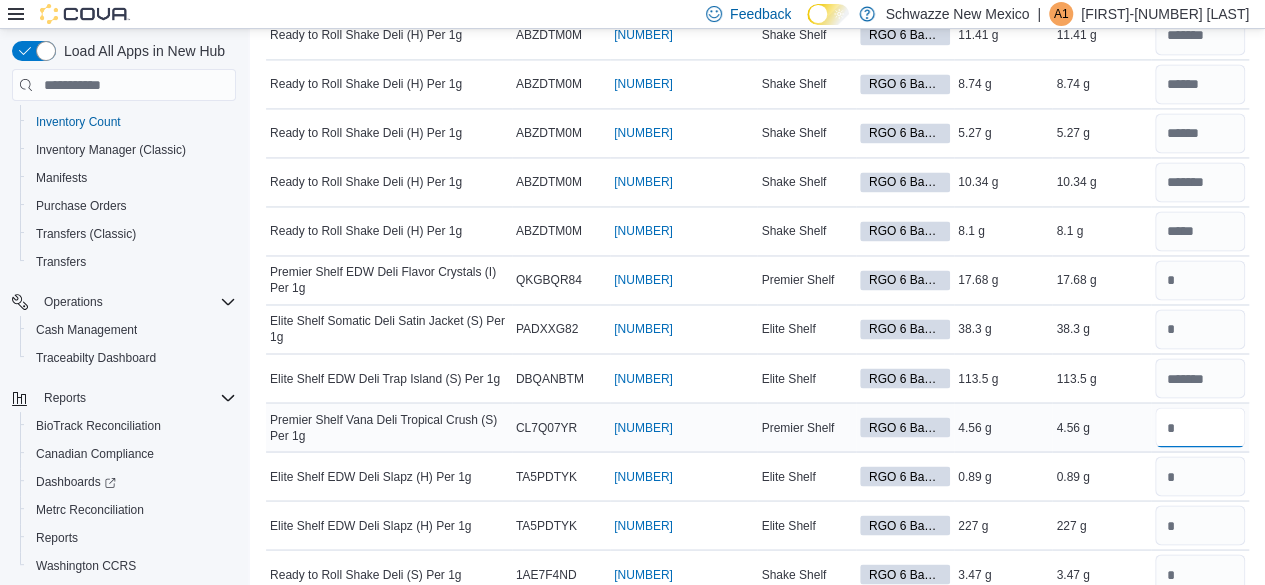 click at bounding box center (1200, 427) 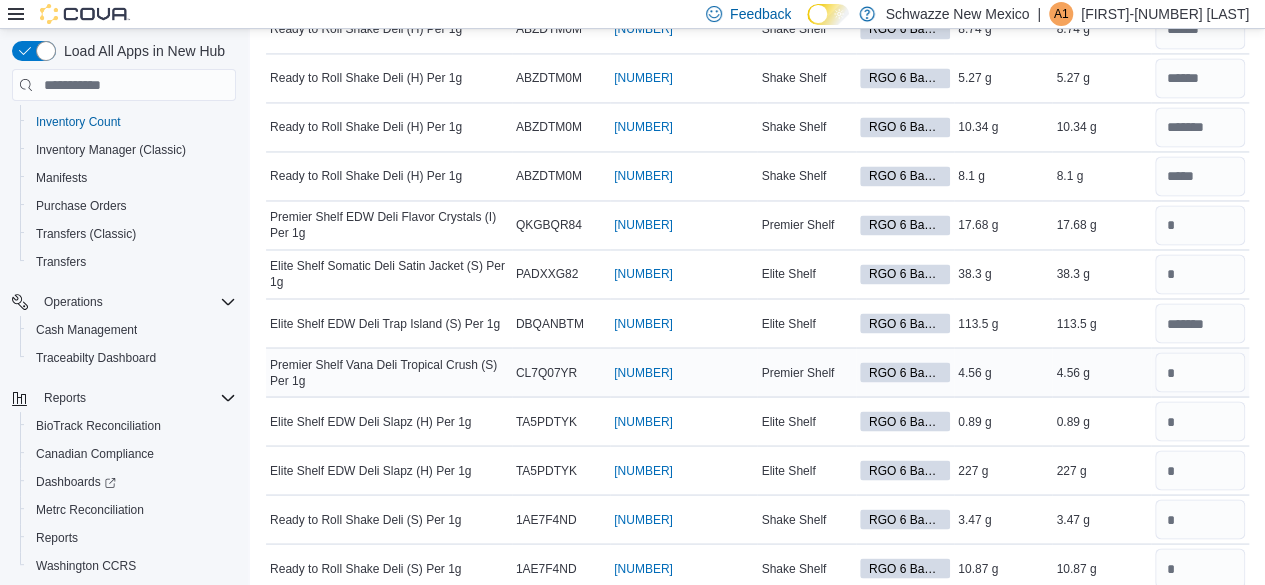scroll, scrollTop: 1651, scrollLeft: 0, axis: vertical 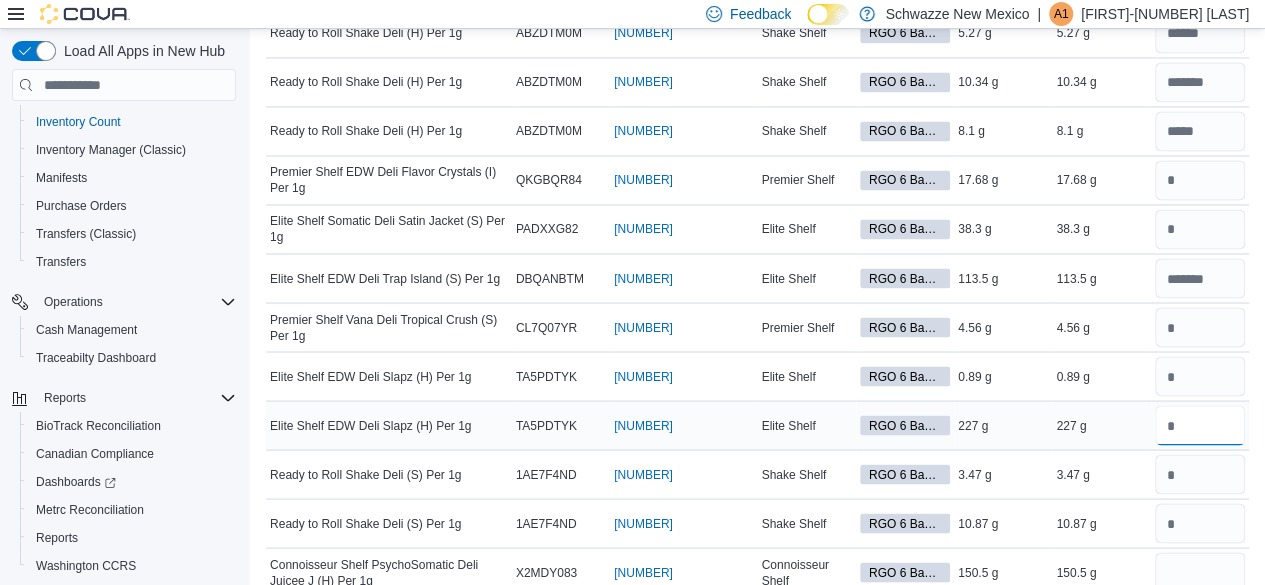 click at bounding box center [1200, 425] 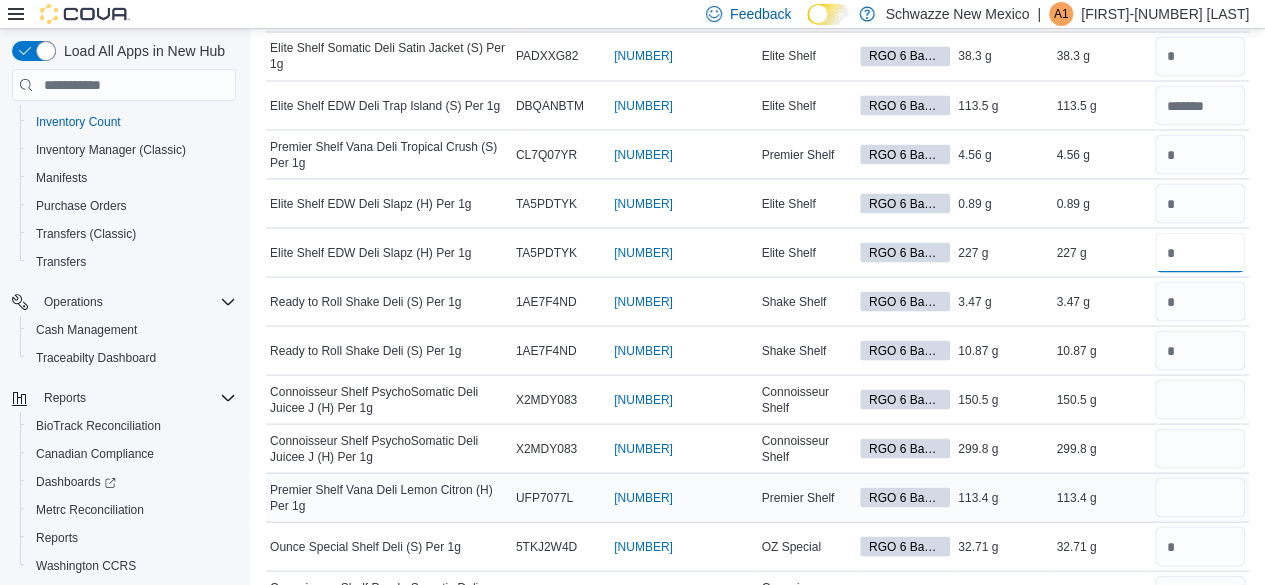 scroll, scrollTop: 1851, scrollLeft: 0, axis: vertical 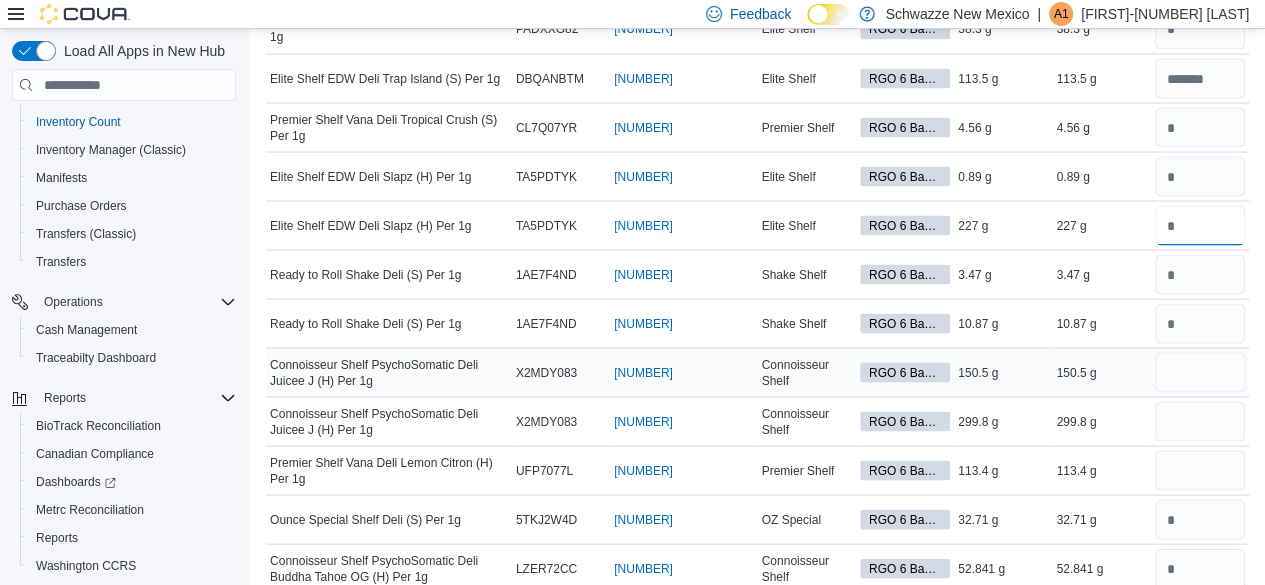 type on "***" 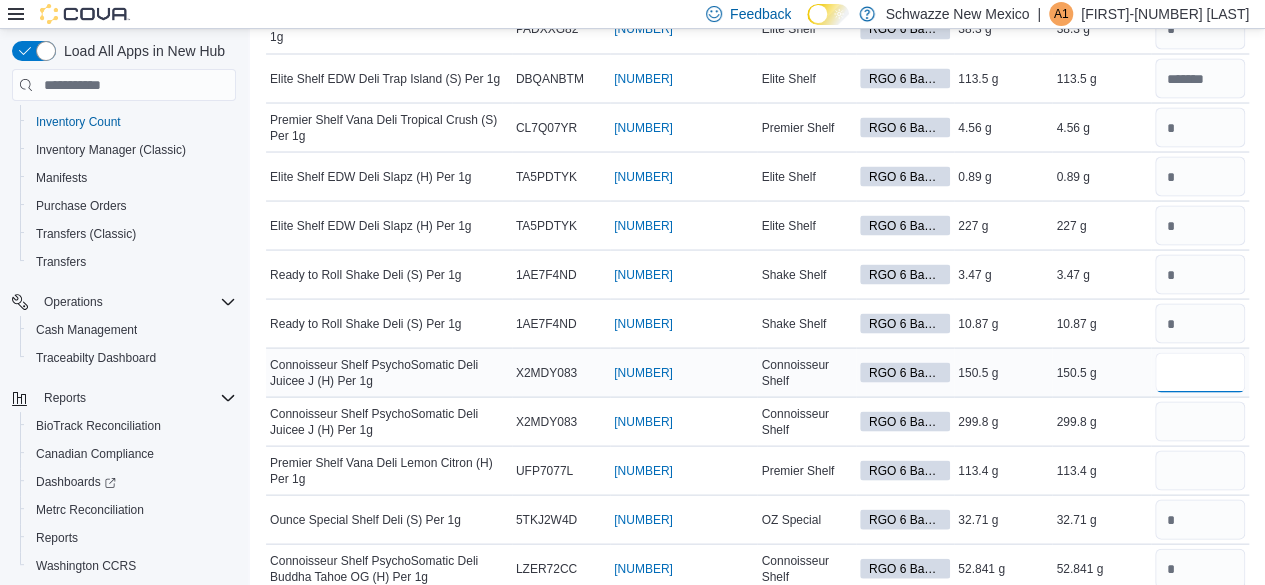 type 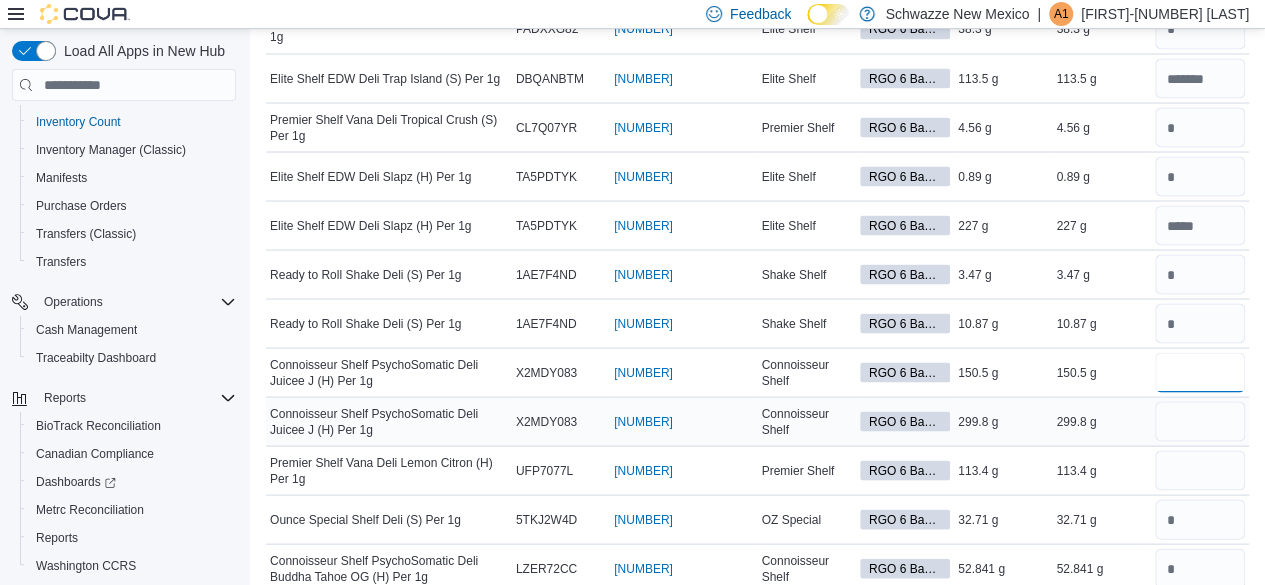 type on "*****" 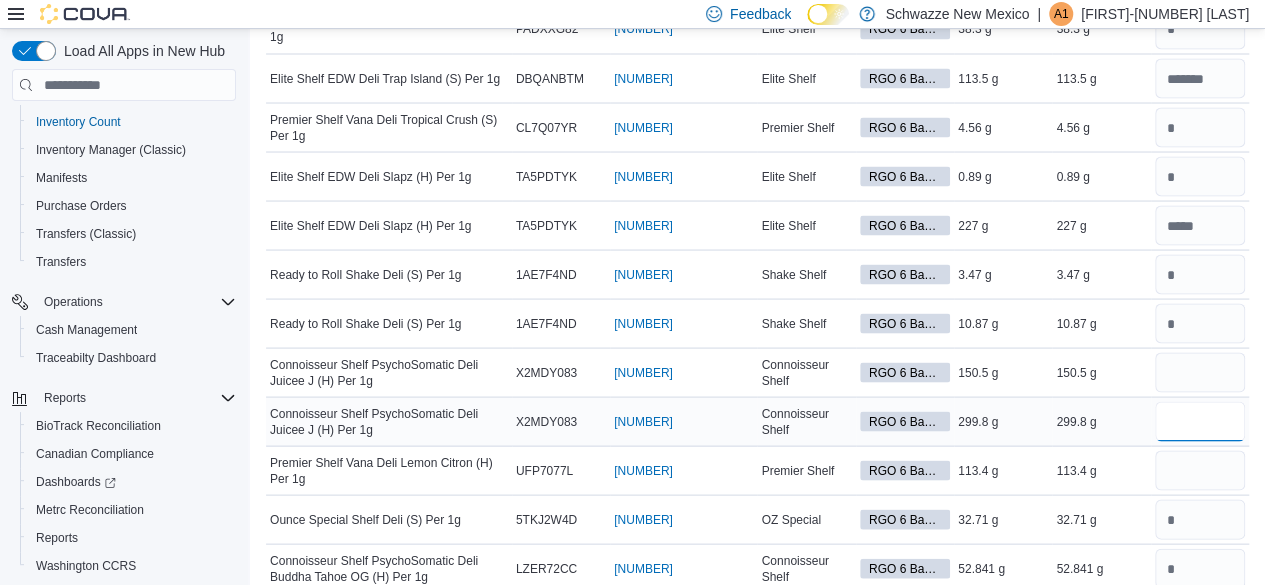 type 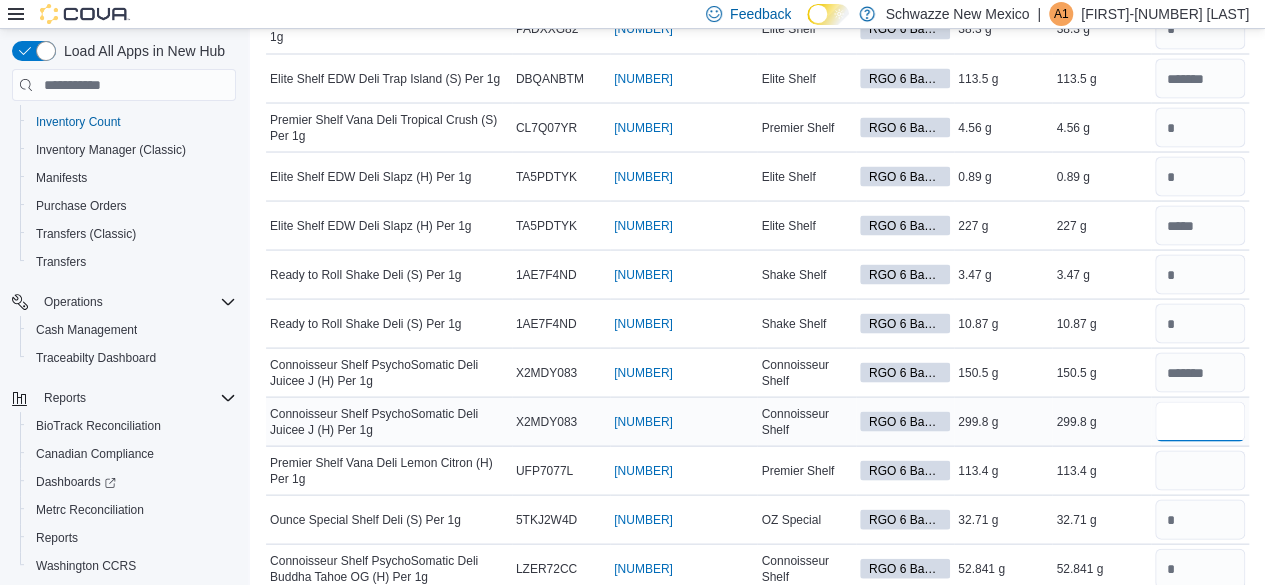 click at bounding box center (1200, 421) 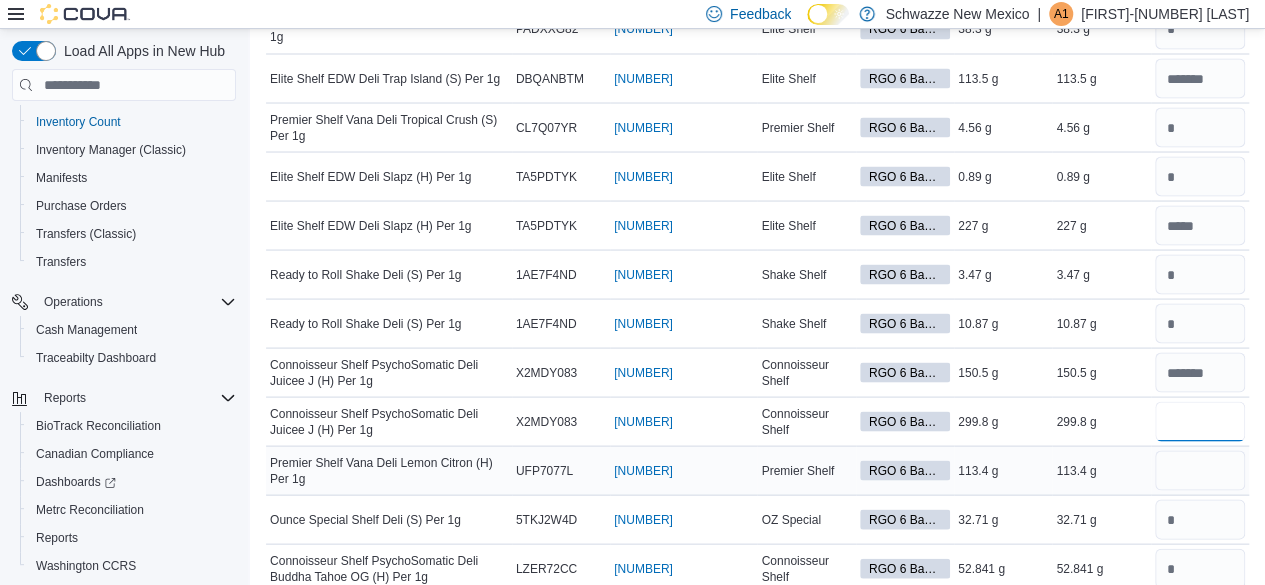 type on "*****" 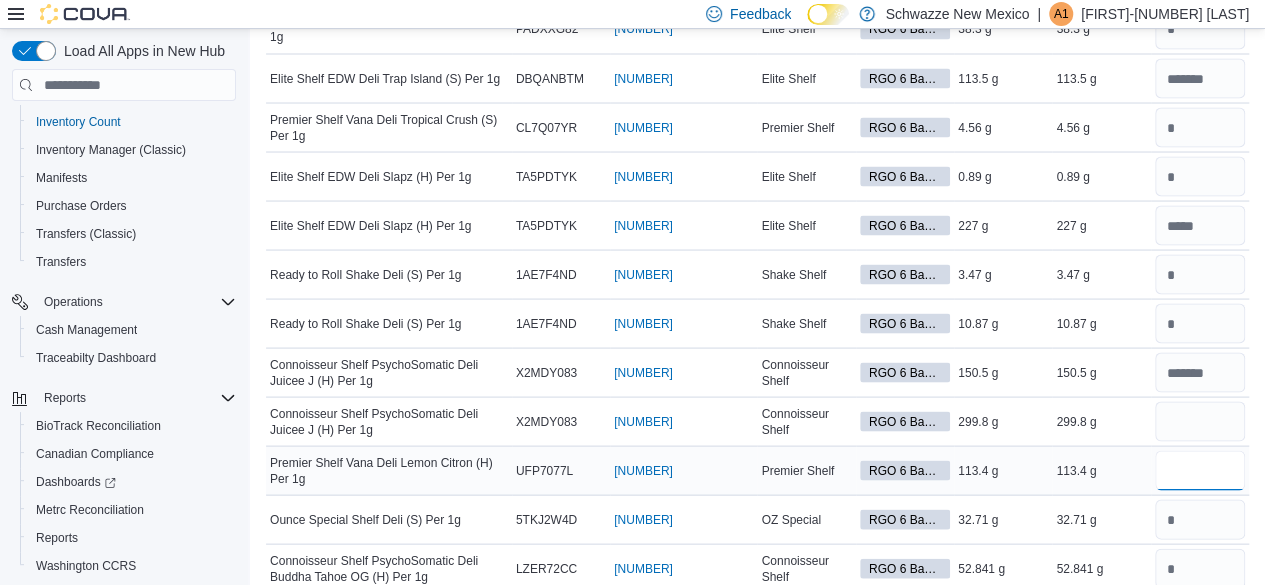 type 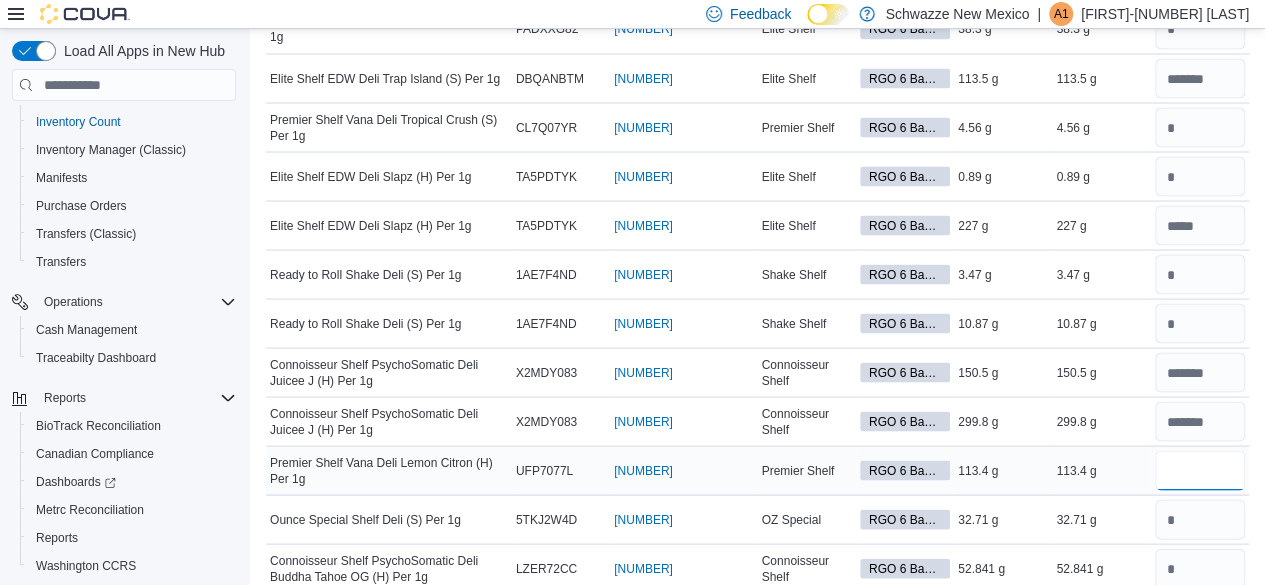 click at bounding box center [1200, 470] 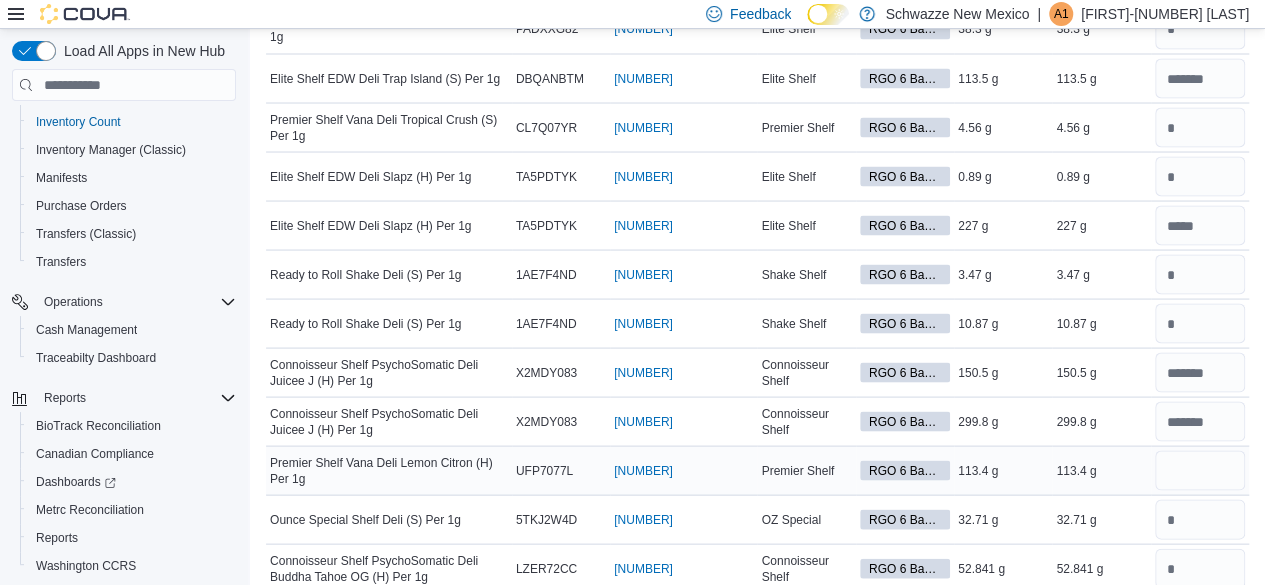 type 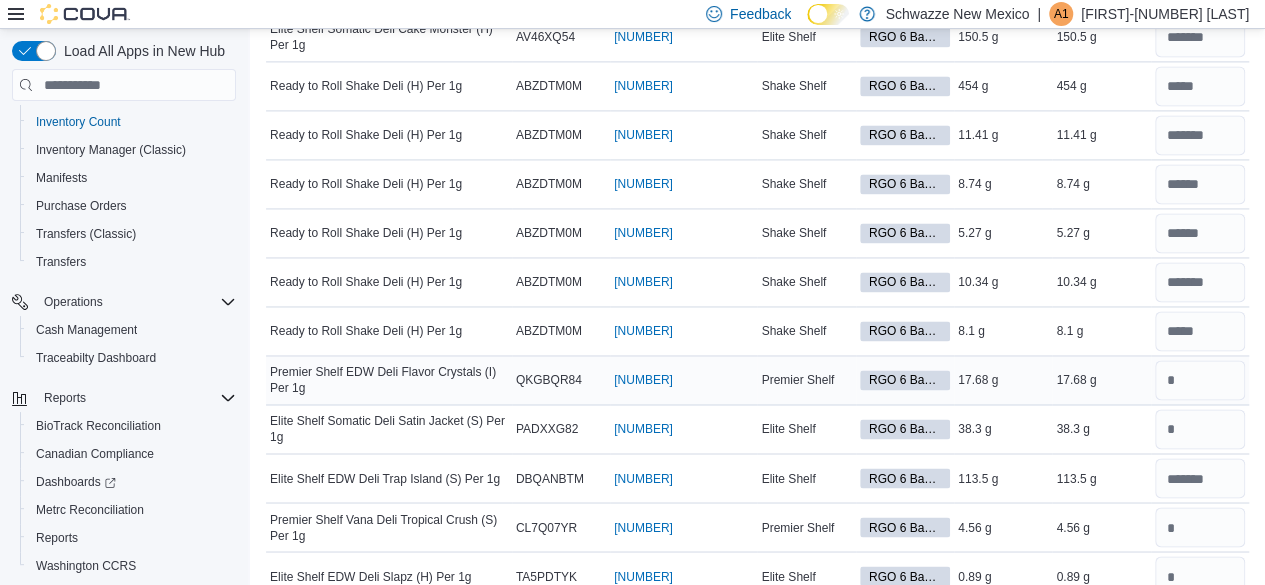 scroll, scrollTop: 1351, scrollLeft: 0, axis: vertical 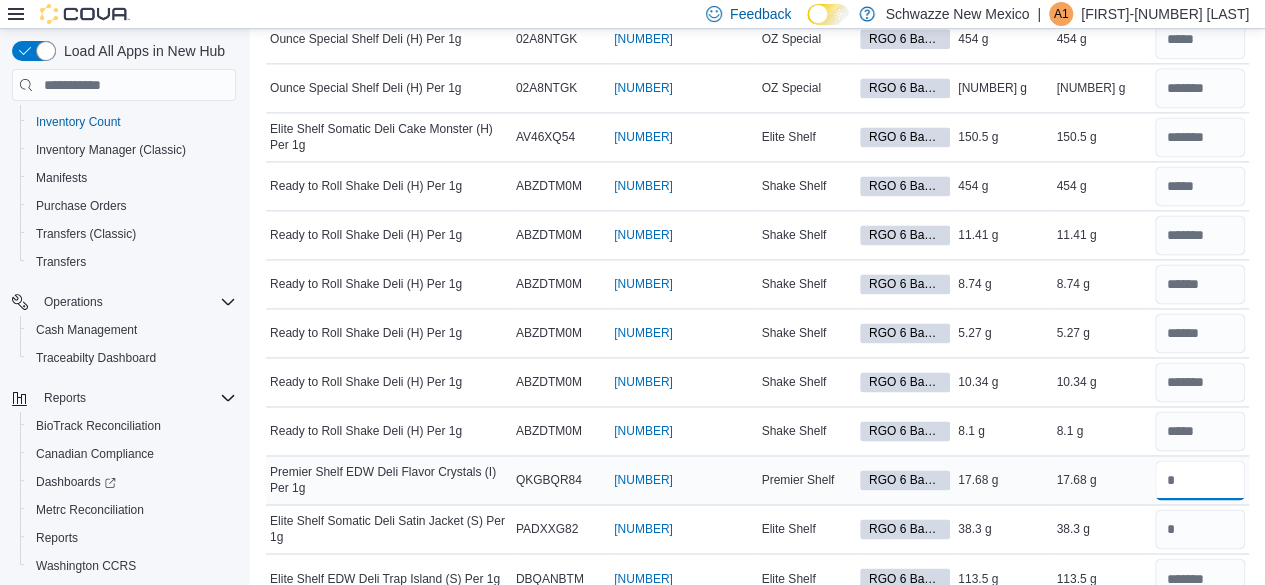 click at bounding box center (1200, 480) 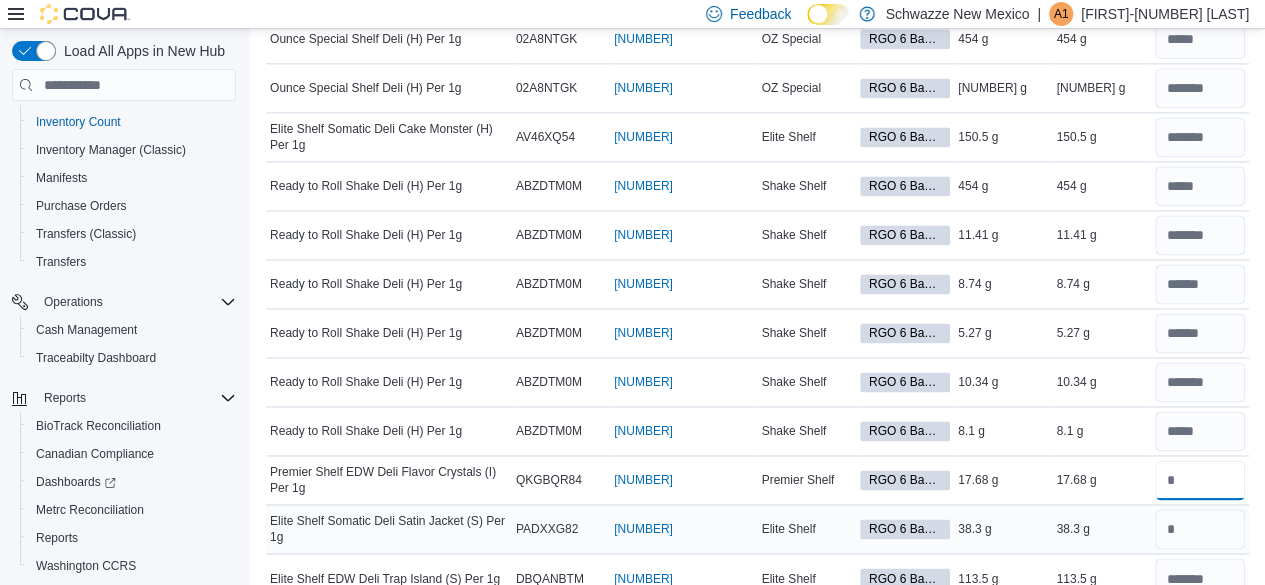 type on "*****" 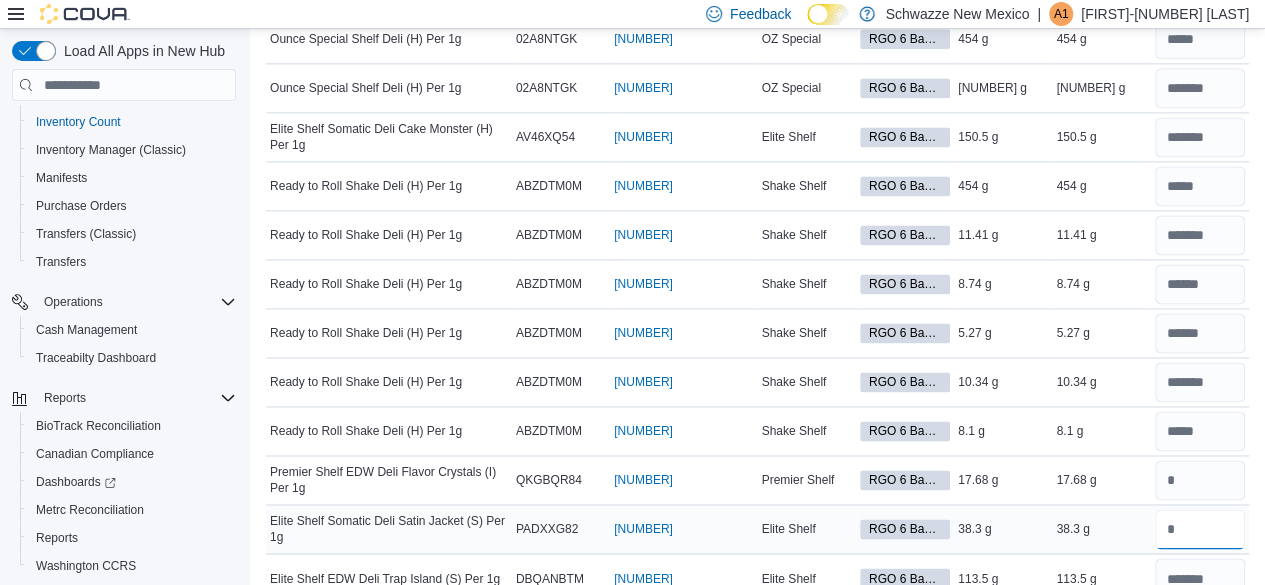 type 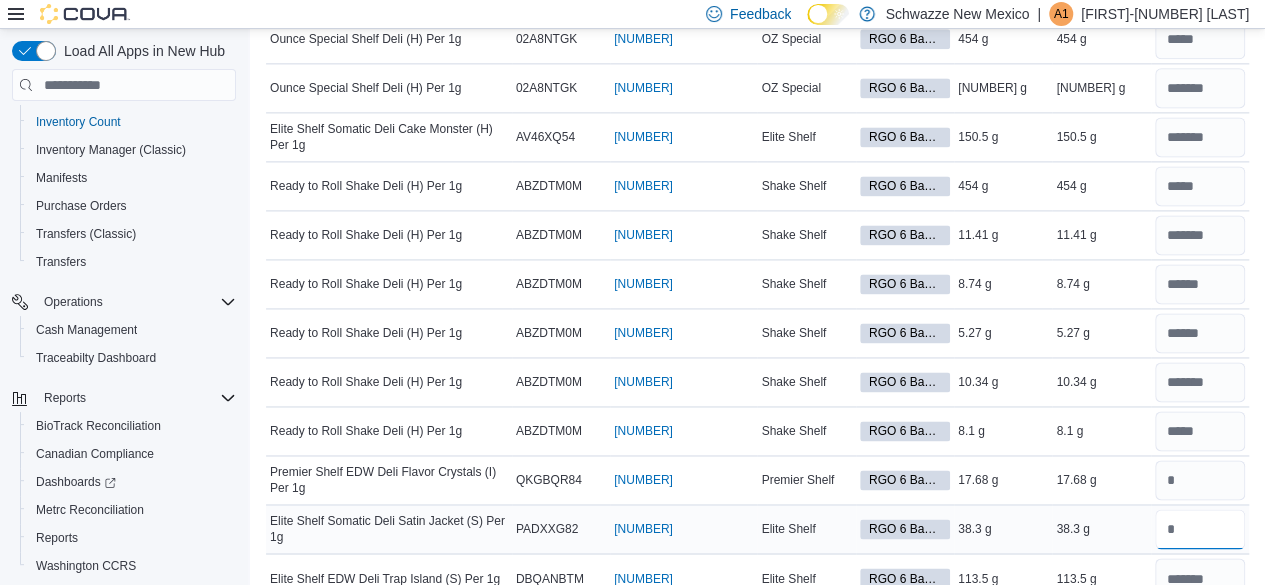 click at bounding box center [1200, 529] 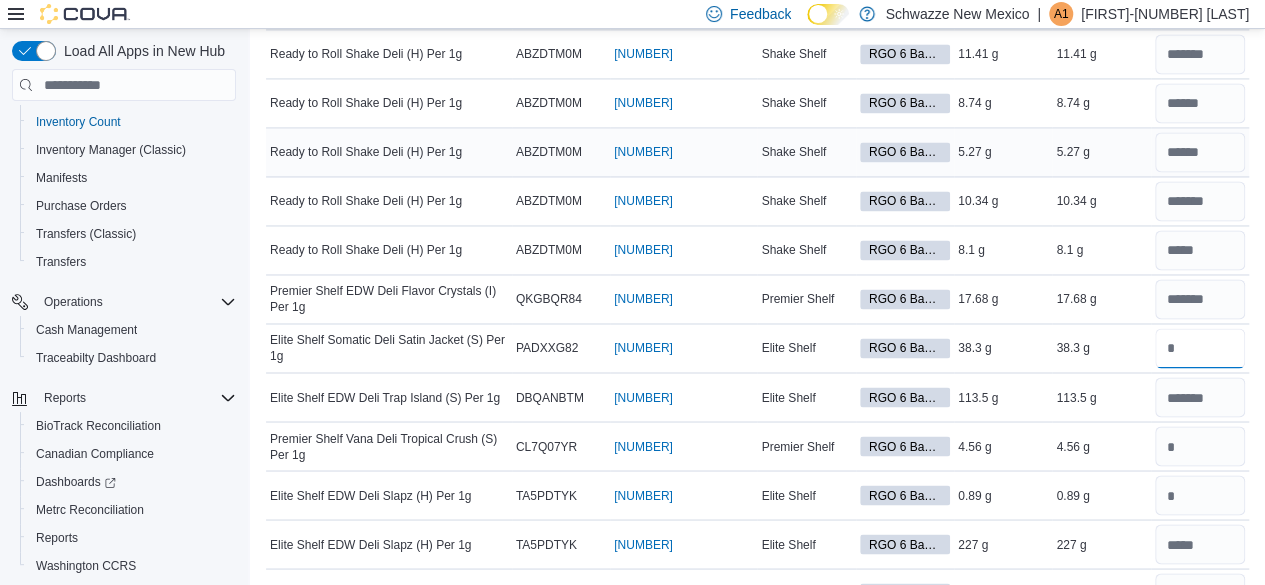 scroll, scrollTop: 1551, scrollLeft: 0, axis: vertical 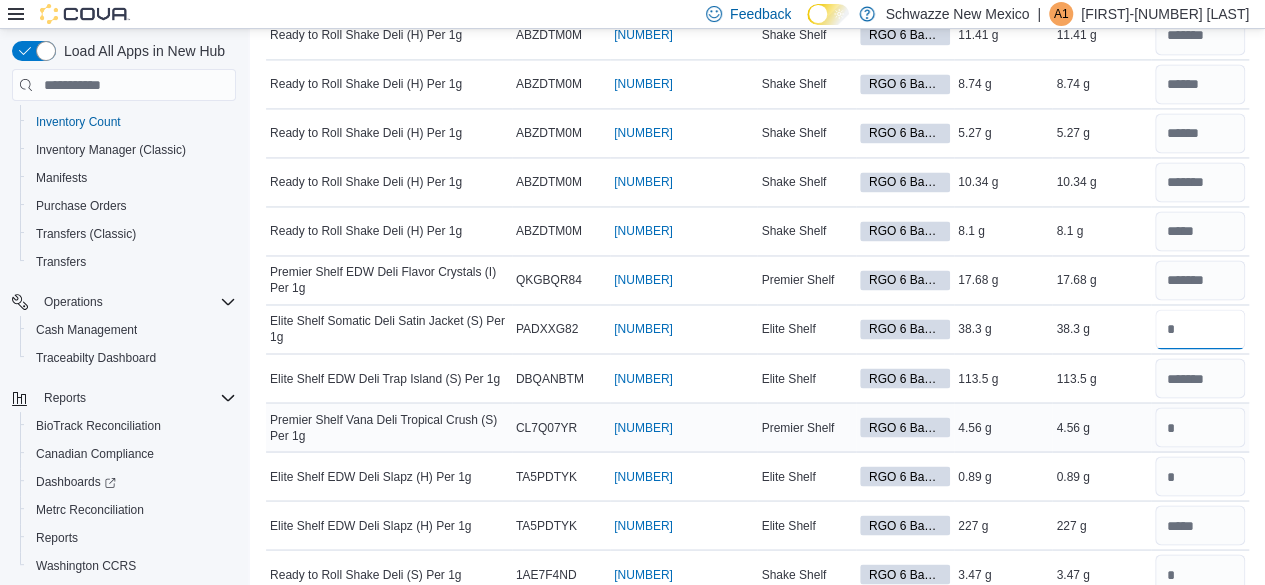 type on "*****" 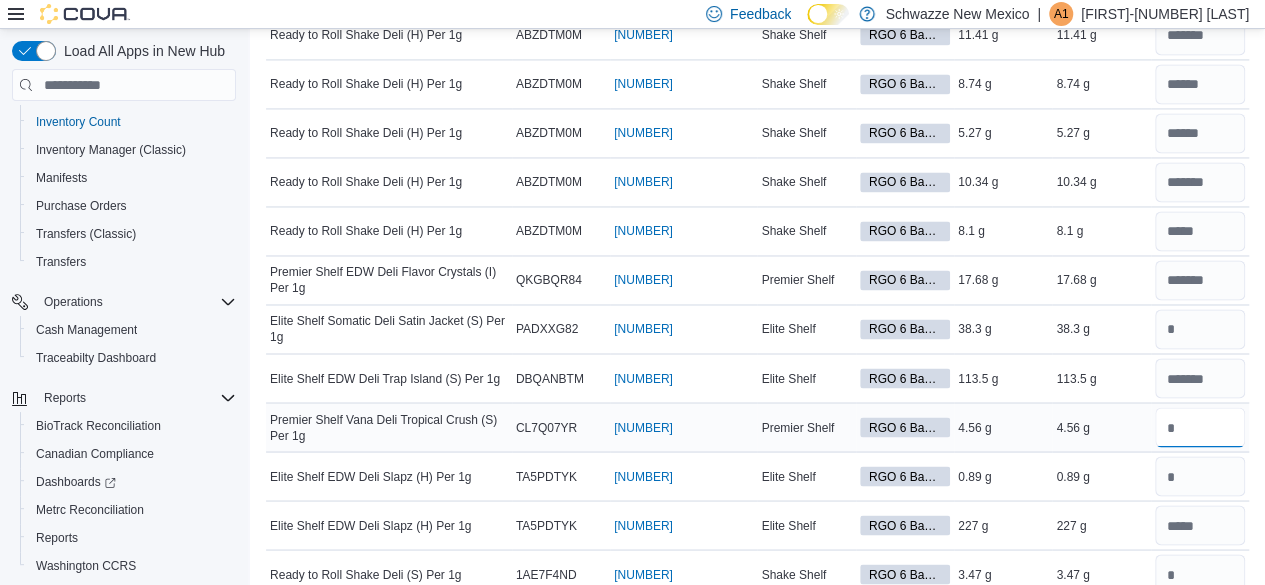type 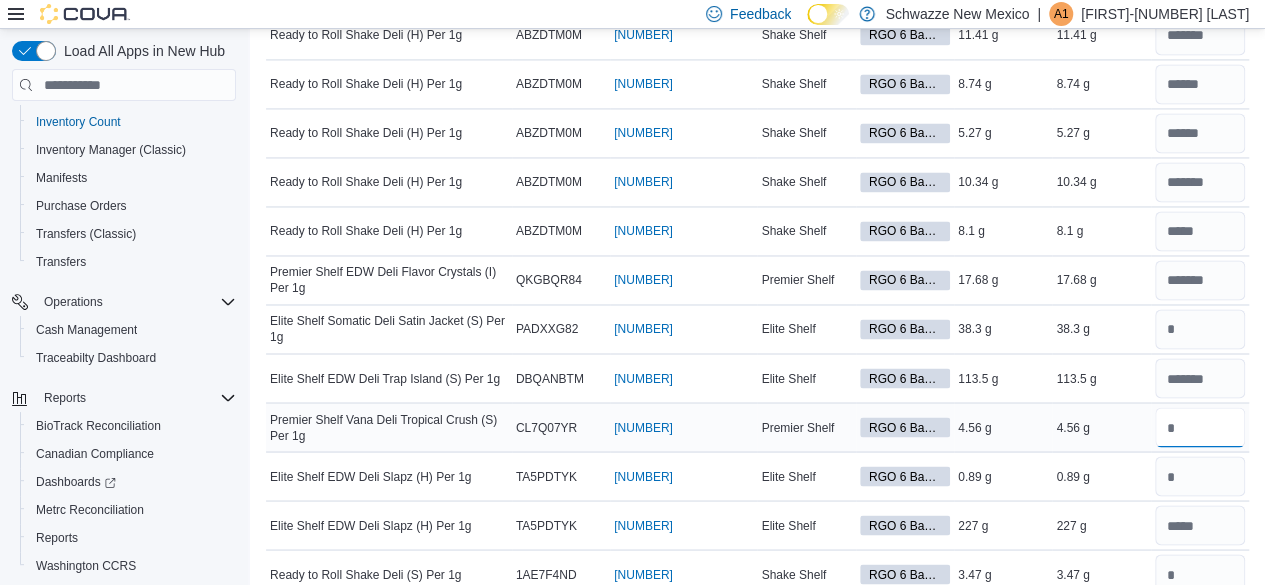 click at bounding box center (1200, 427) 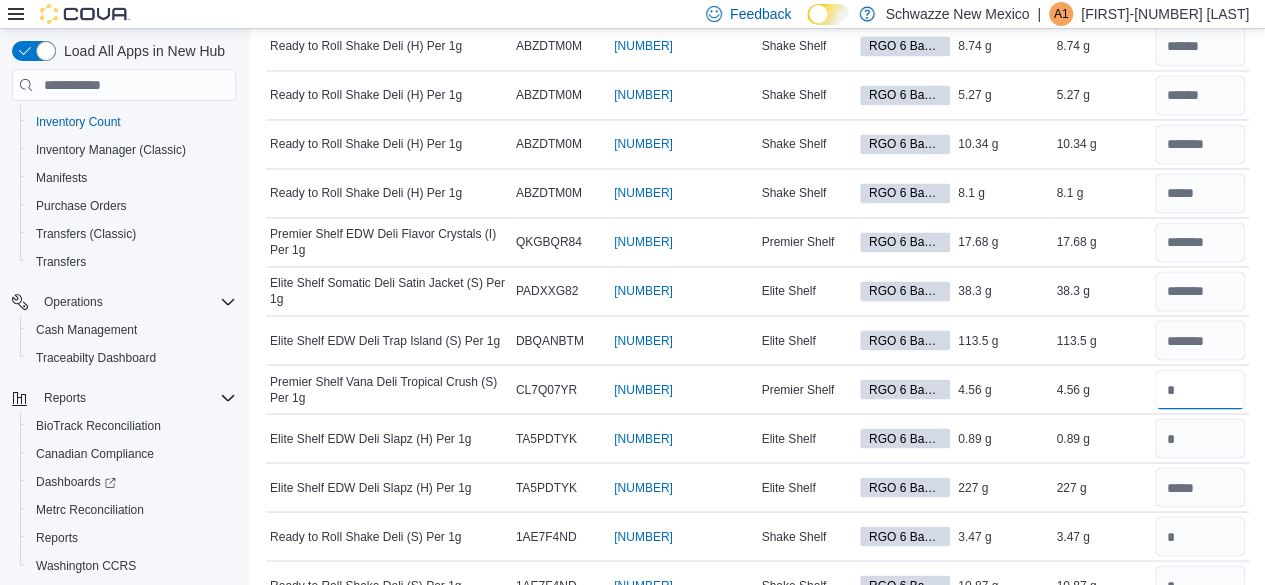 scroll, scrollTop: 1592, scrollLeft: 0, axis: vertical 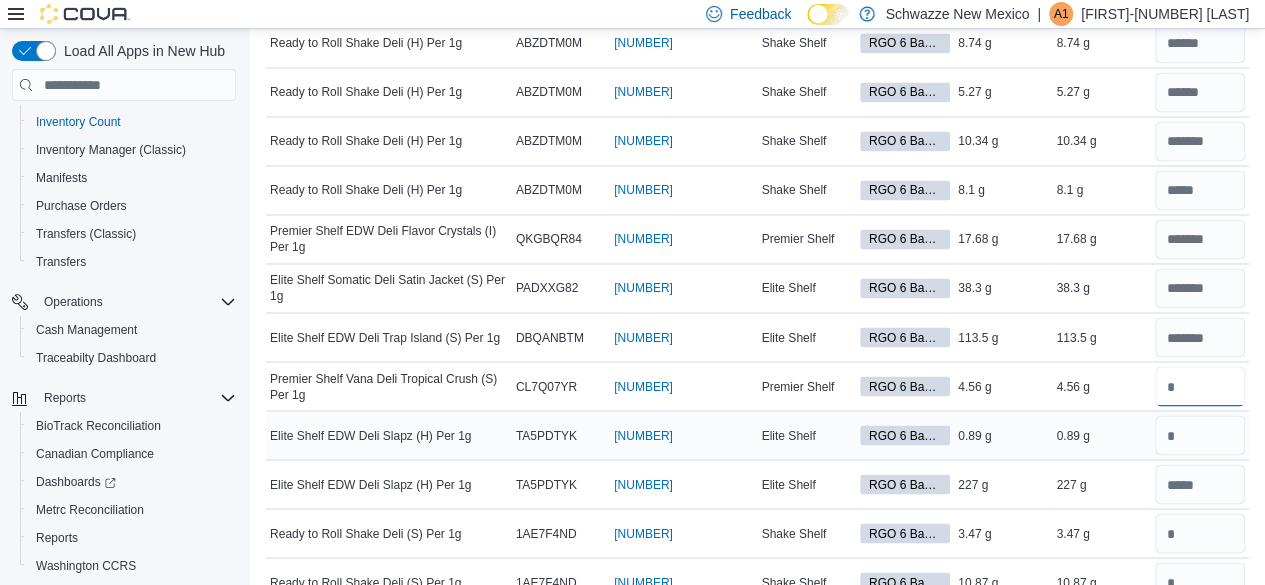 type on "****" 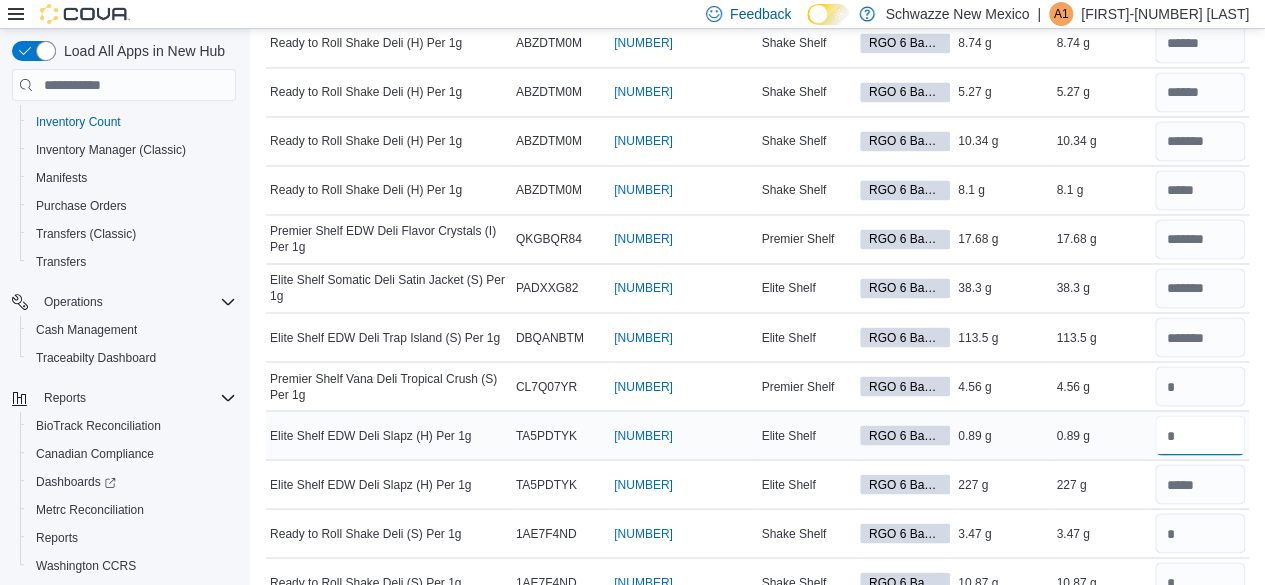 type 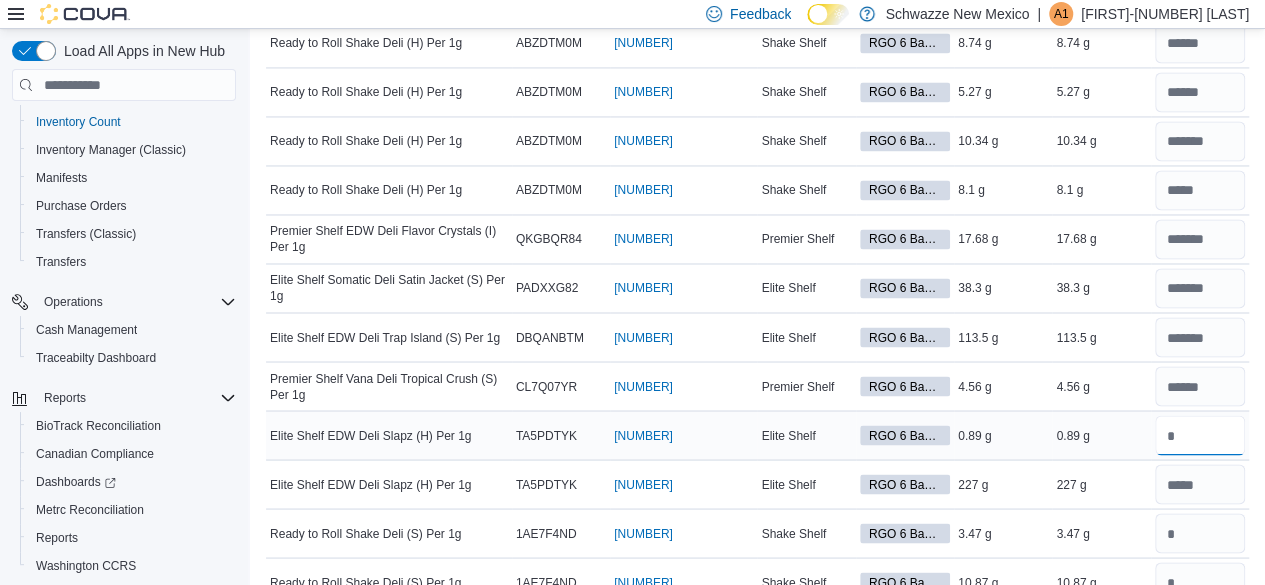 click at bounding box center (1200, 435) 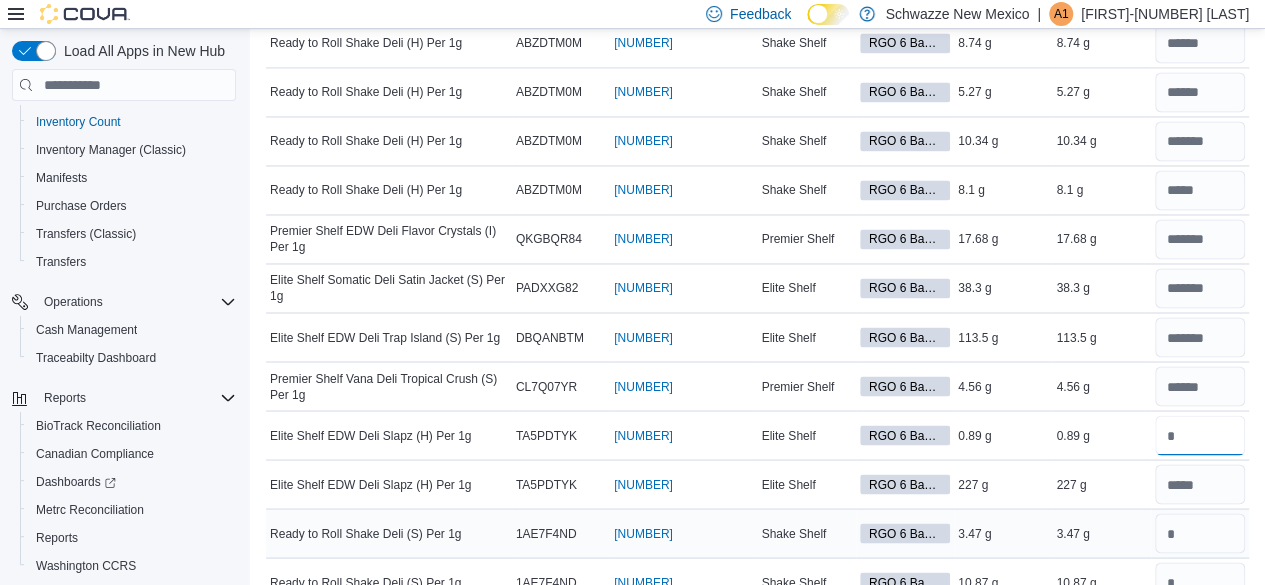 type on "****" 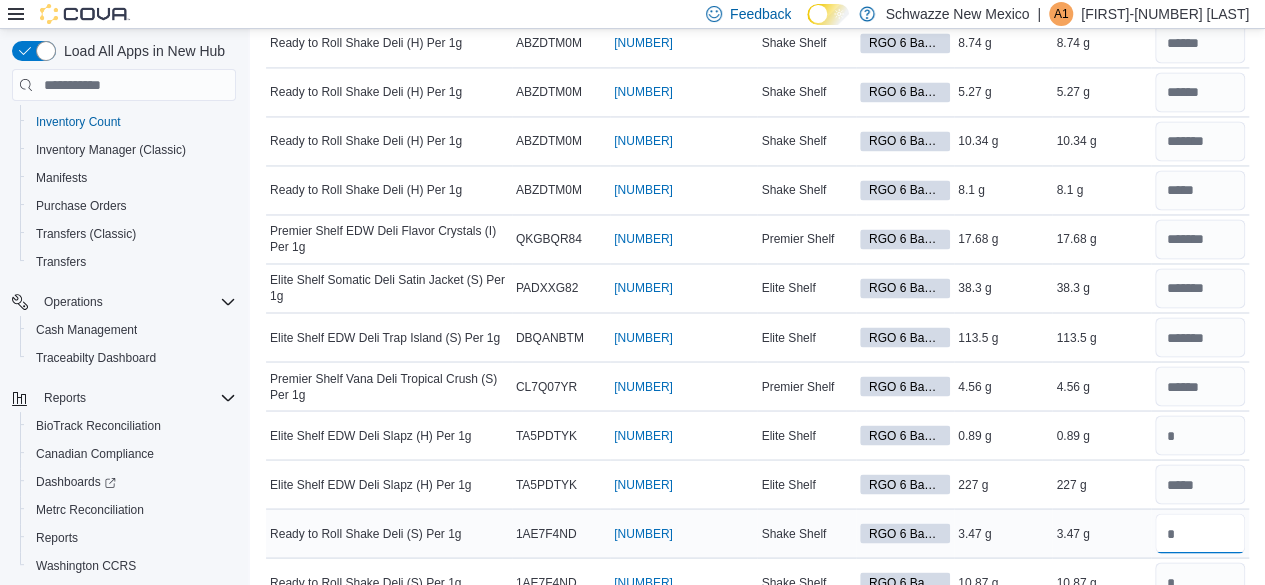 type 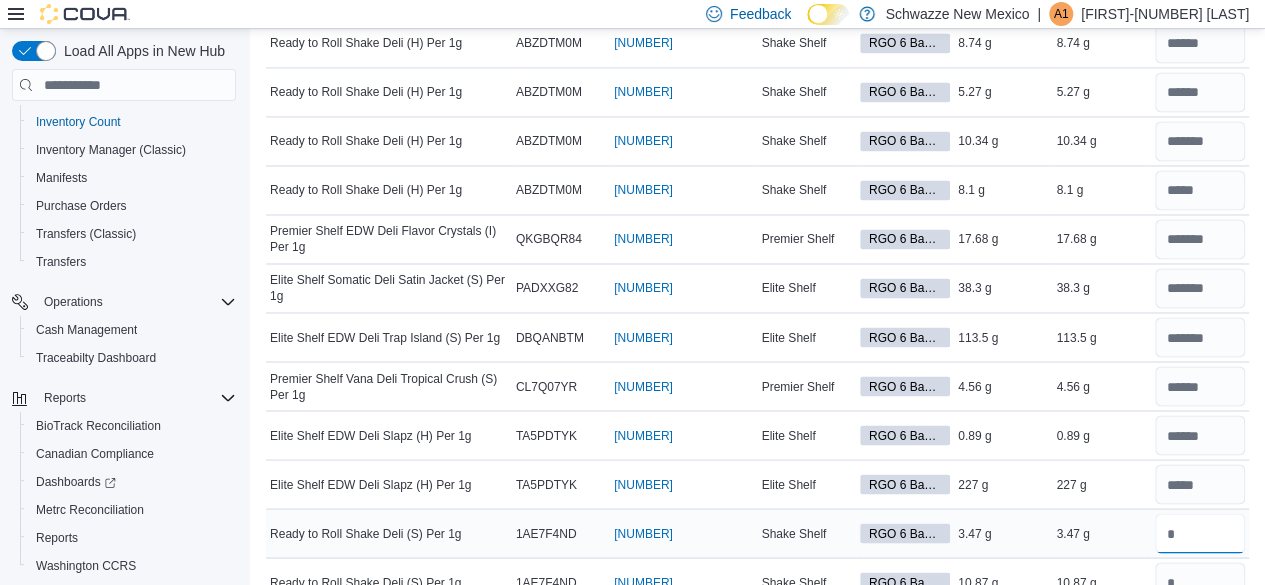 click at bounding box center [1200, 533] 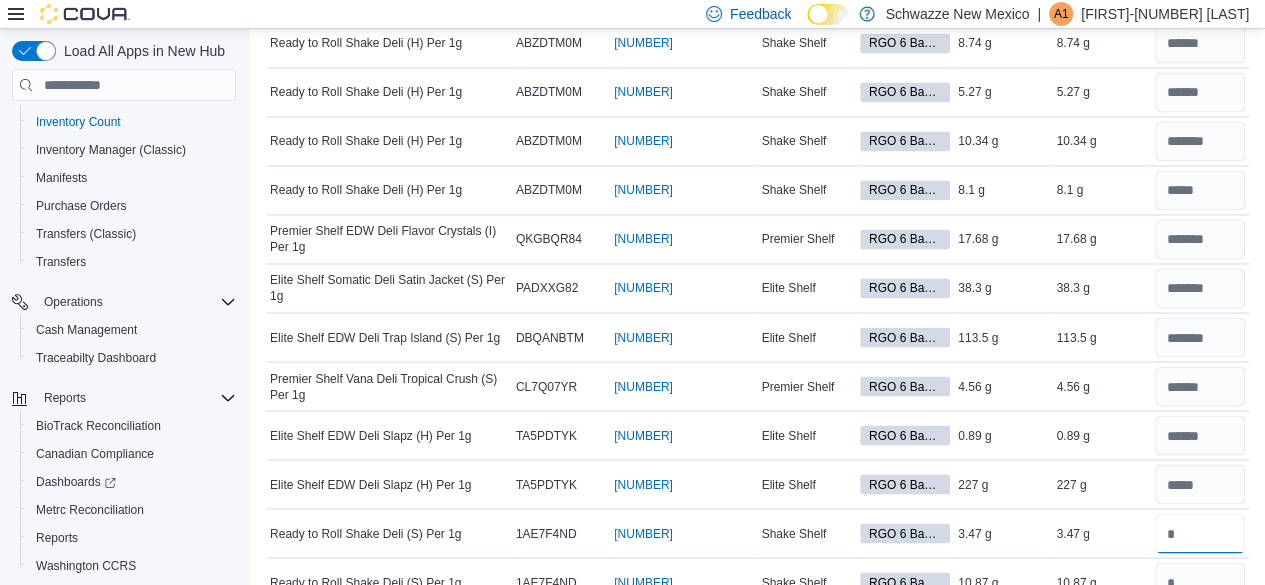 scroll, scrollTop: 1608, scrollLeft: 0, axis: vertical 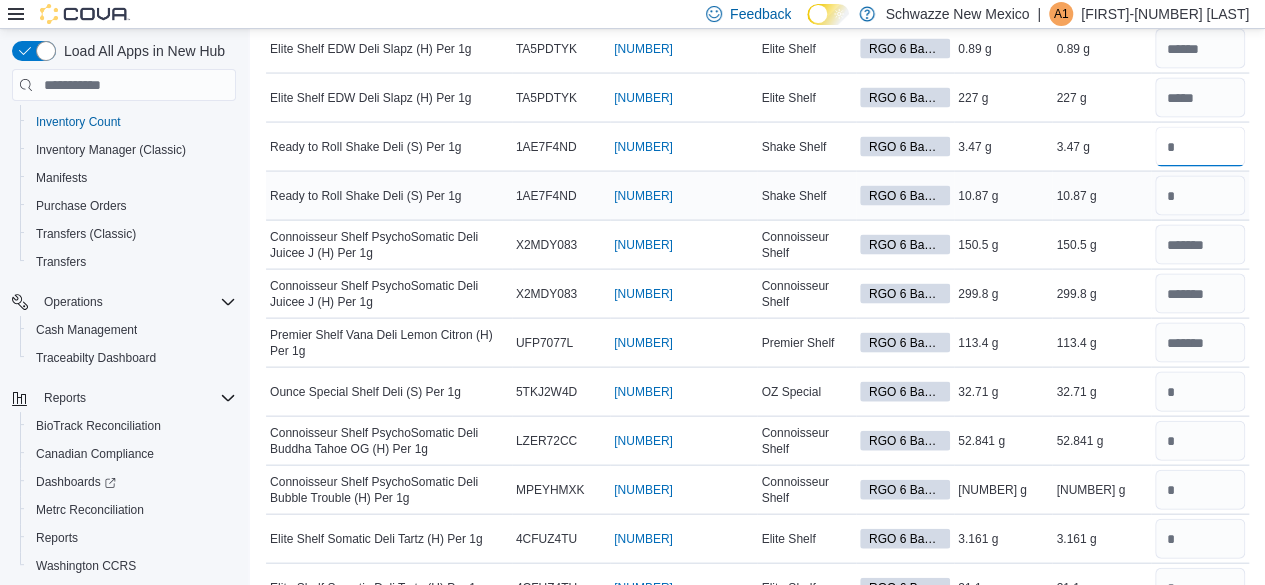 type on "****" 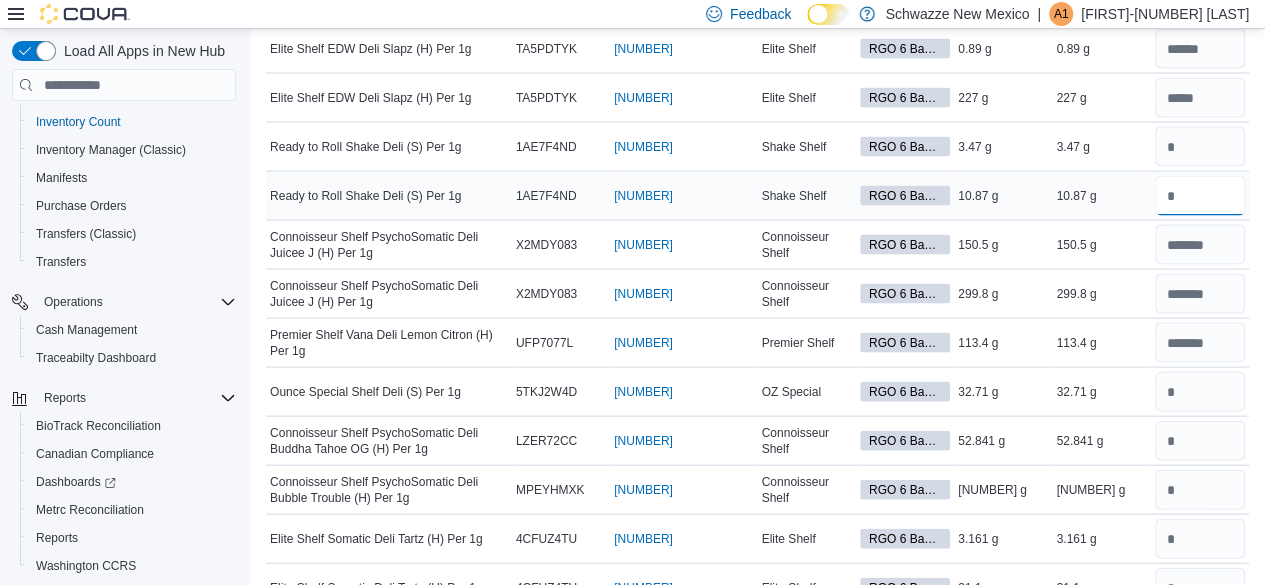type 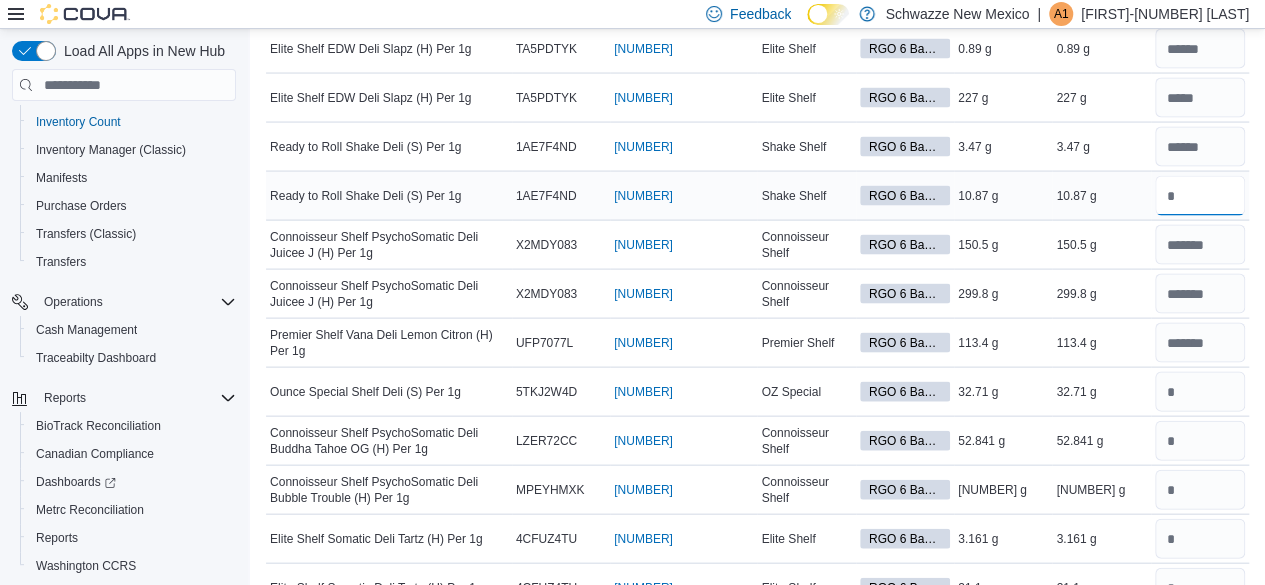 click at bounding box center [1200, 196] 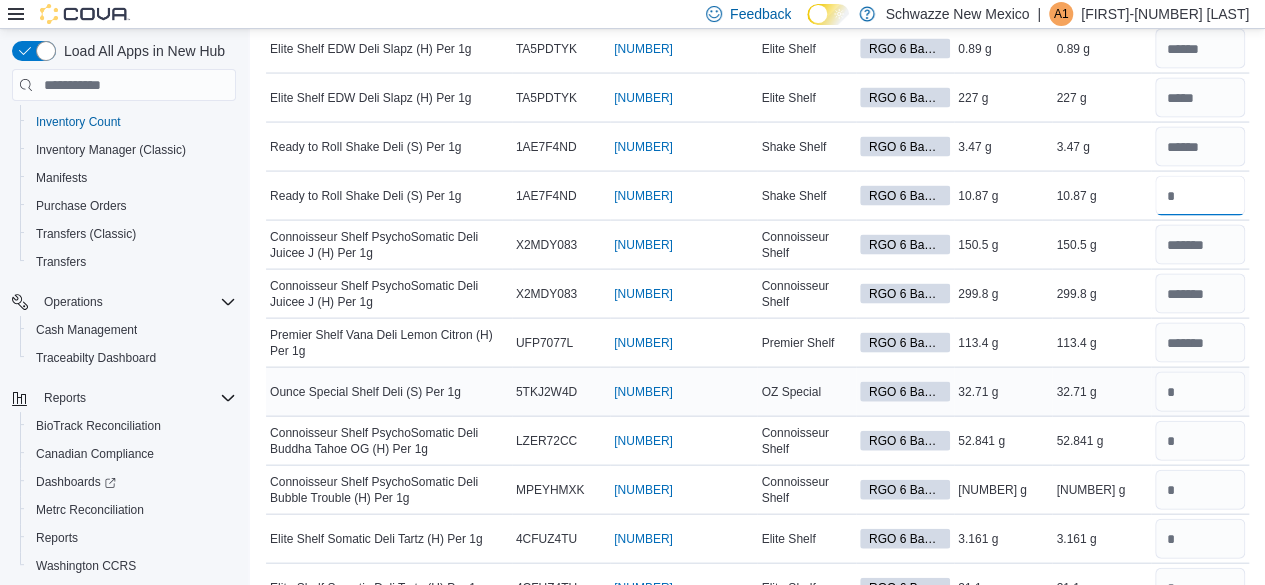 type on "*****" 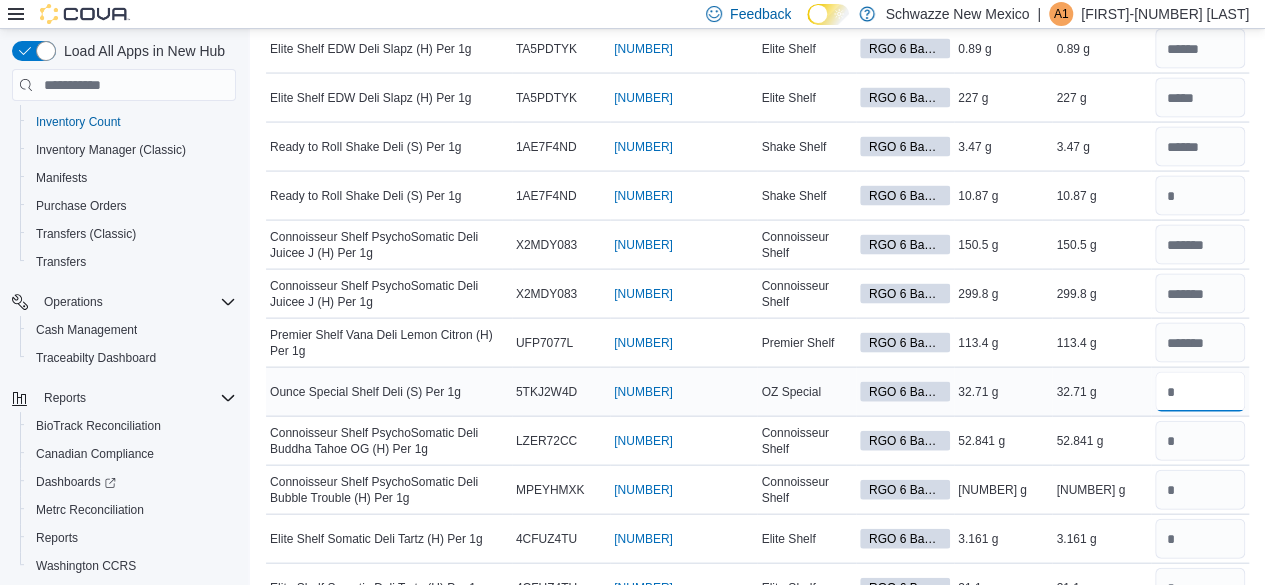type 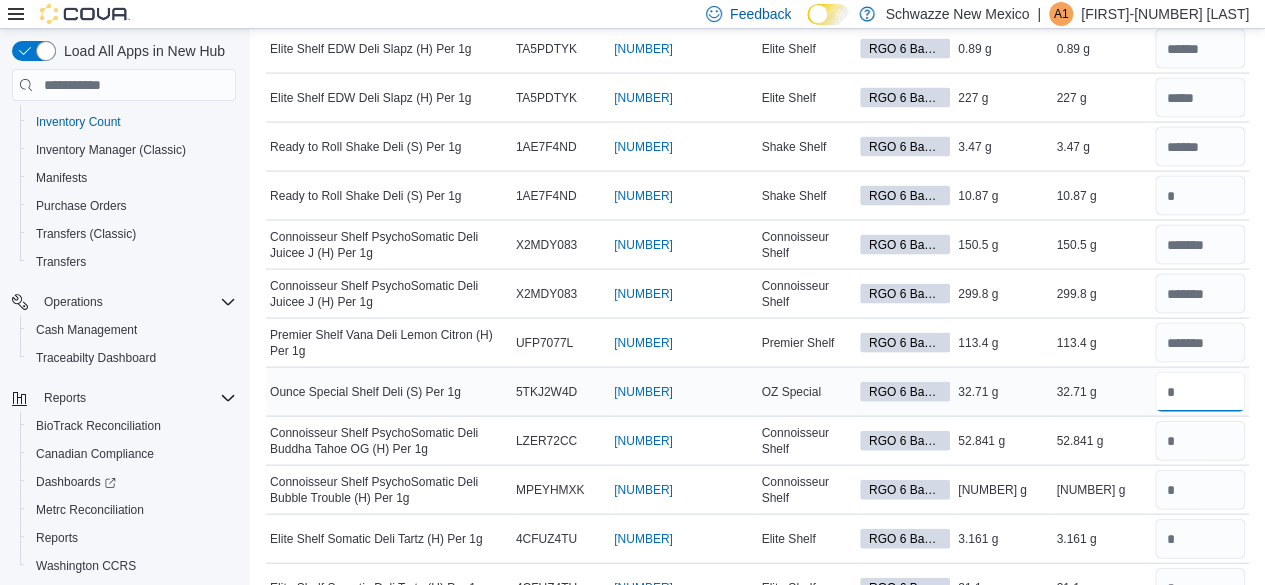 click at bounding box center [1200, 392] 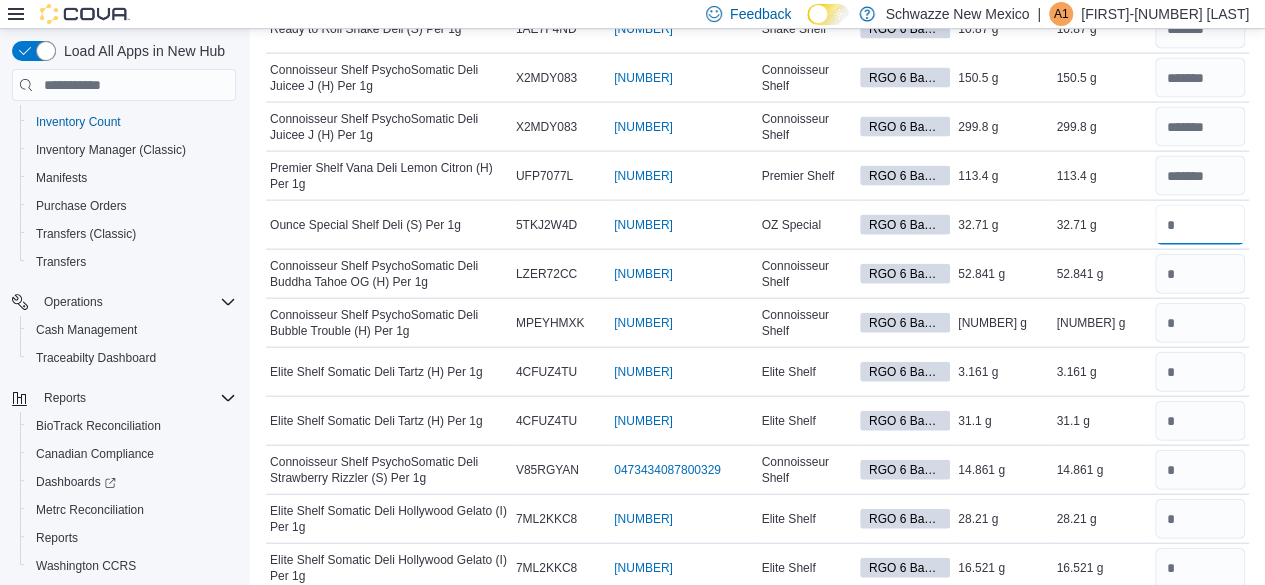 scroll, scrollTop: 2151, scrollLeft: 0, axis: vertical 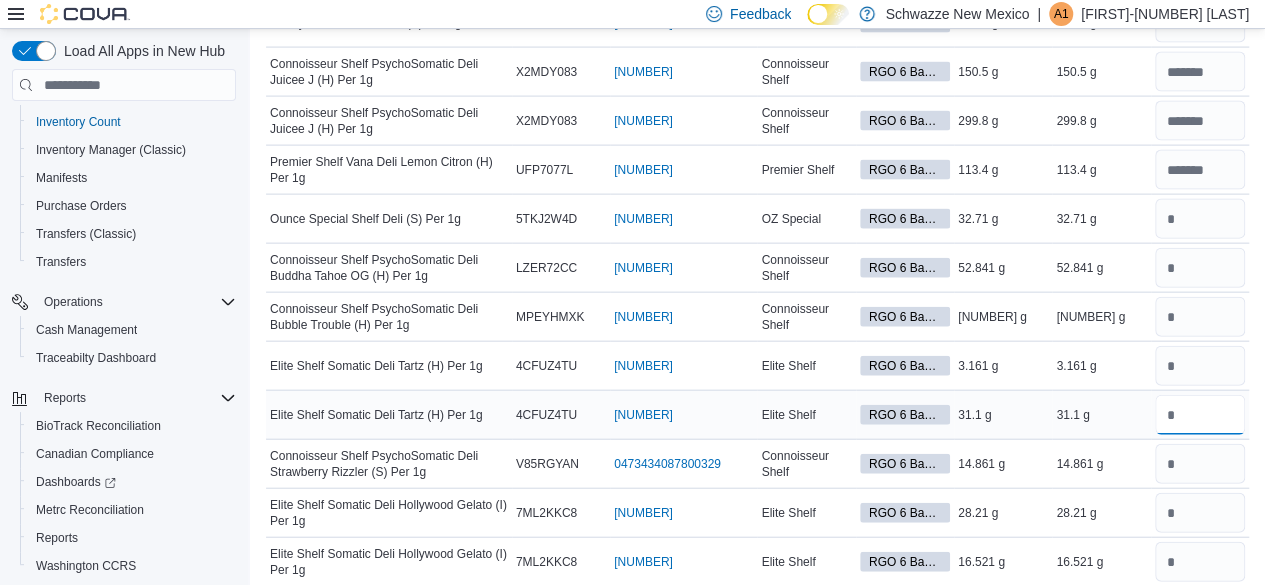 click at bounding box center (1200, 415) 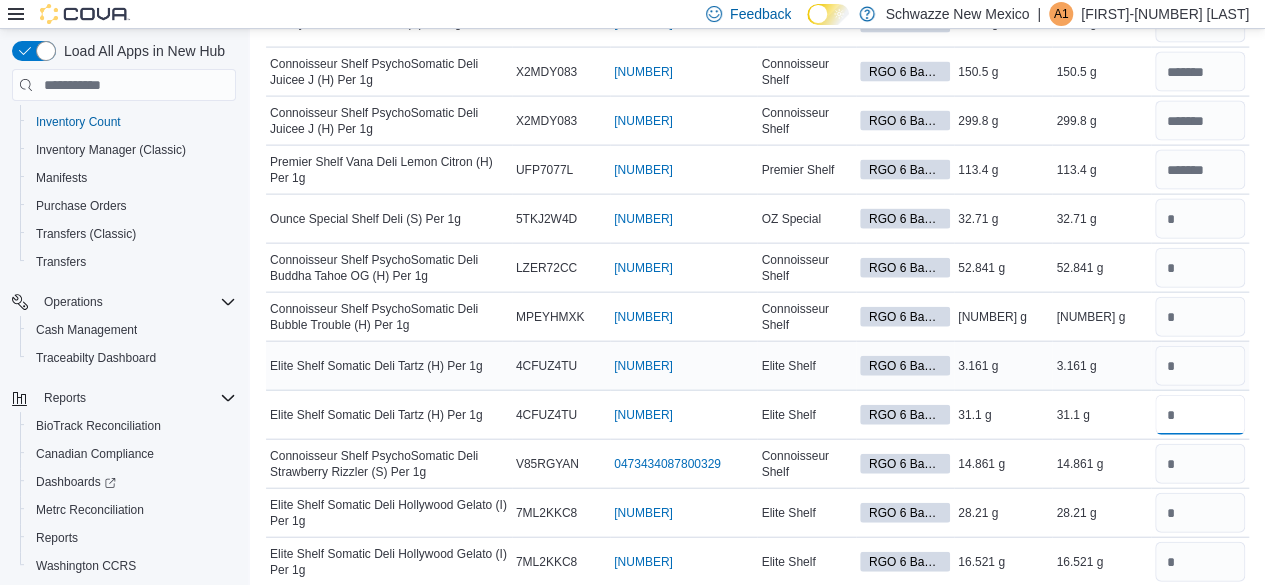 type on "*****" 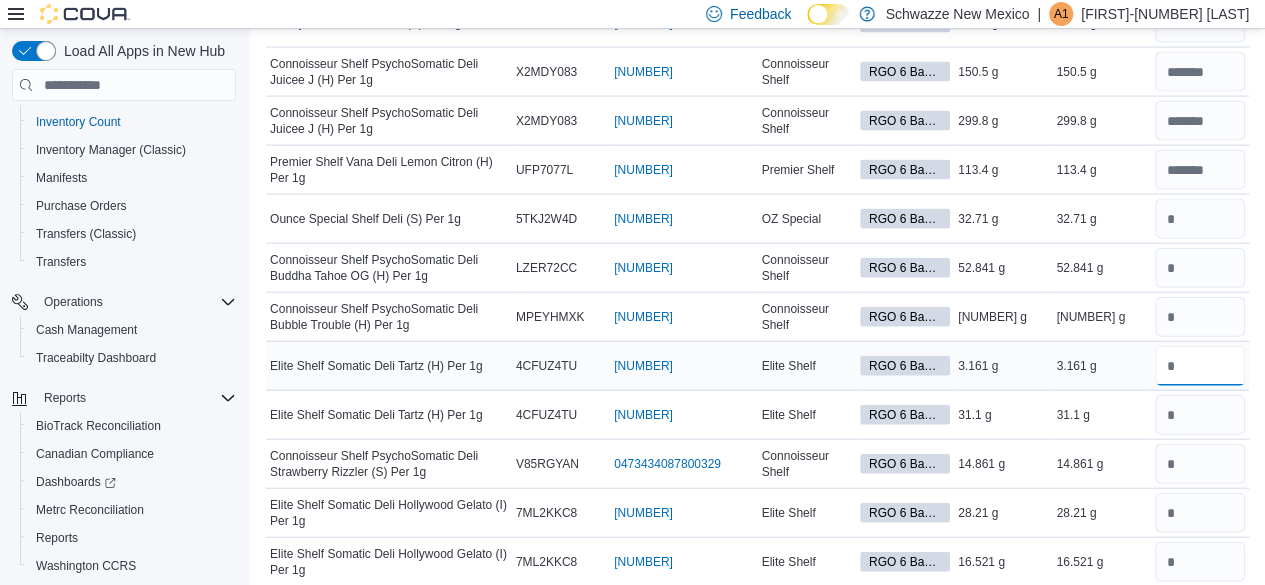 type 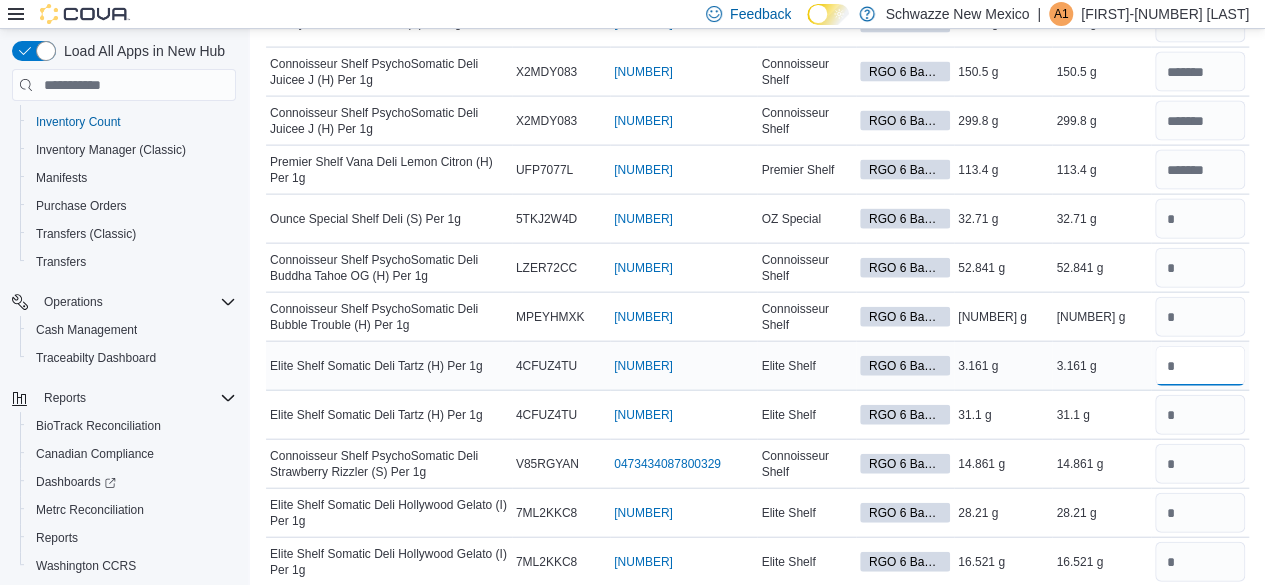 click at bounding box center (1200, 366) 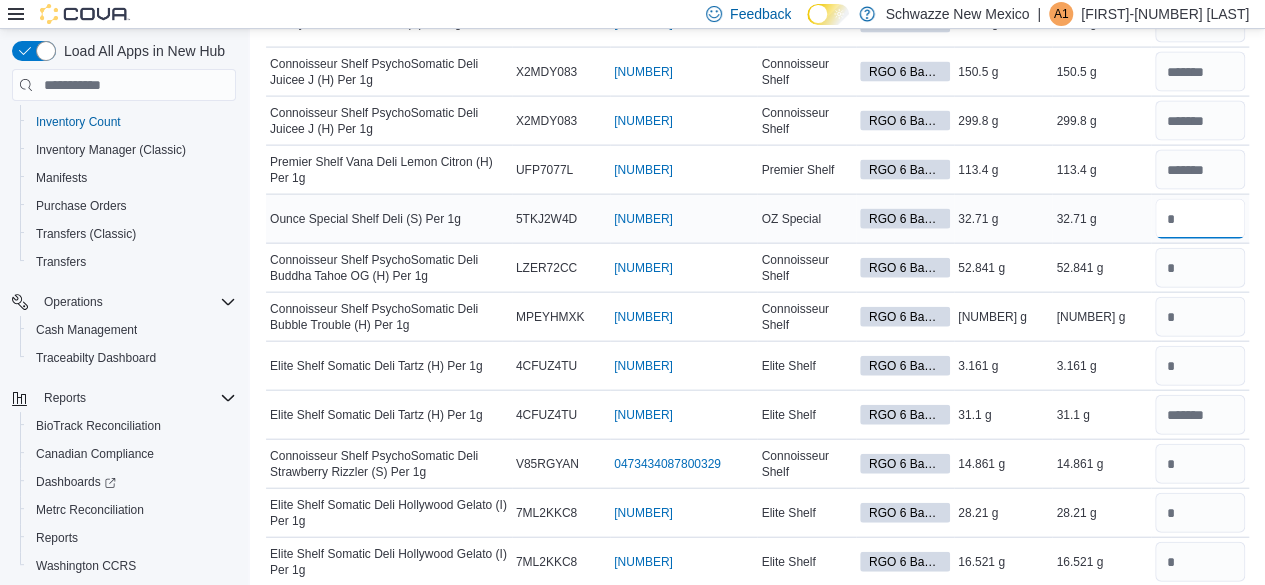 click at bounding box center (1200, 219) 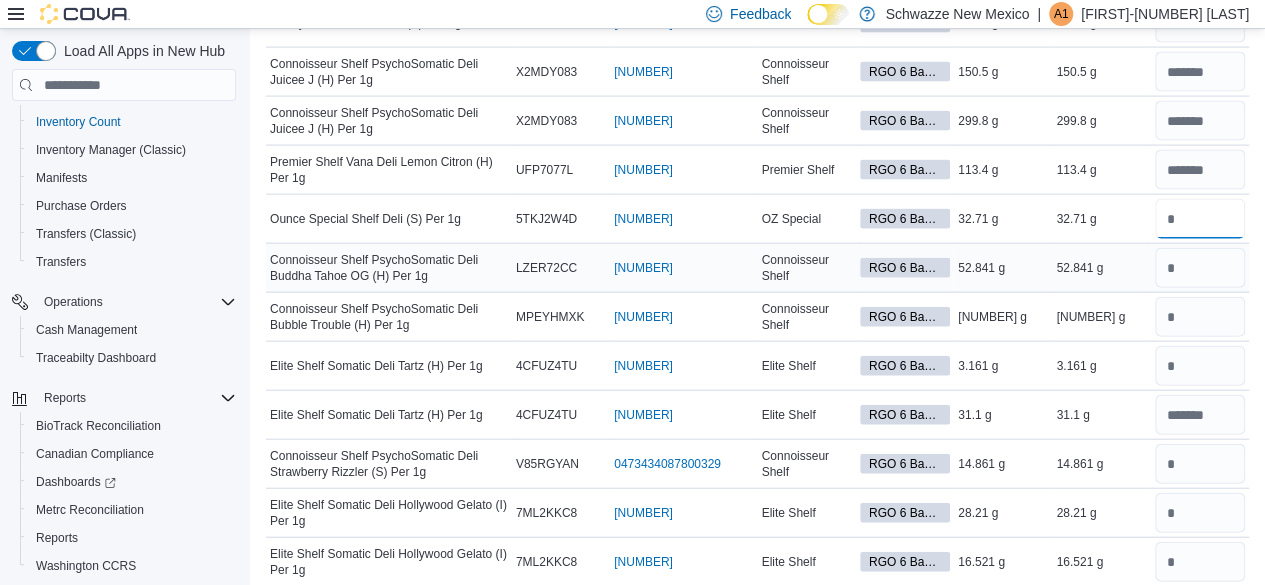 type on "****" 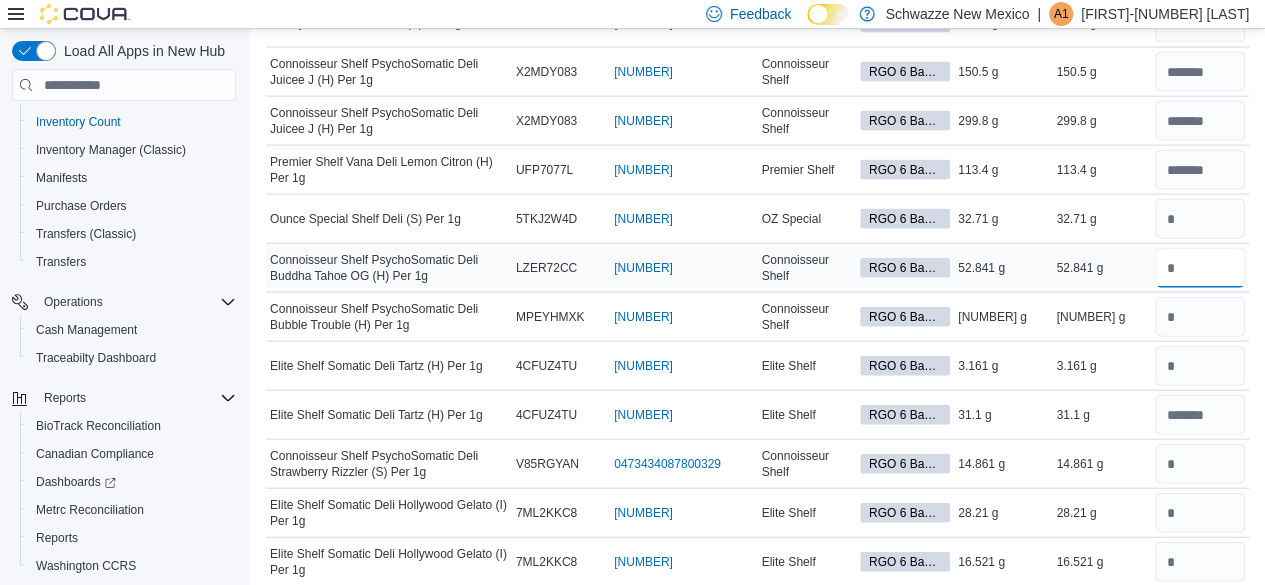 type 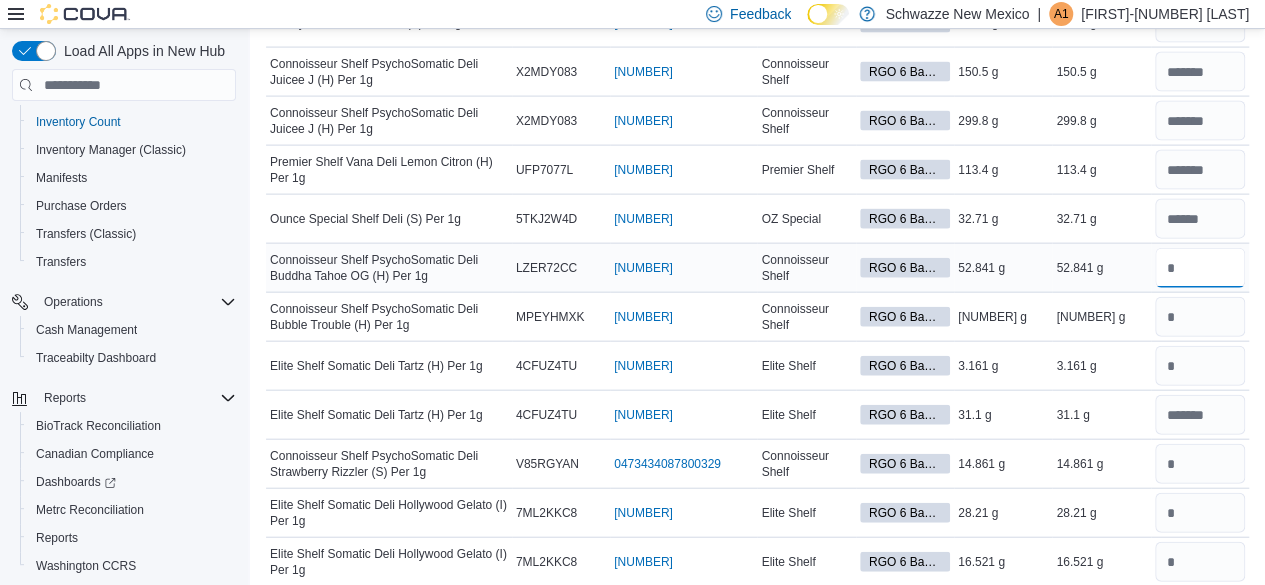 click at bounding box center (1200, 268) 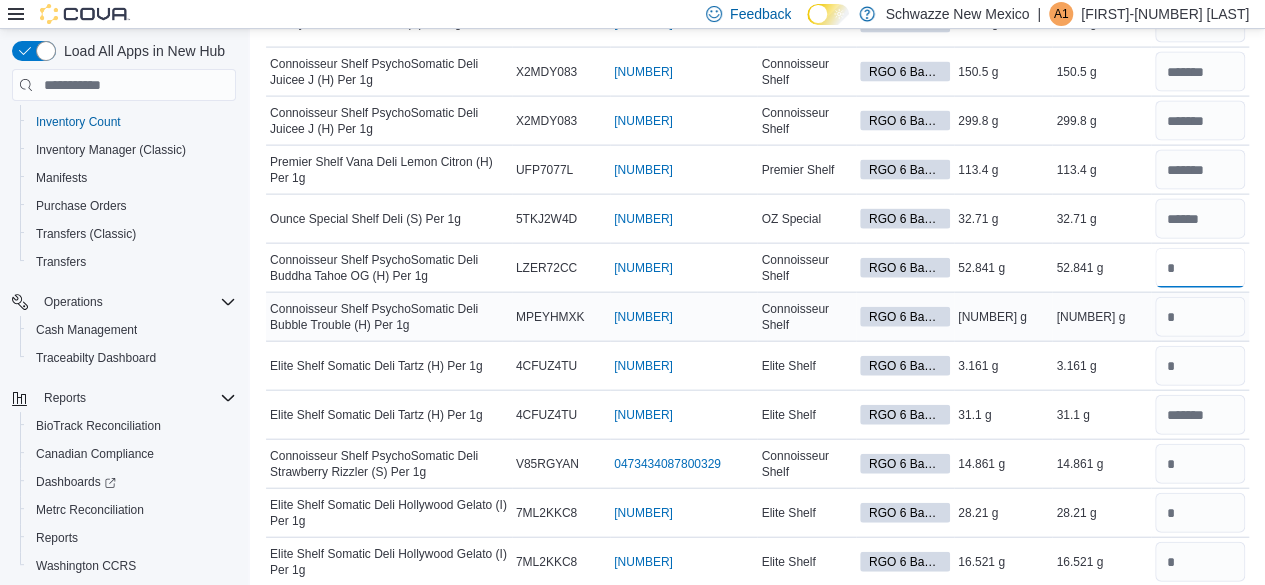type on "*****" 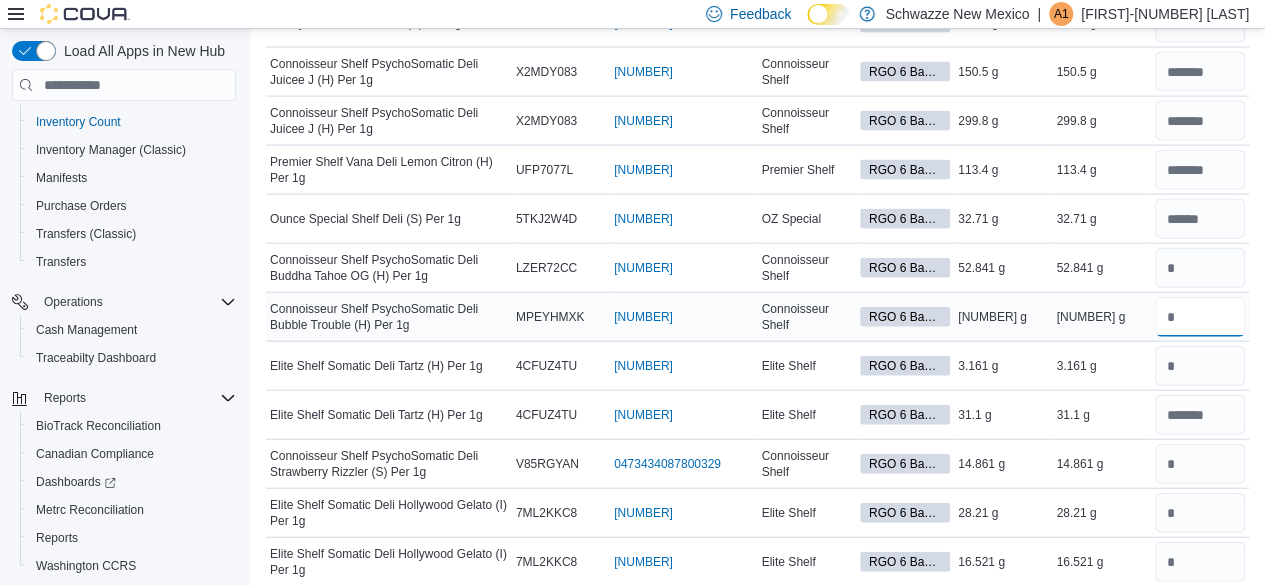 type 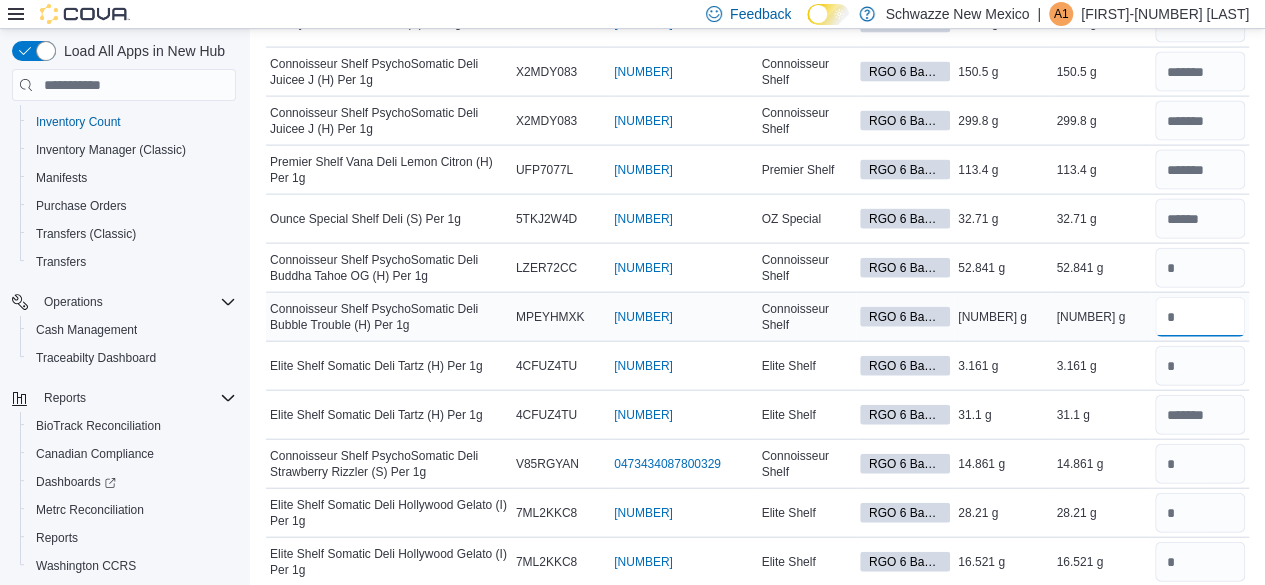 click at bounding box center [1200, 317] 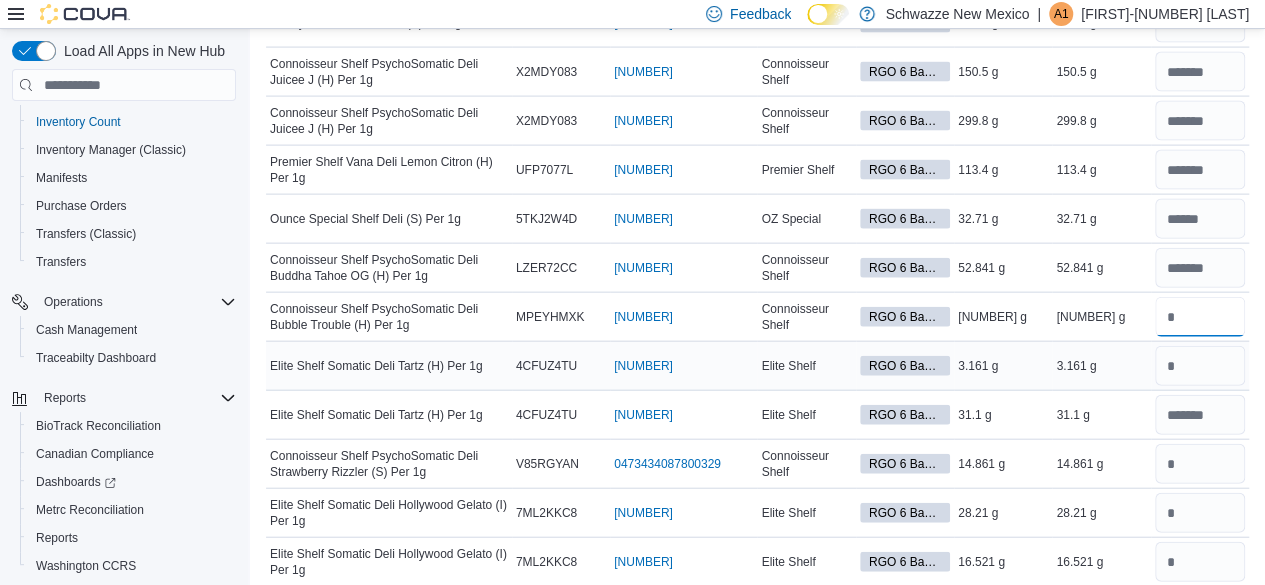 type on "*****" 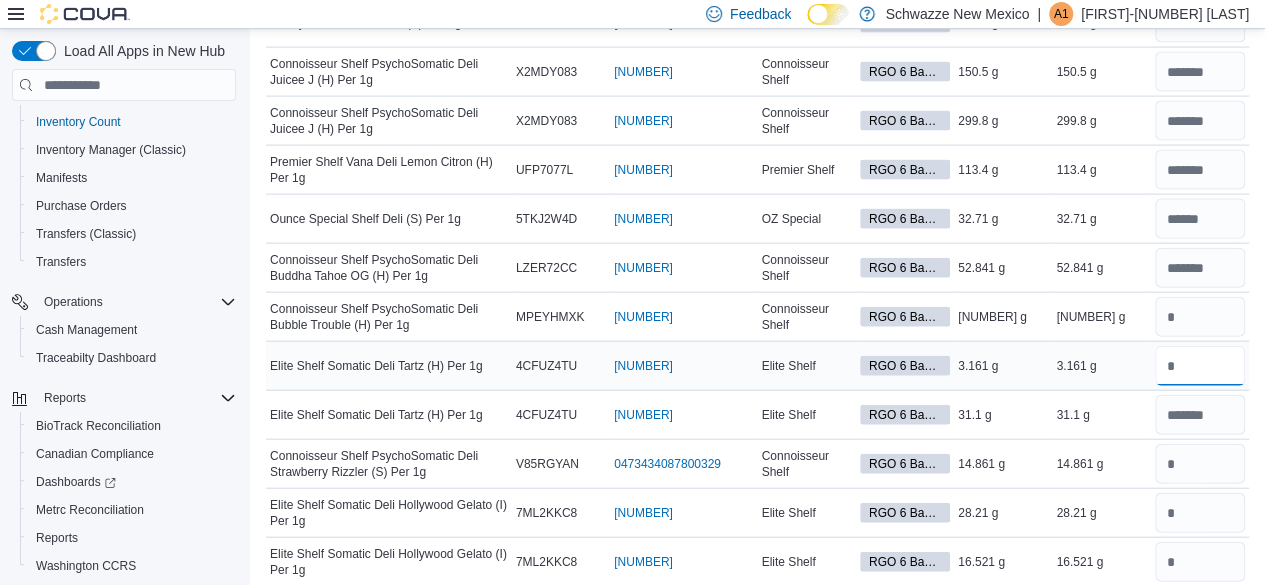 type 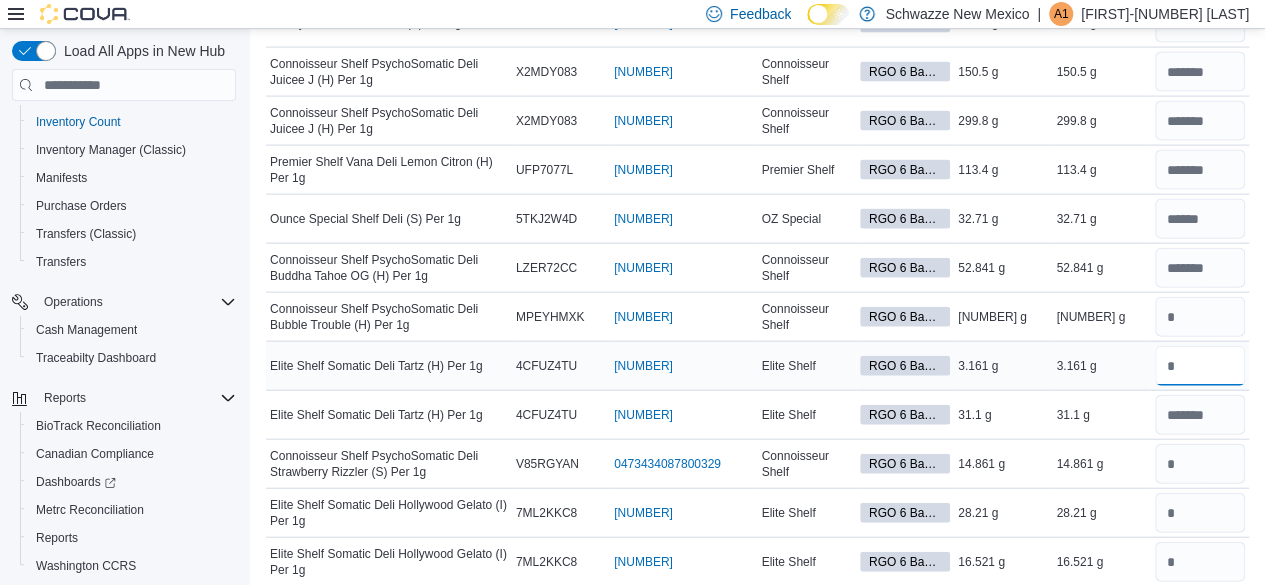 click at bounding box center (1200, 366) 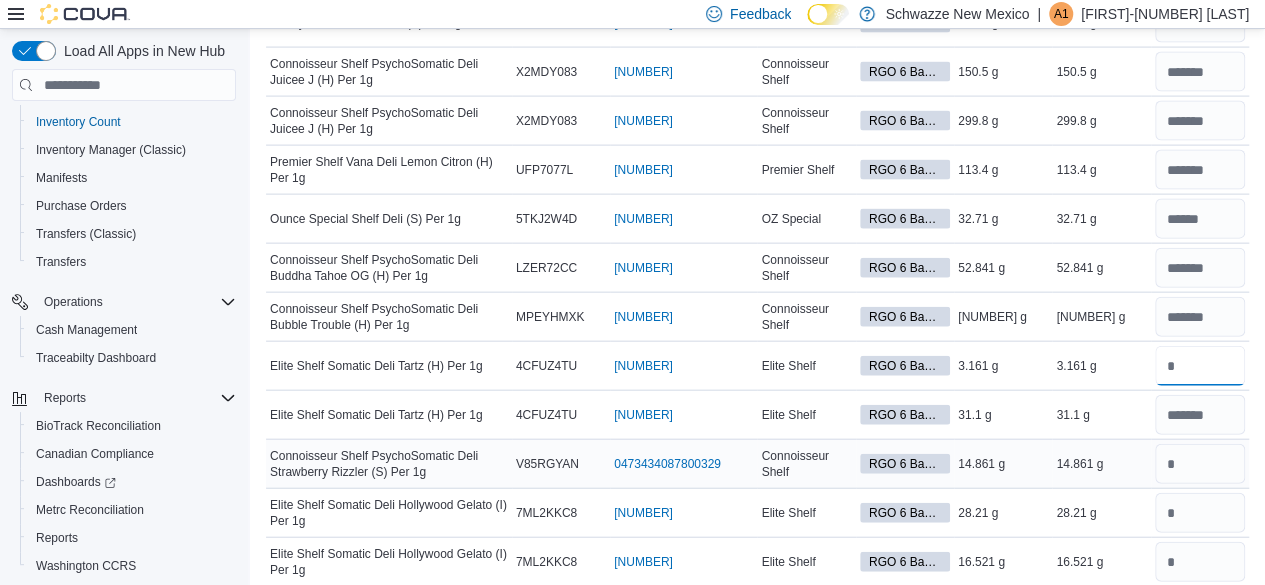 type on "***" 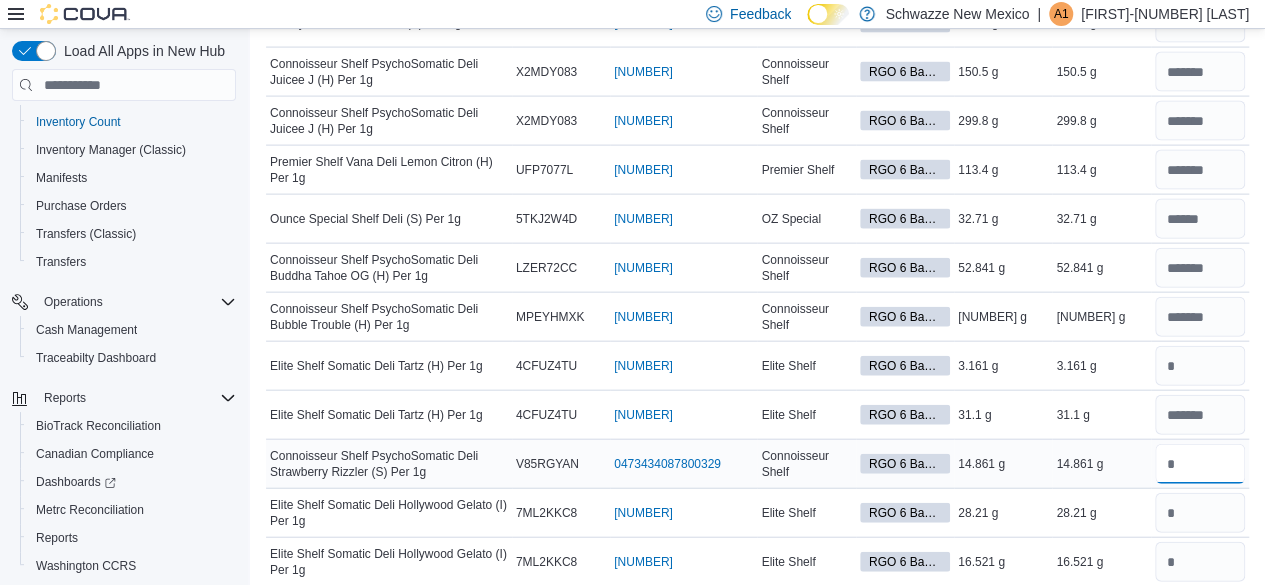 click at bounding box center (1200, 464) 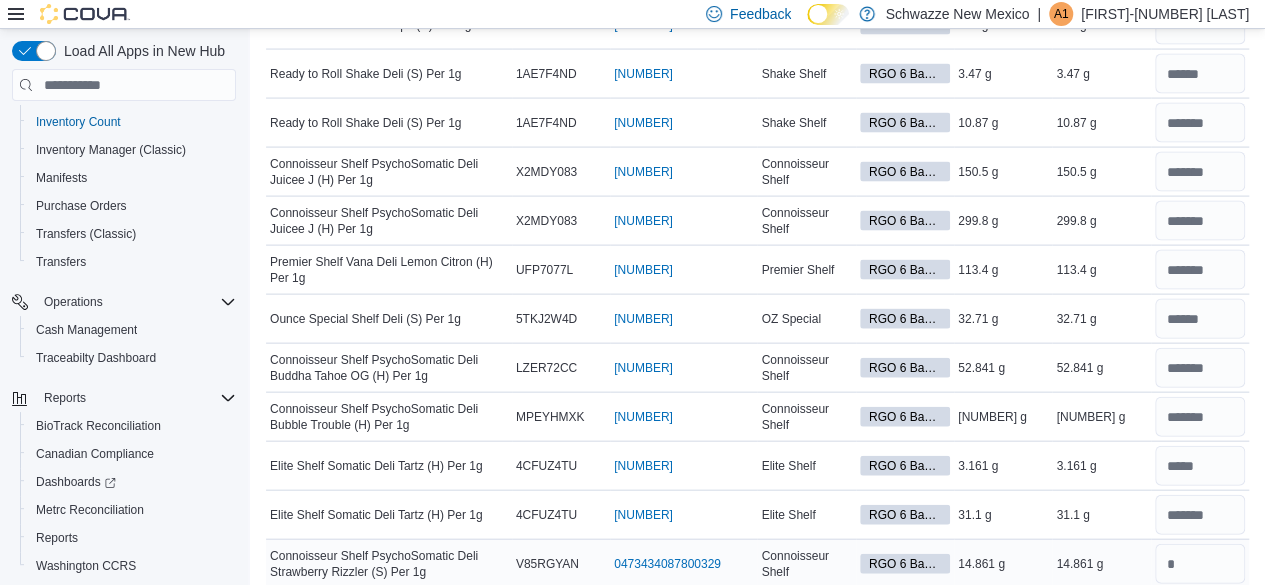 scroll, scrollTop: 2151, scrollLeft: 0, axis: vertical 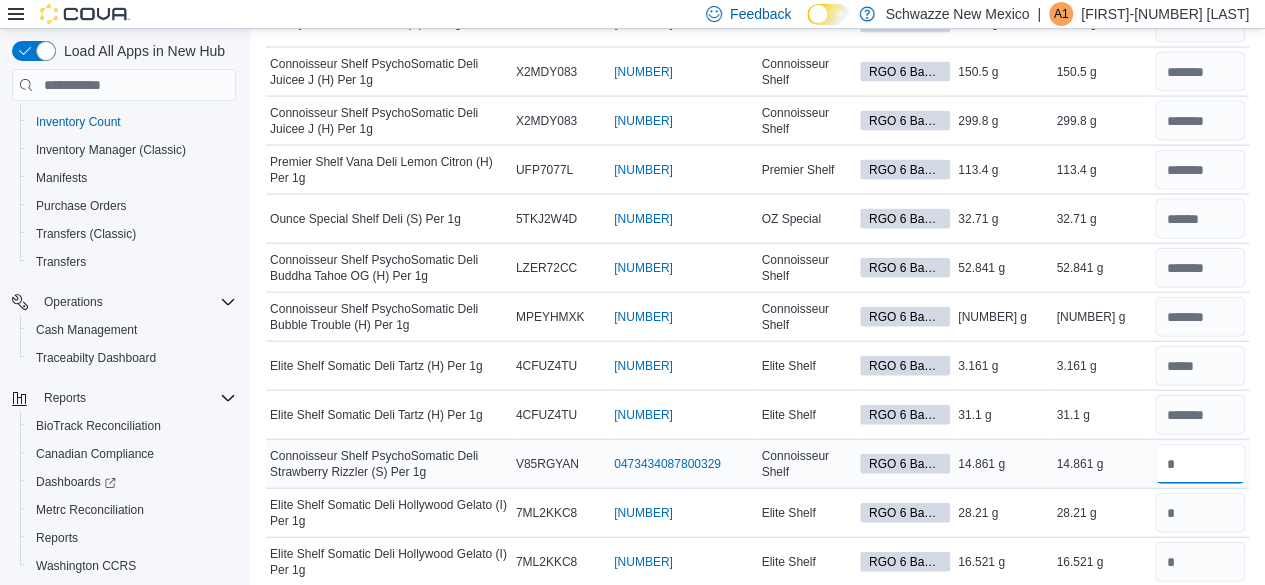 click at bounding box center [1200, 464] 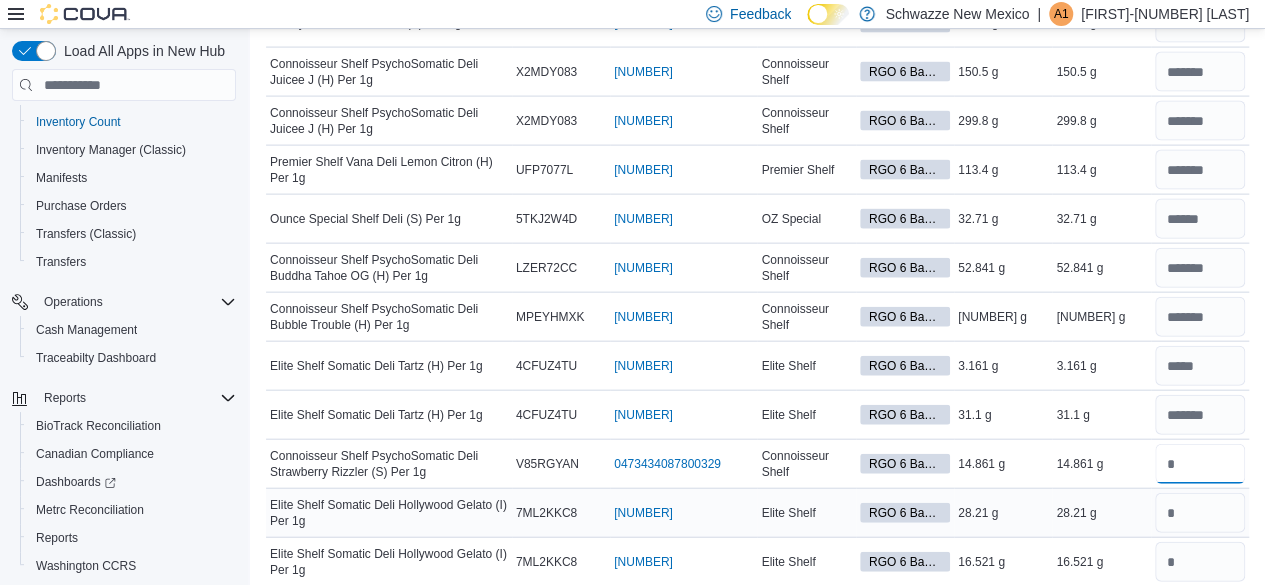 type on "*****" 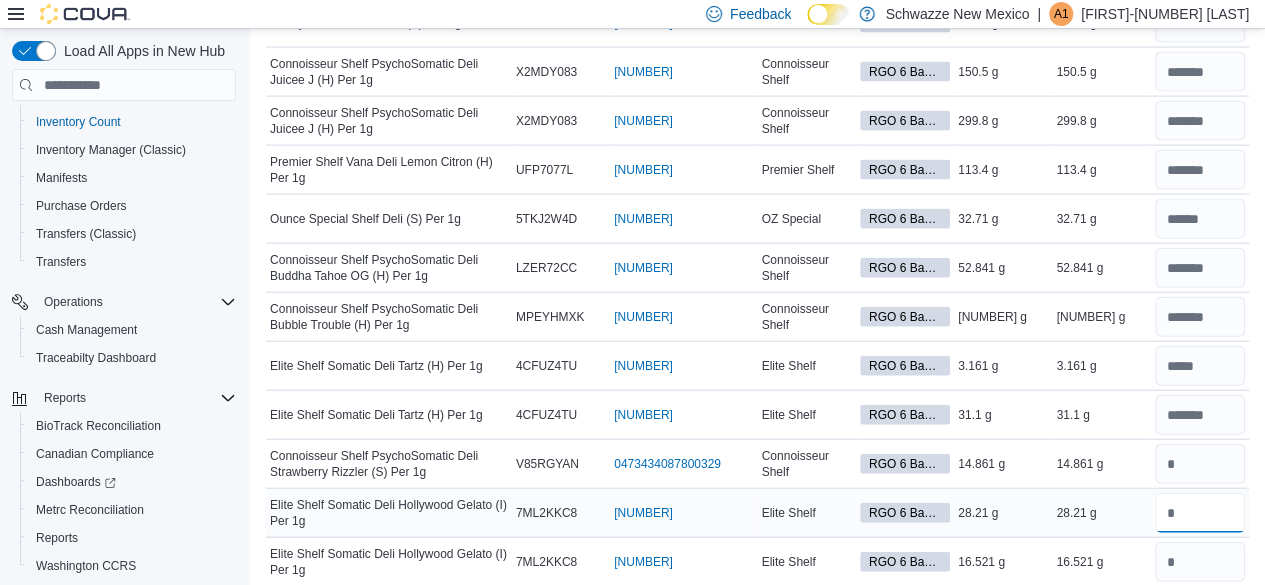 type 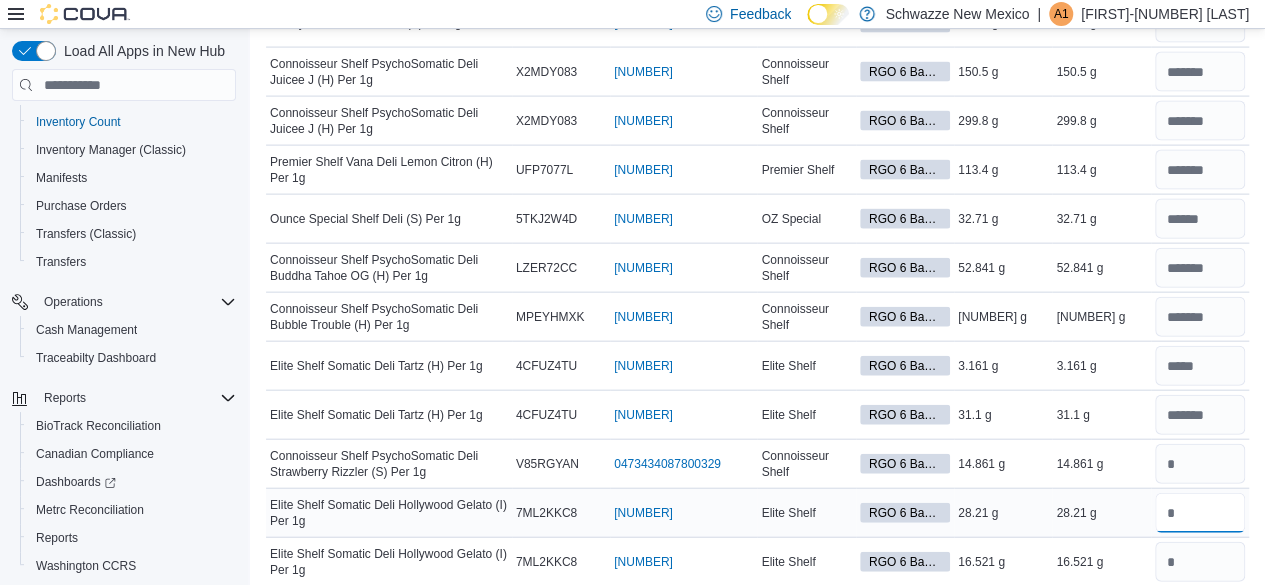 click at bounding box center (1200, 513) 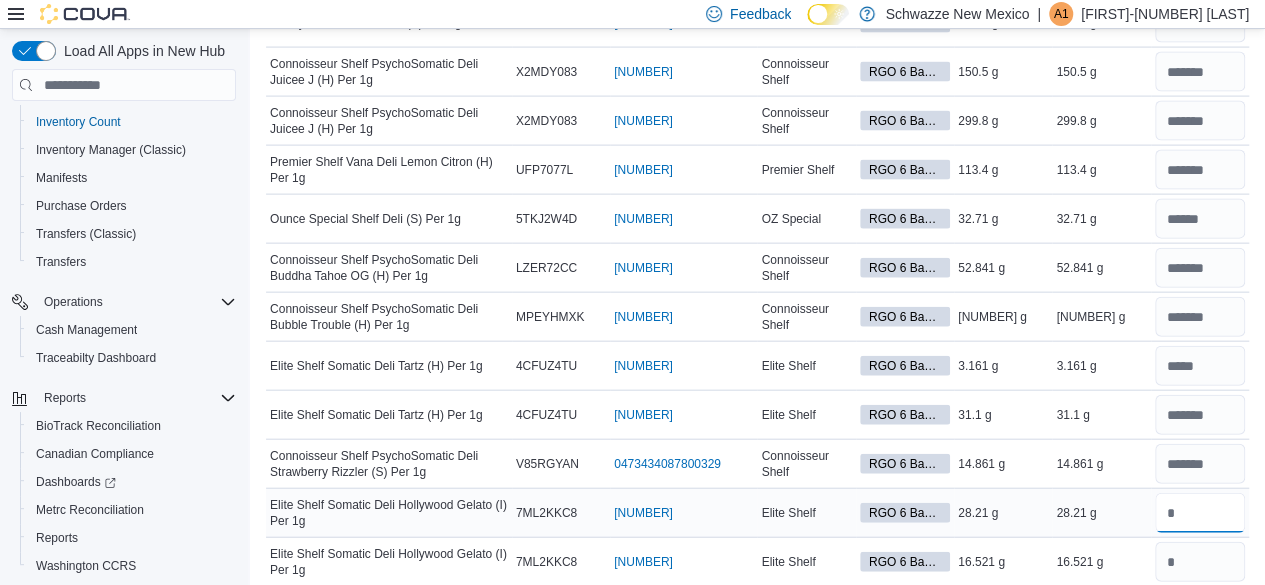 click at bounding box center (1200, 513) 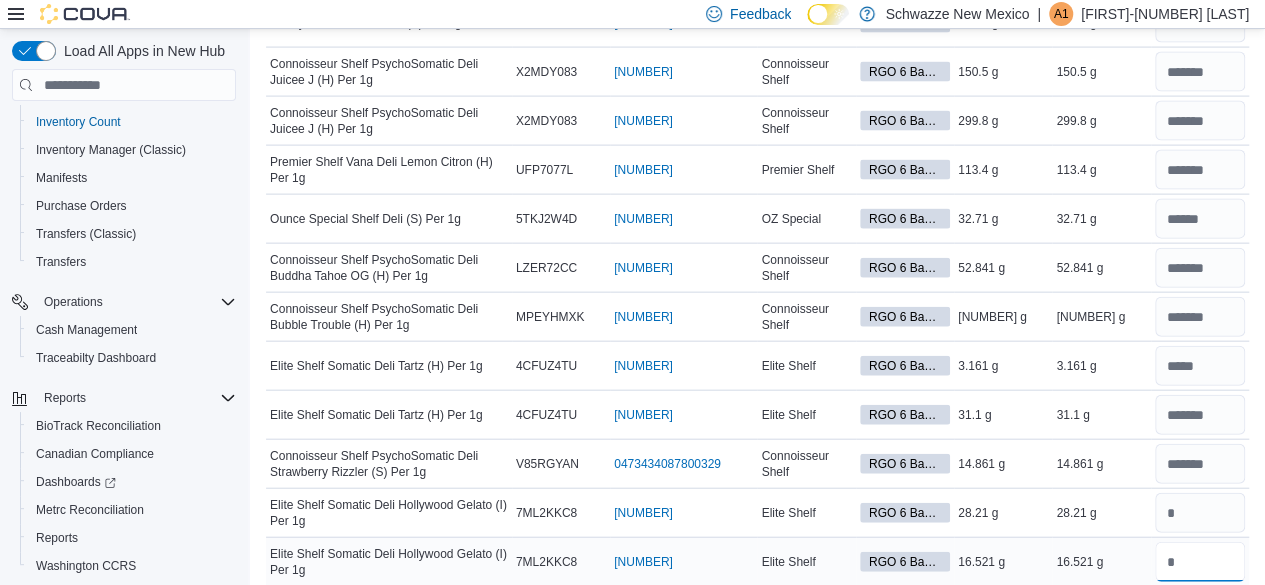 click at bounding box center [1200, 562] 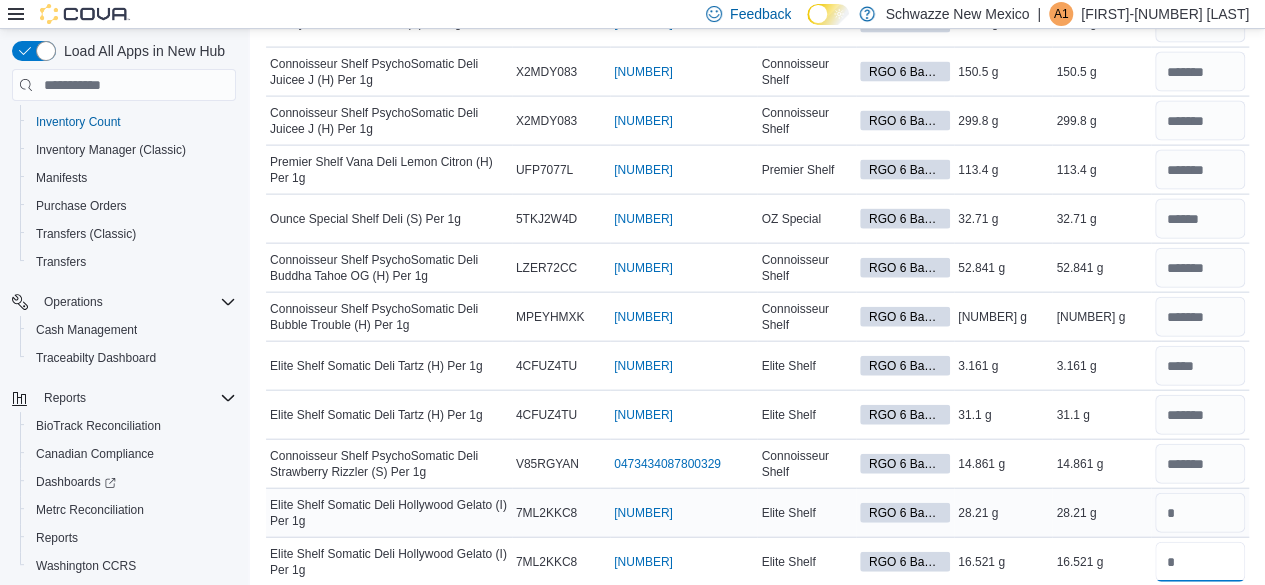 type on "*****" 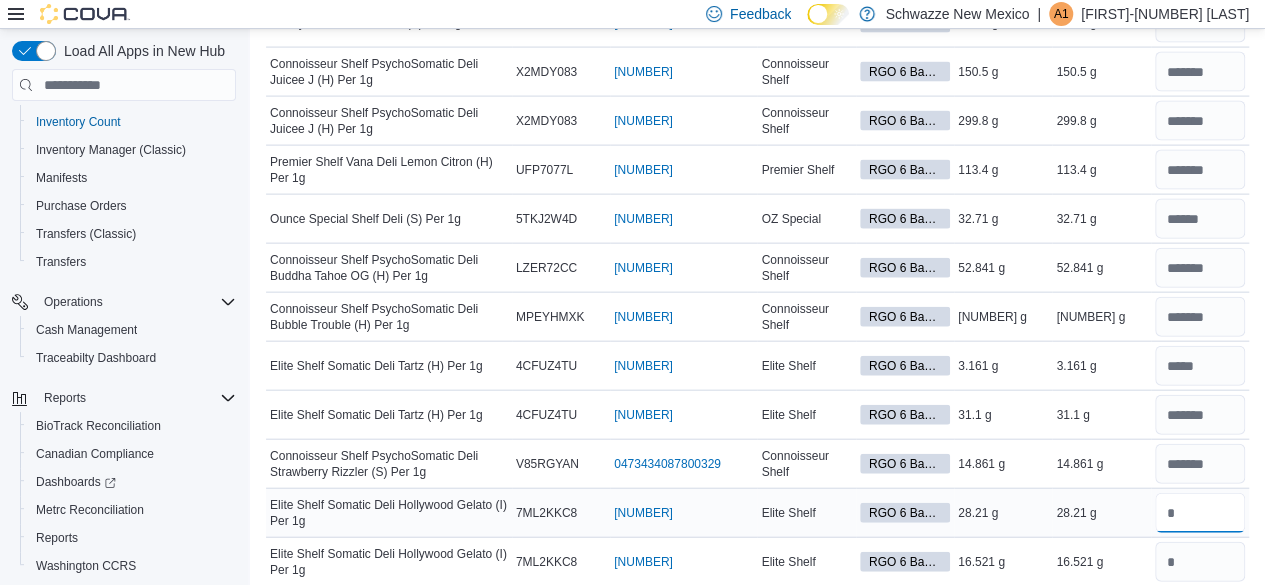 type 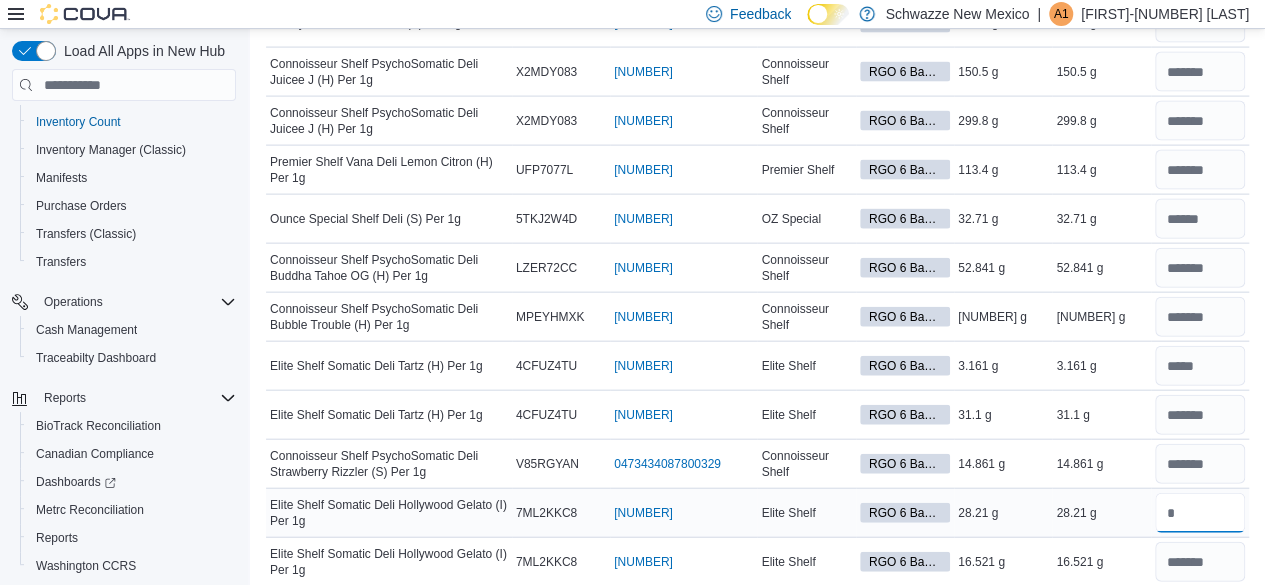 click at bounding box center (1200, 513) 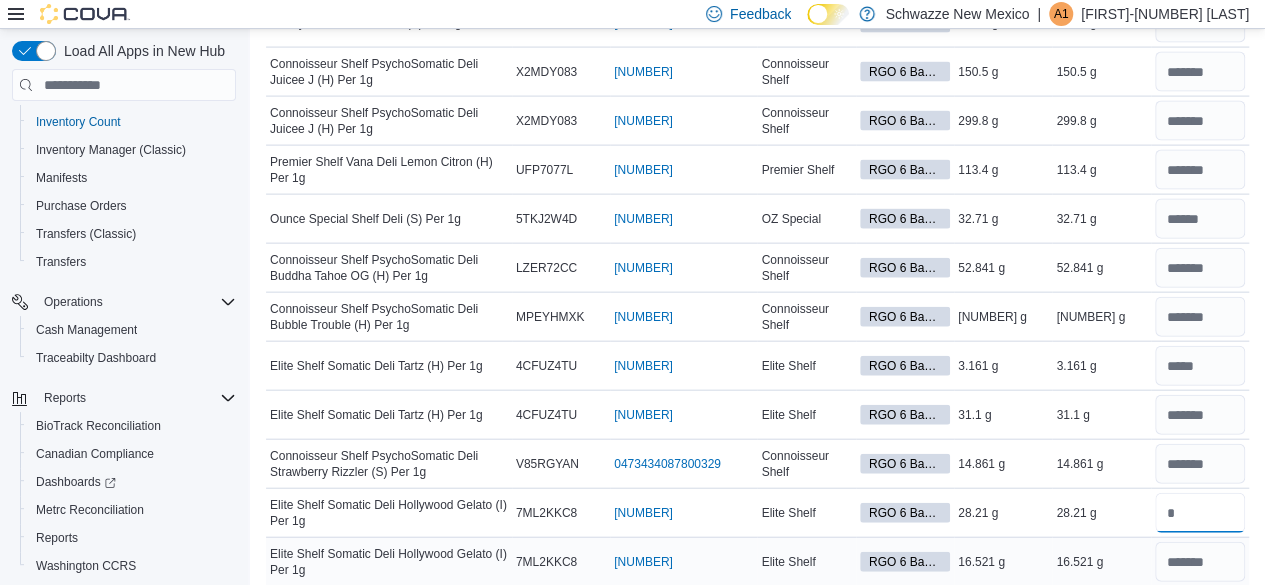 type on "*****" 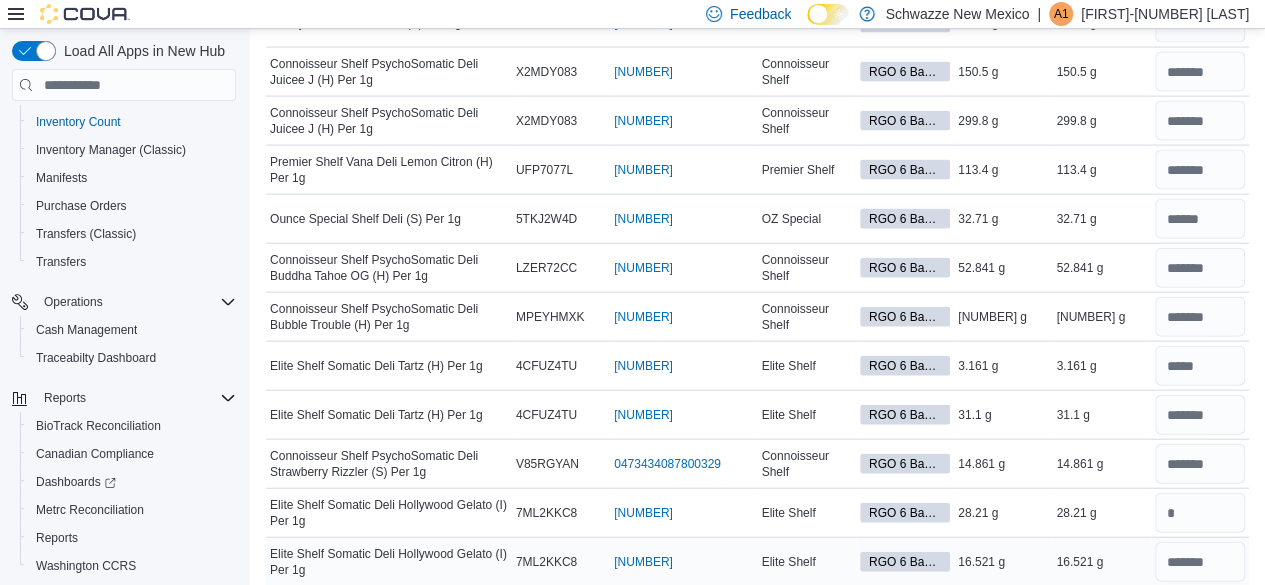 type 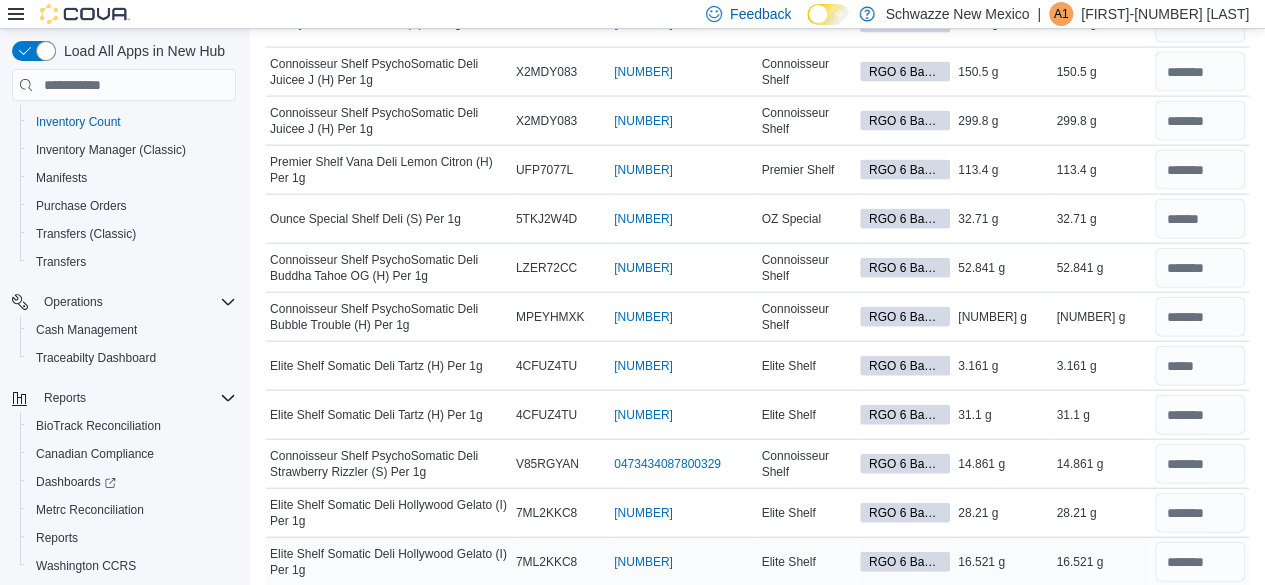 click on "16.521 g" at bounding box center (1101, 562) 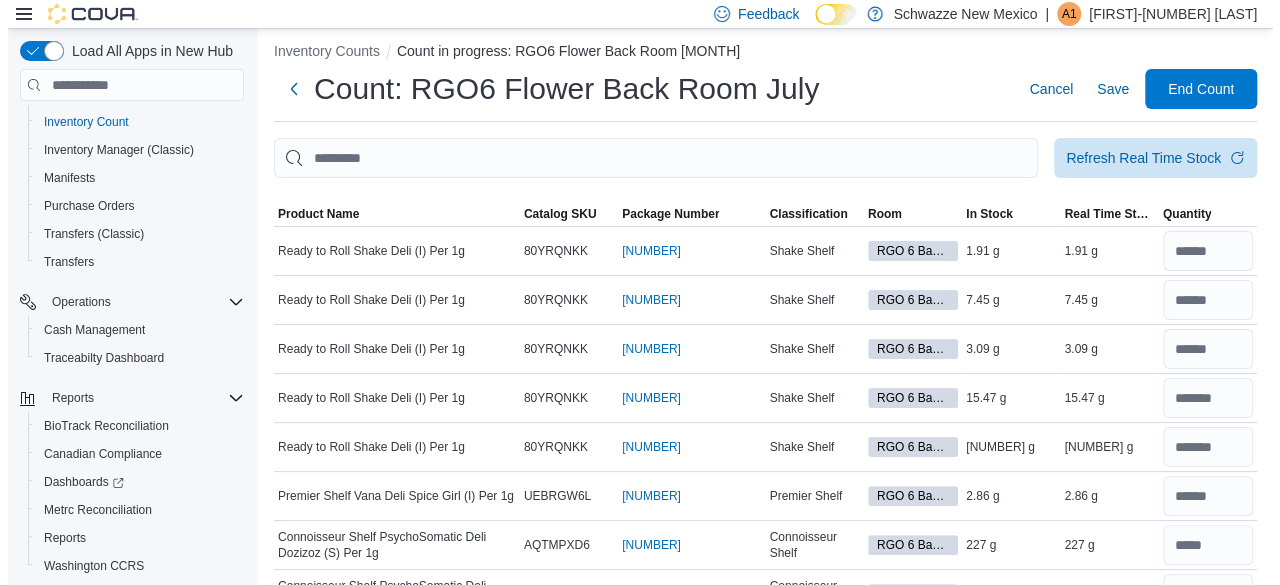 scroll, scrollTop: 0, scrollLeft: 0, axis: both 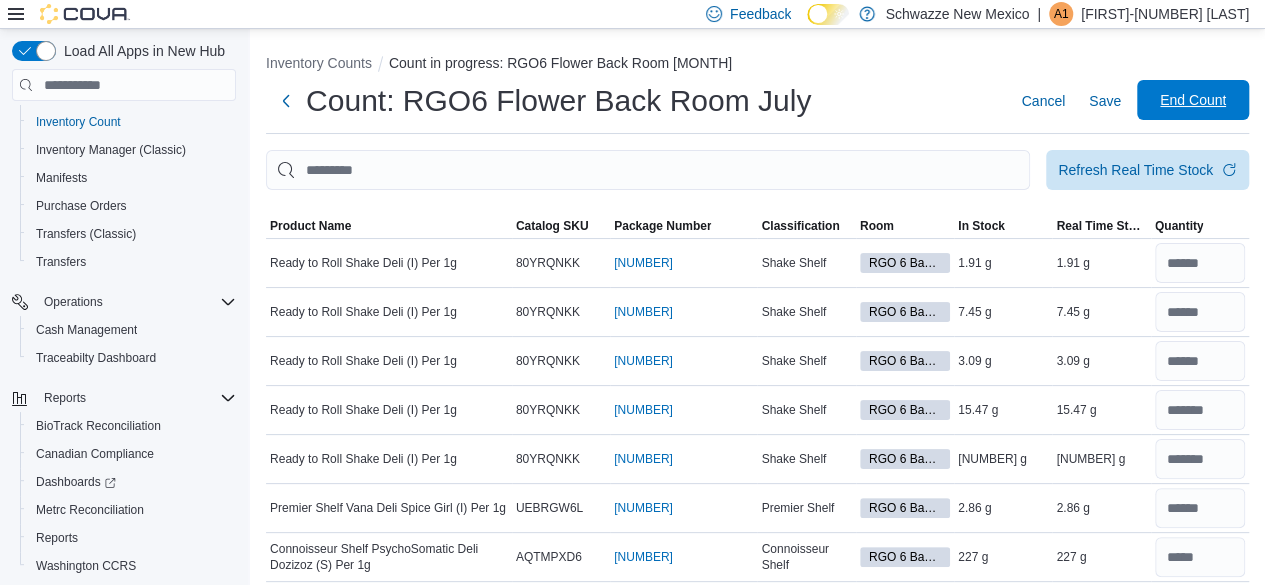 click on "End Count" at bounding box center [1193, 100] 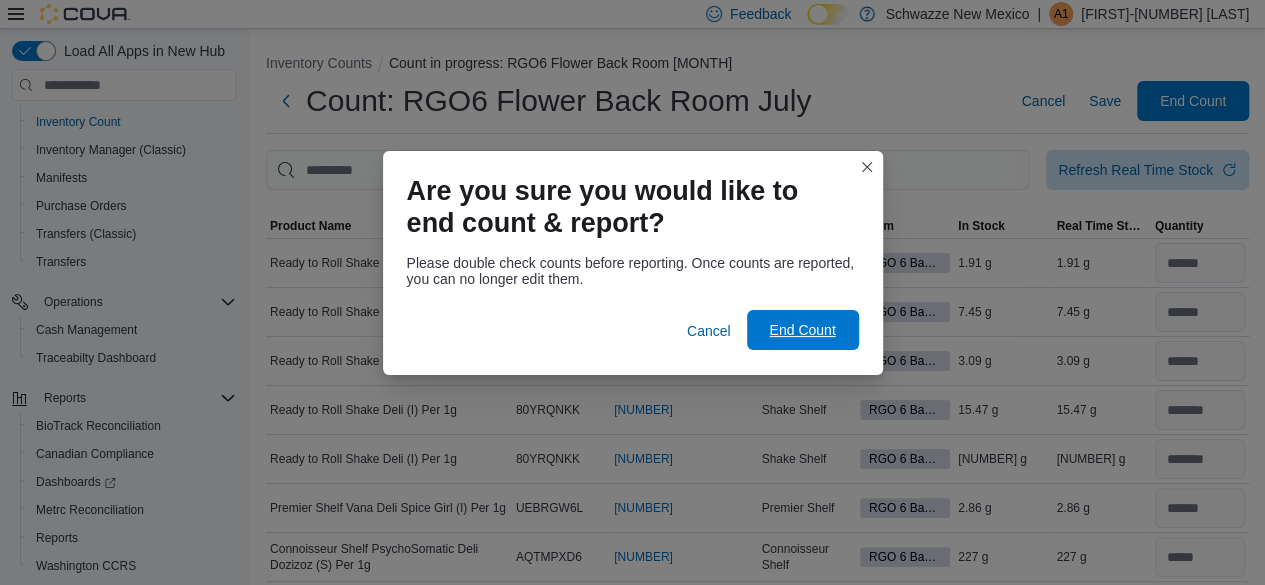 click on "End Count" at bounding box center [802, 330] 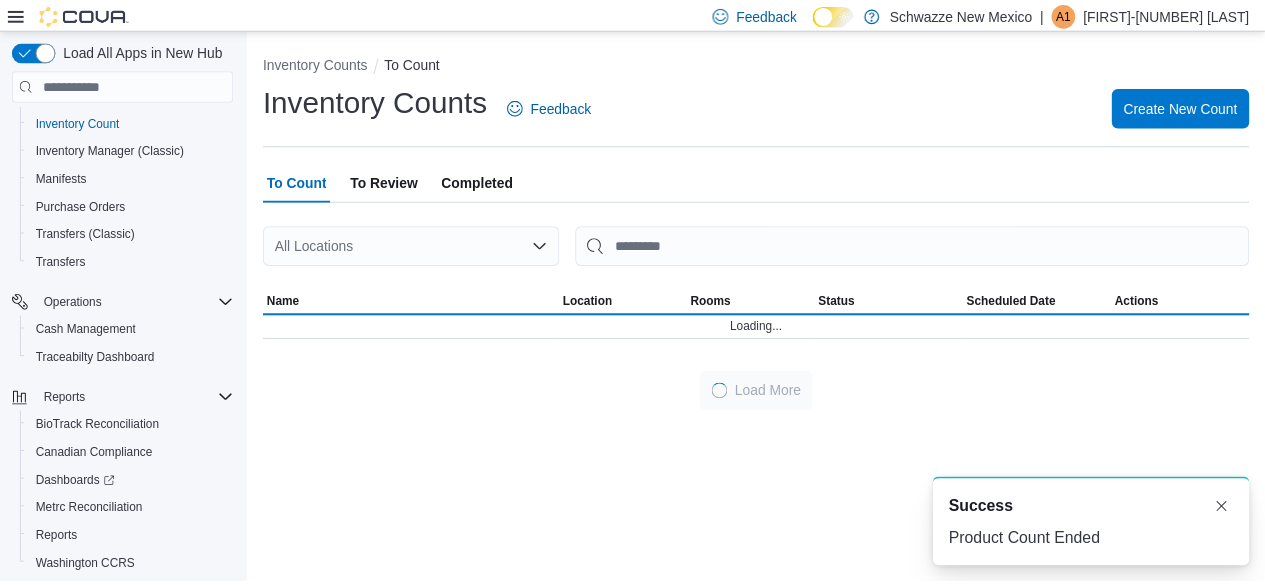scroll, scrollTop: 0, scrollLeft: 0, axis: both 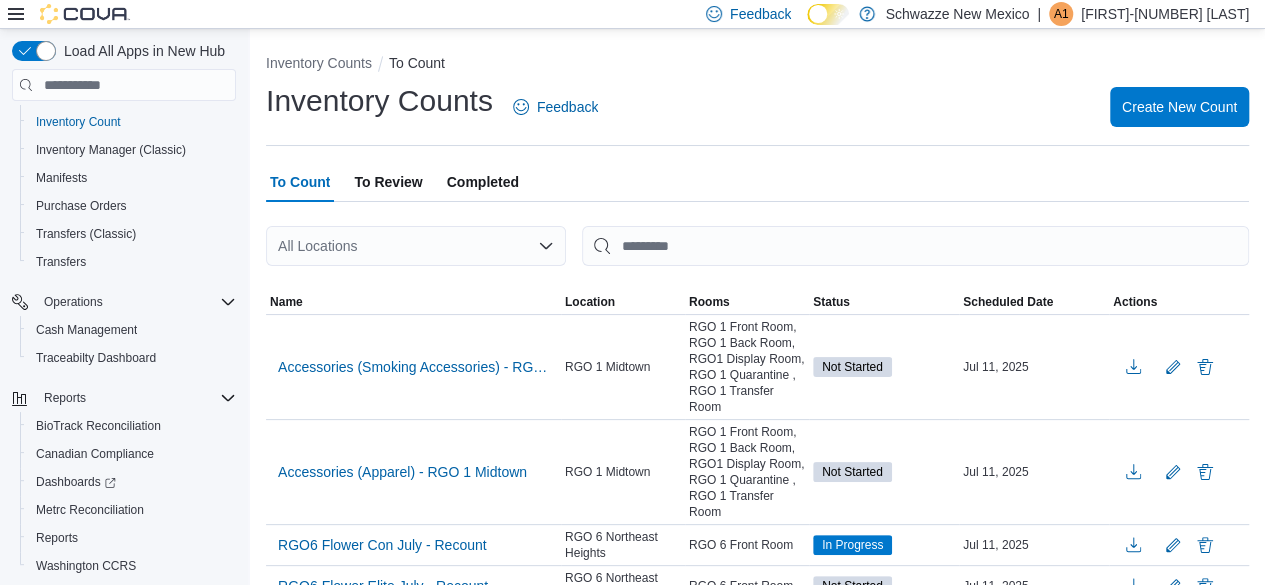 click on "To Review" at bounding box center [388, 182] 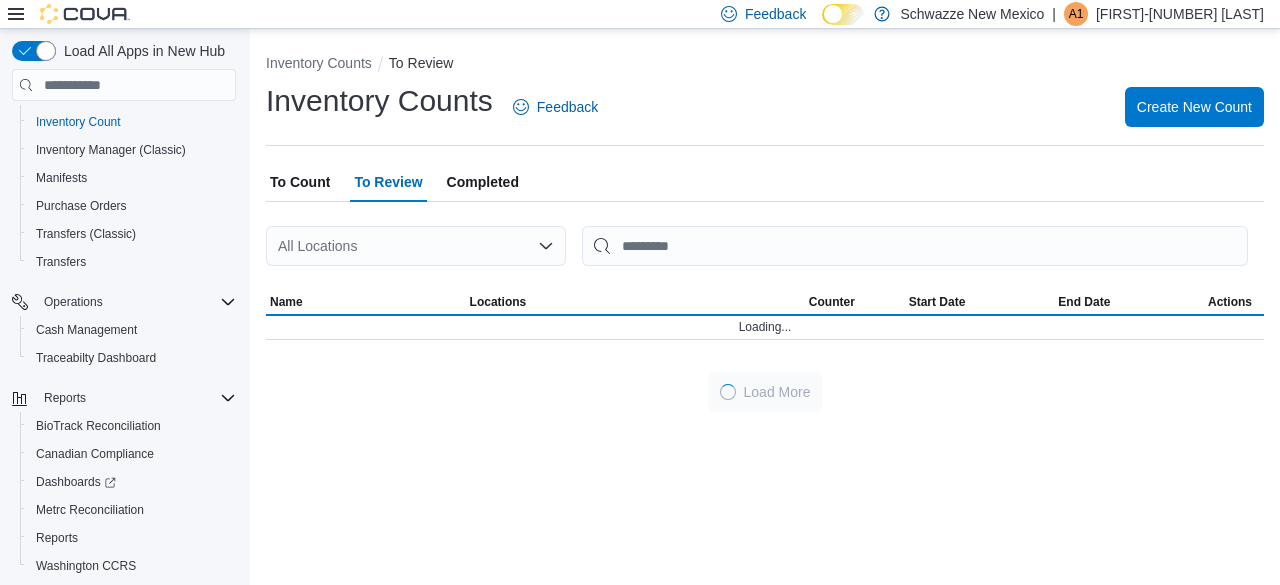 click on "All Locations" at bounding box center (416, 246) 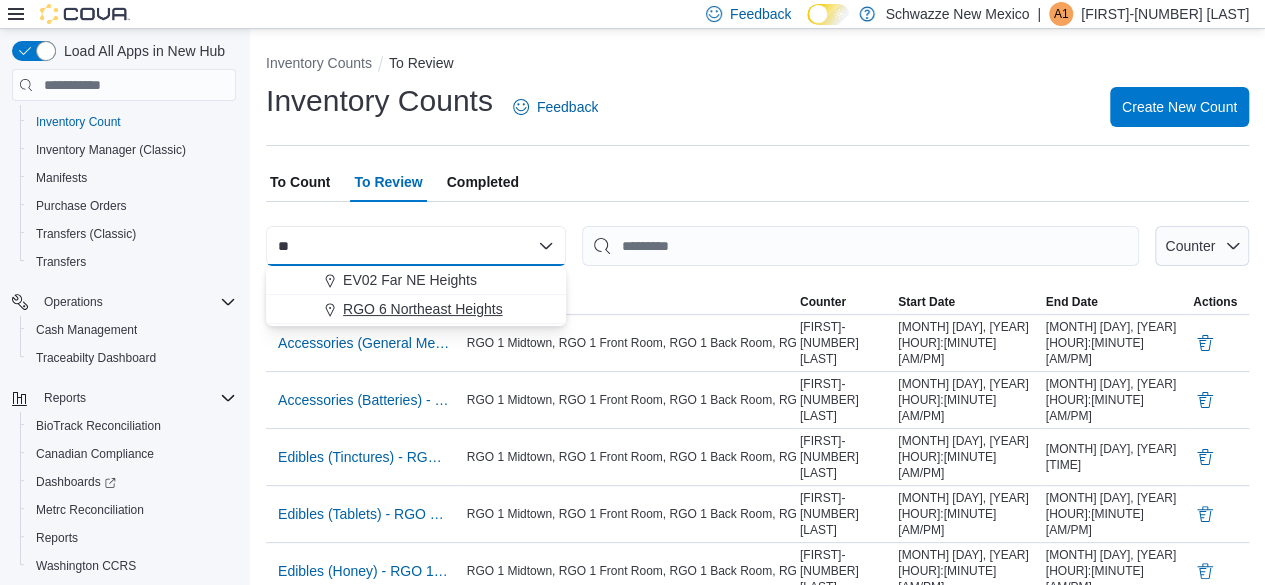 type on "**" 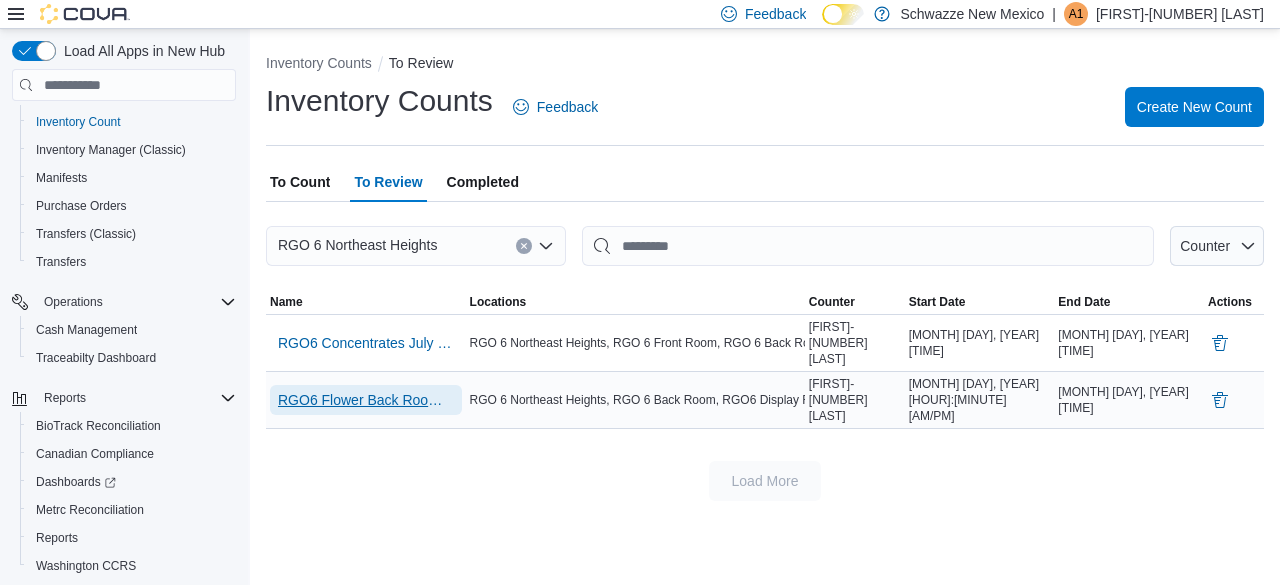 click on "RGO6 Flower Back Room July" at bounding box center [366, 400] 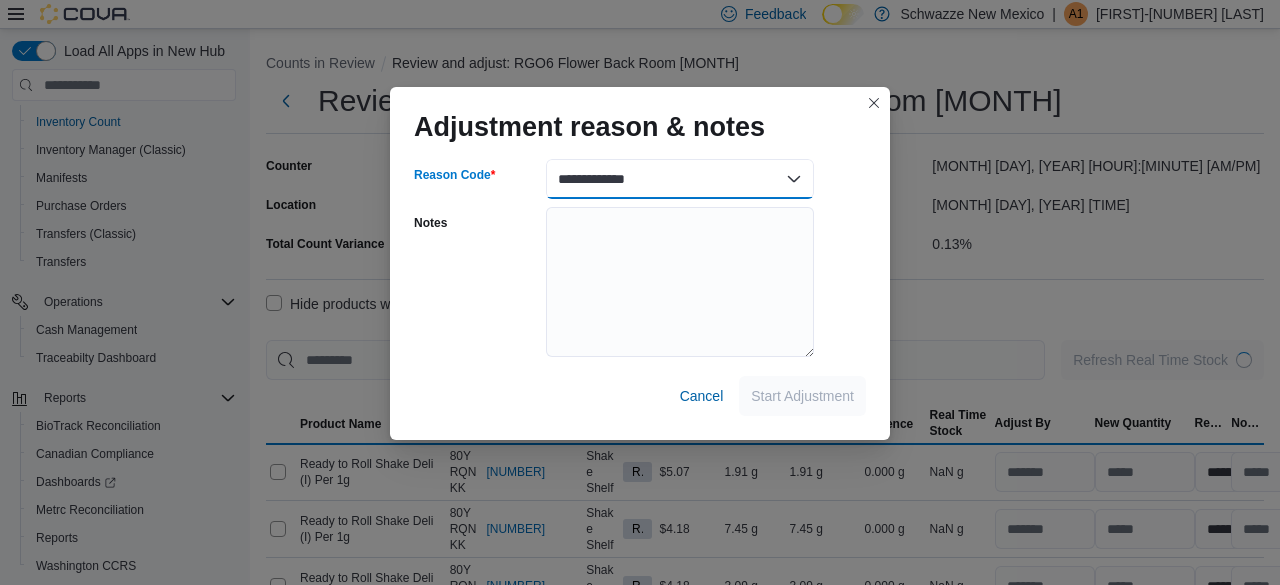 click on "**********" at bounding box center (680, 179) 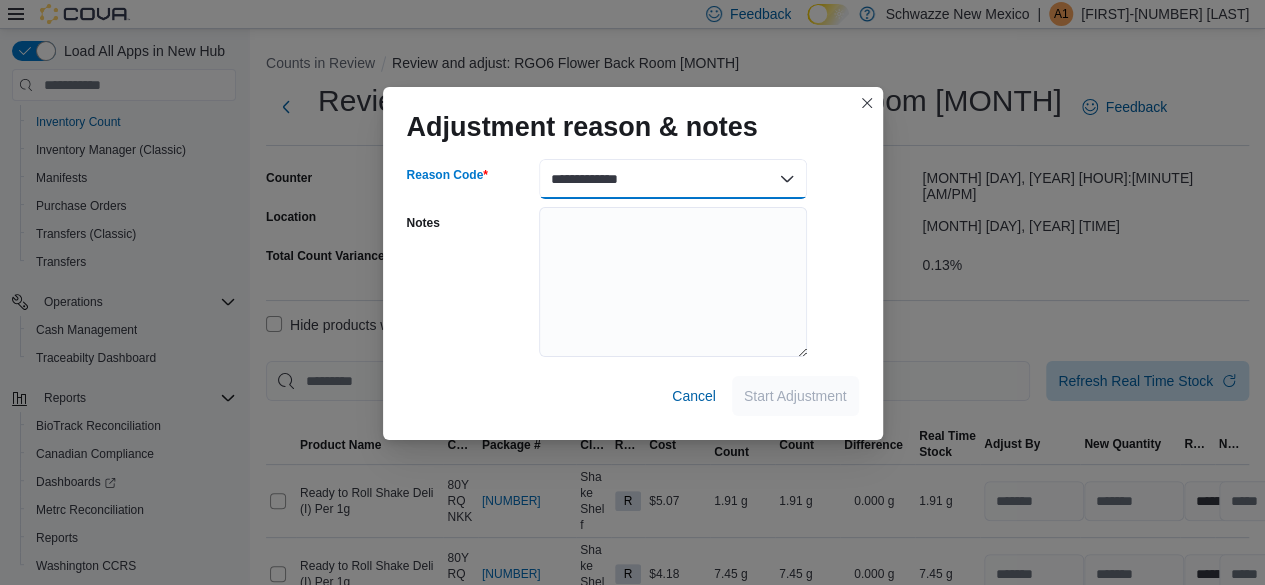 select on "**********" 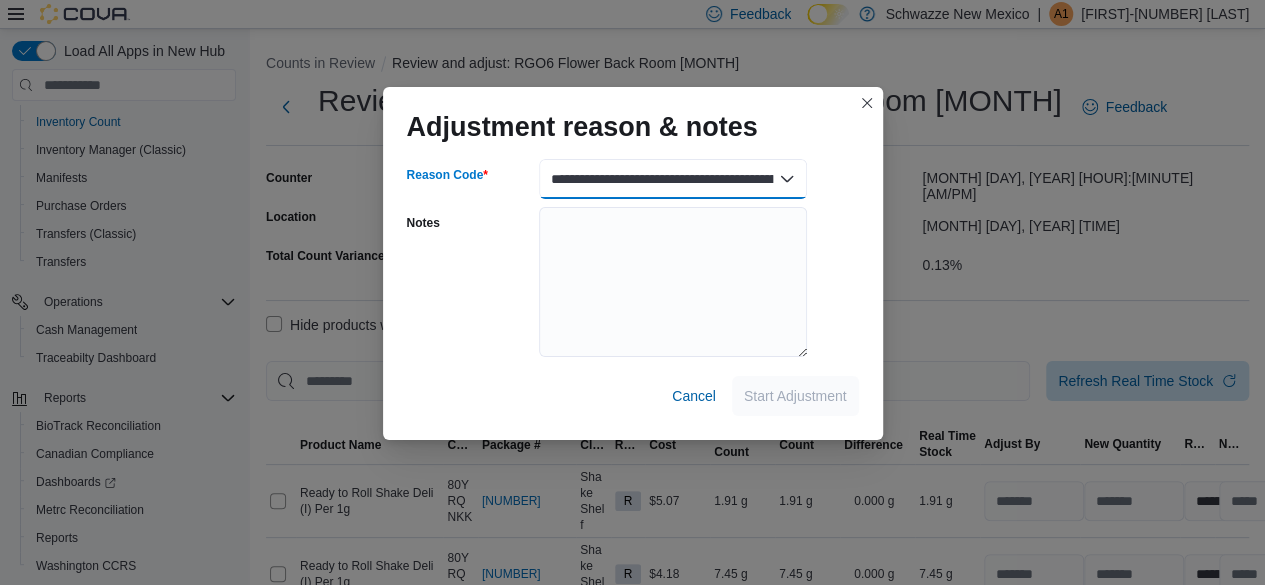click on "**********" at bounding box center [673, 179] 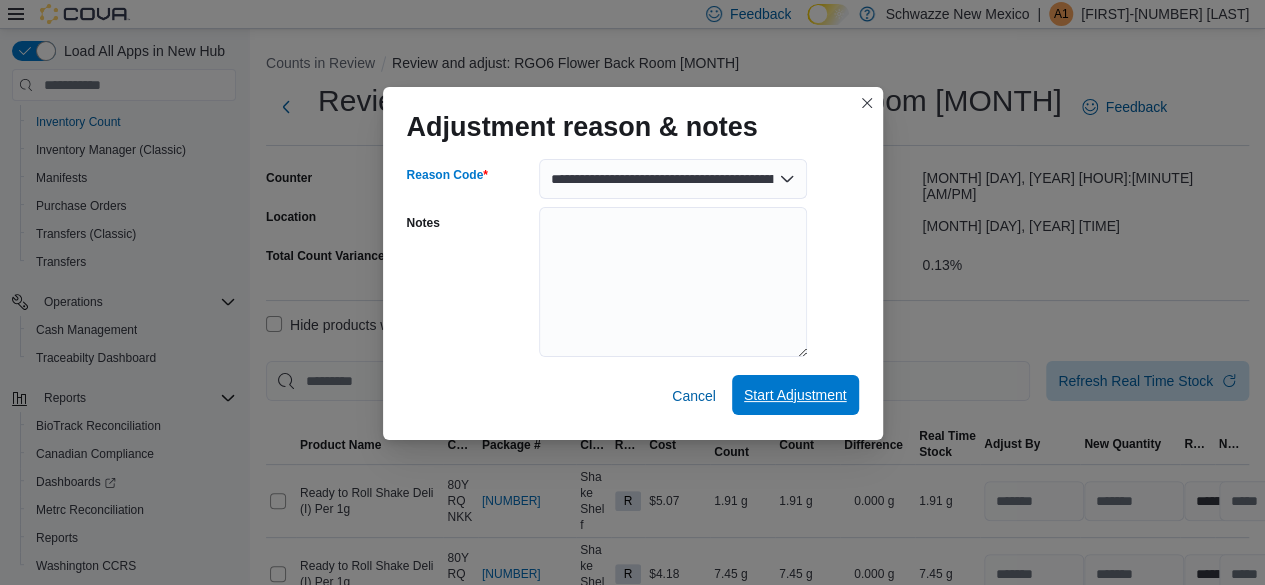 click on "Start Adjustment" at bounding box center (795, 395) 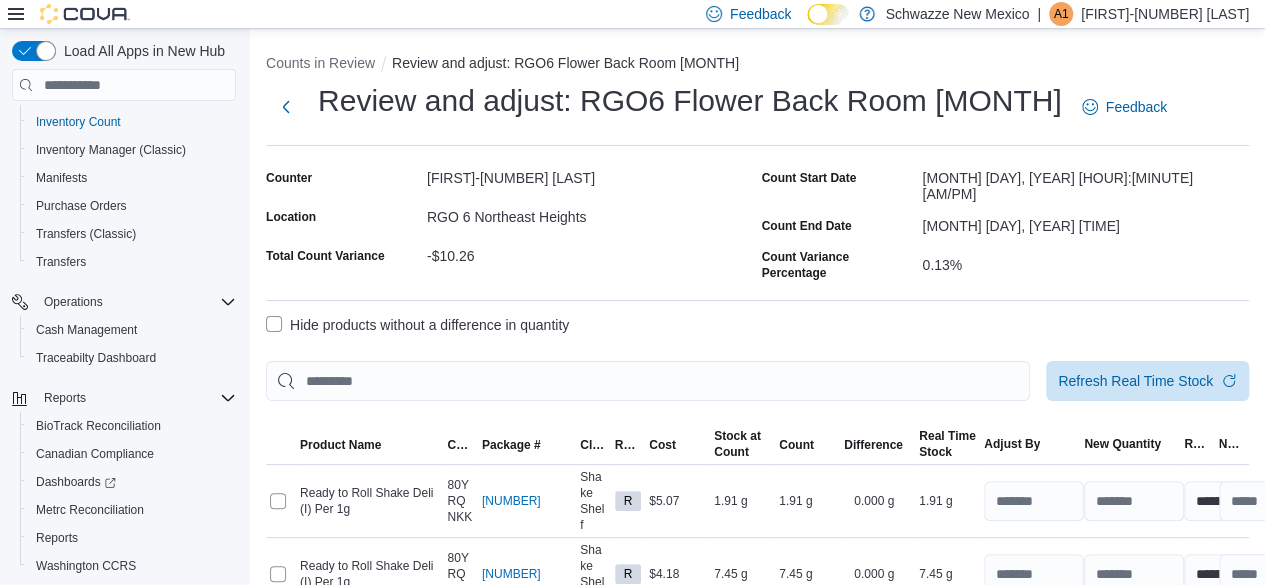 select on "**********" 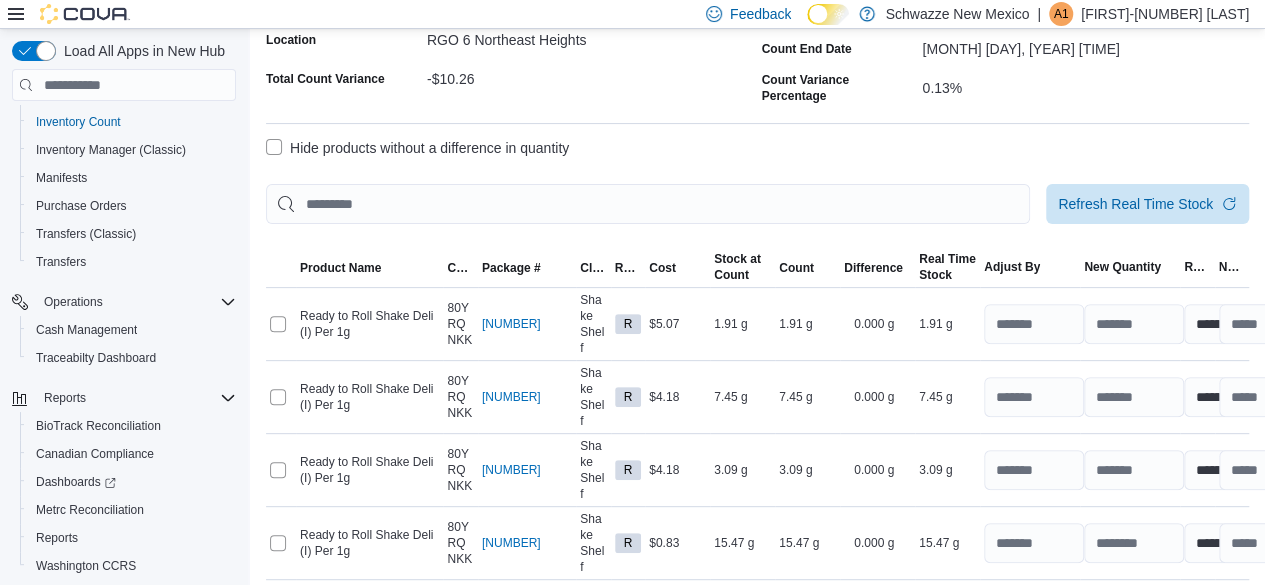scroll, scrollTop: 200, scrollLeft: 0, axis: vertical 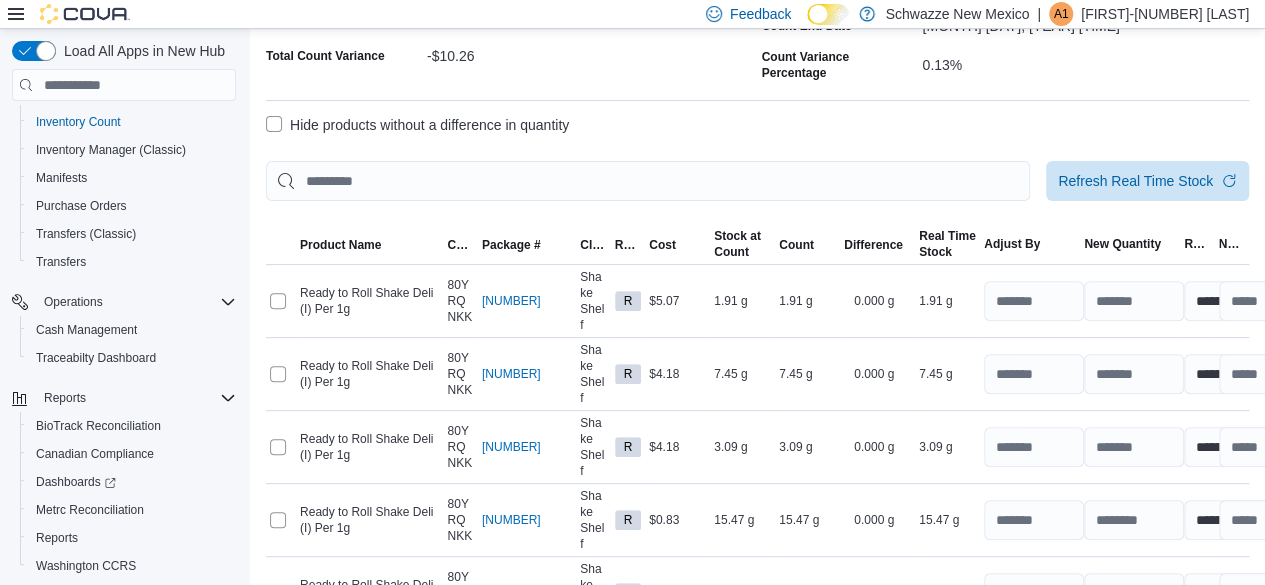 click 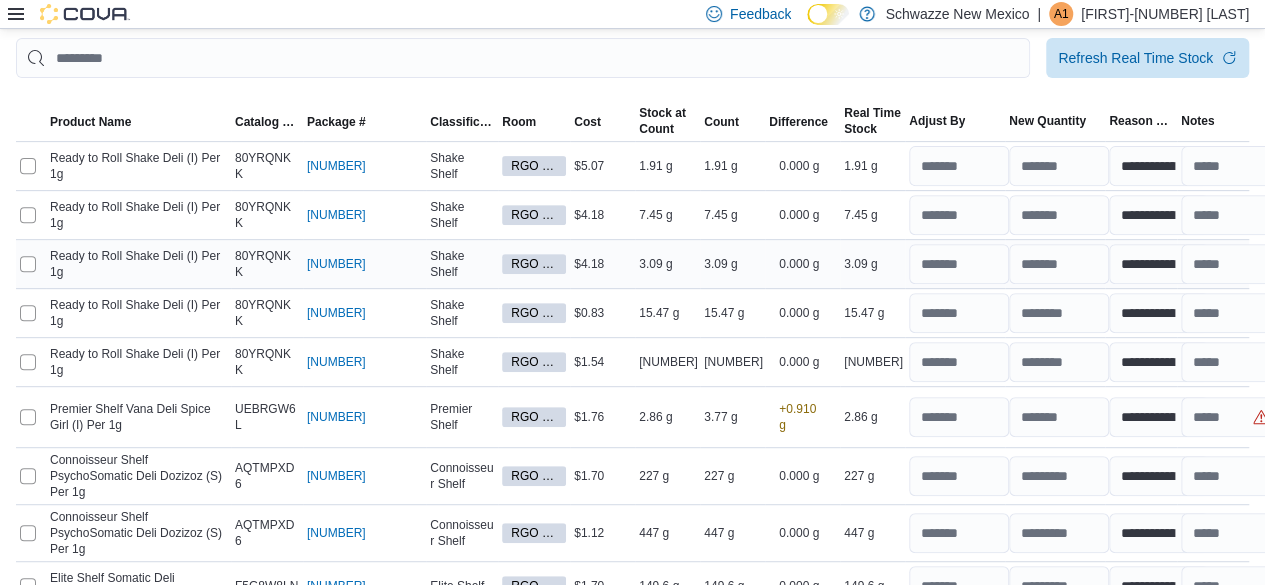 scroll, scrollTop: 400, scrollLeft: 0, axis: vertical 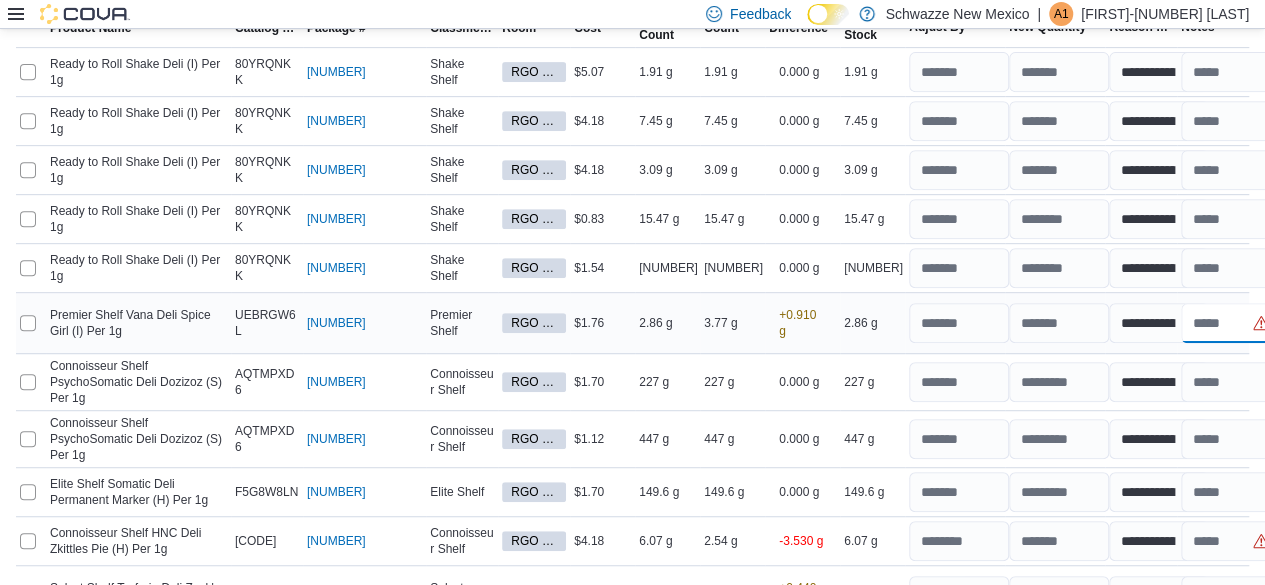 click at bounding box center (1231, 323) 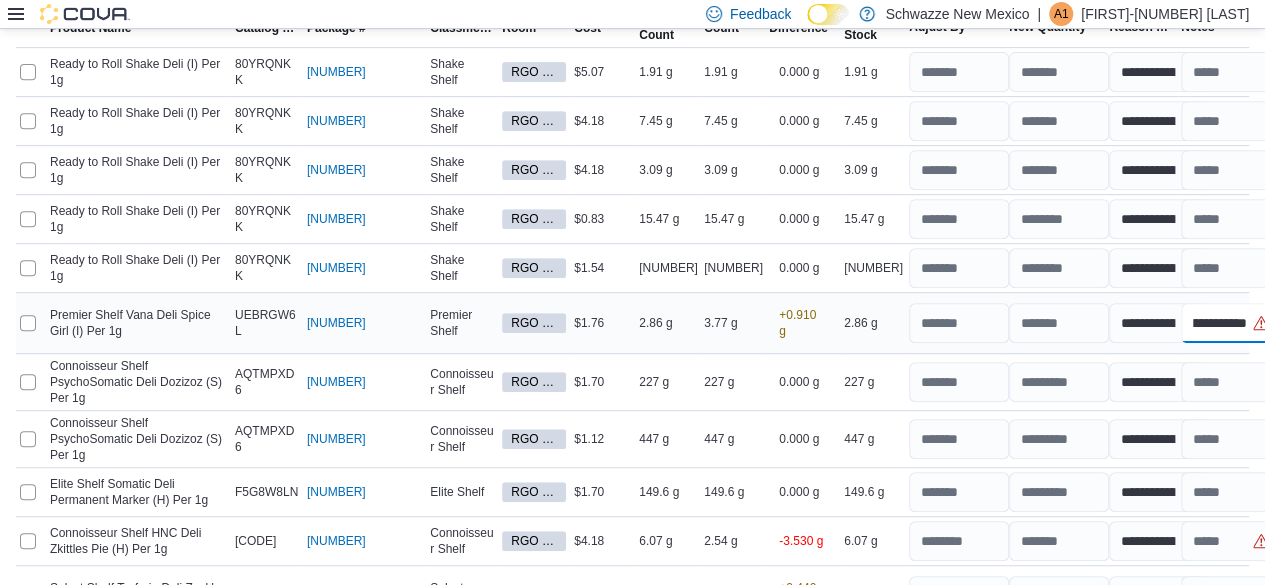 scroll, scrollTop: 0, scrollLeft: 76, axis: horizontal 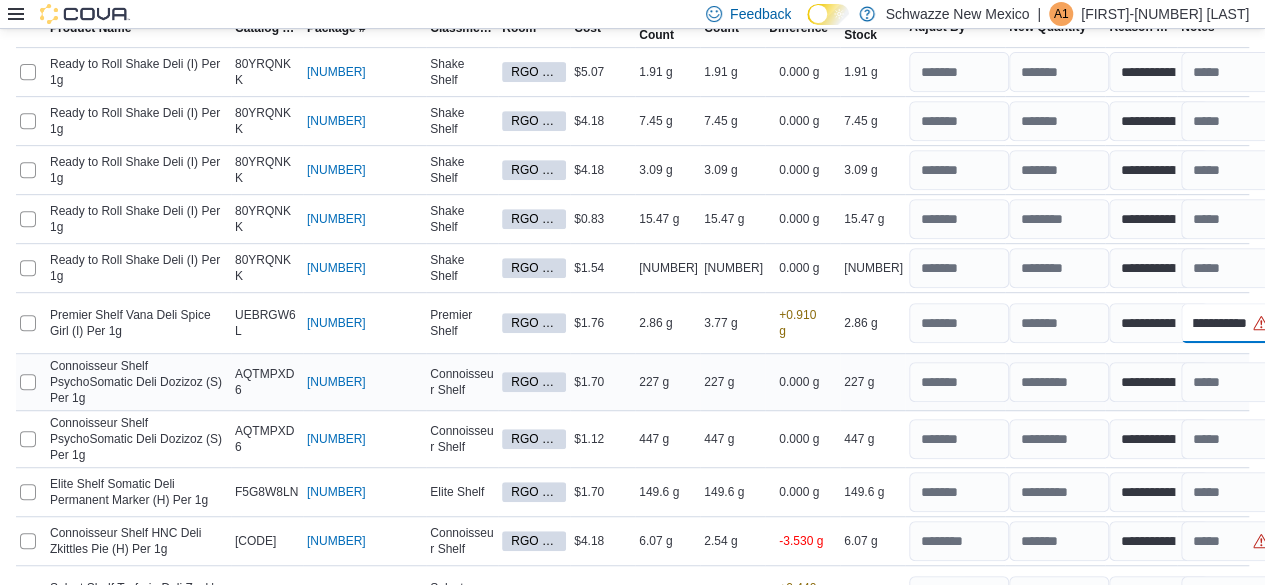 type on "**********" 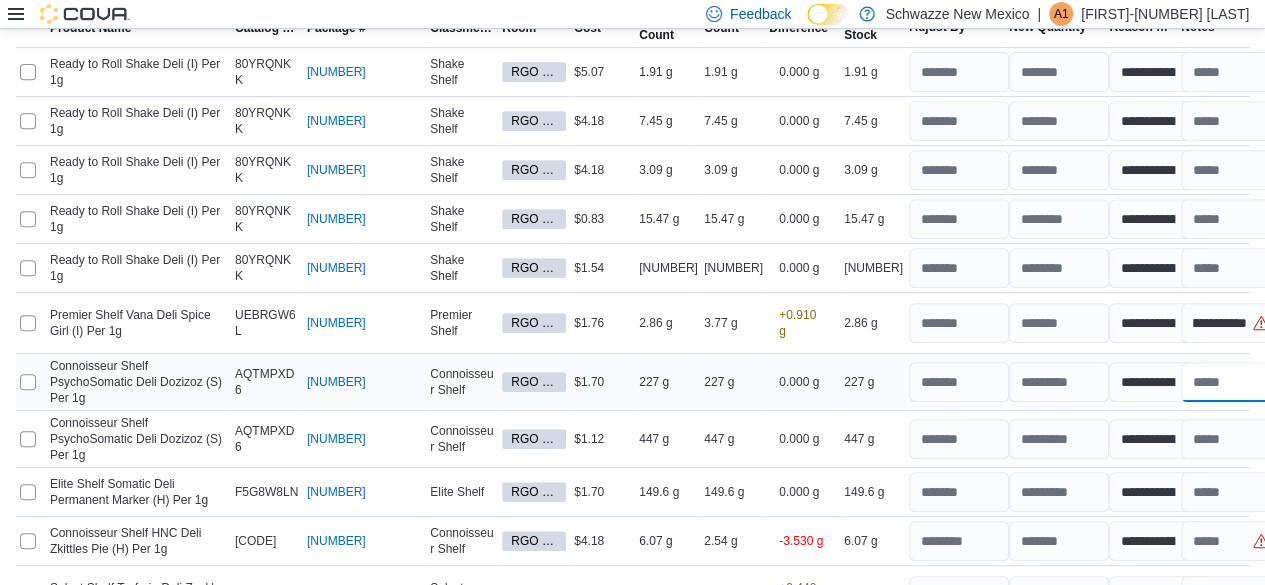 click at bounding box center (1231, 382) 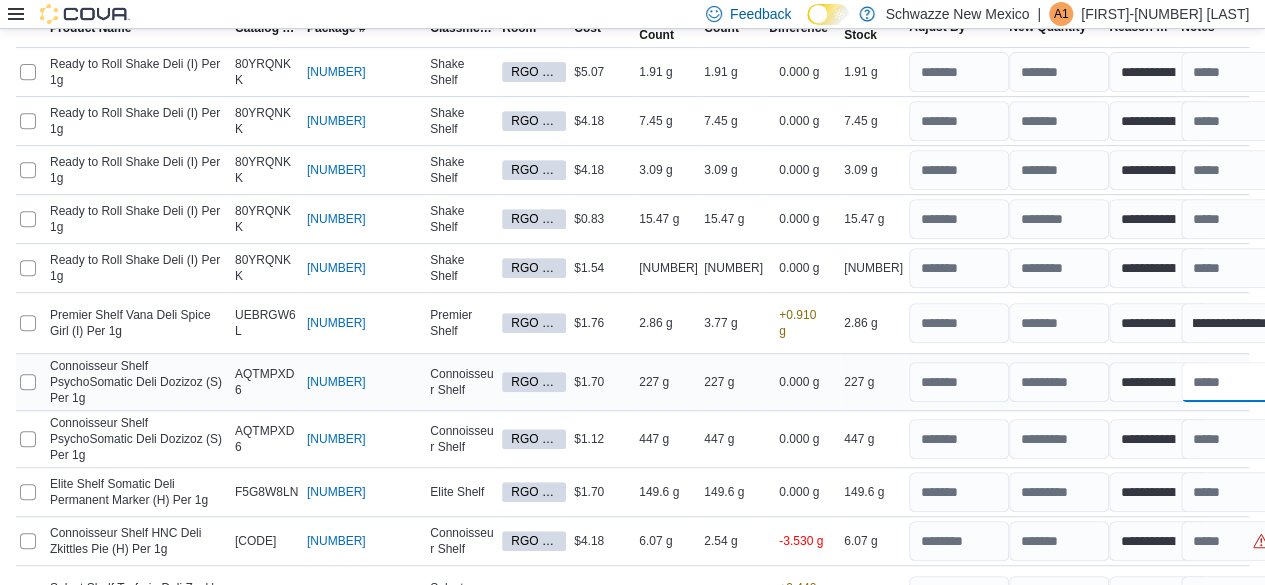 scroll, scrollTop: 0, scrollLeft: 0, axis: both 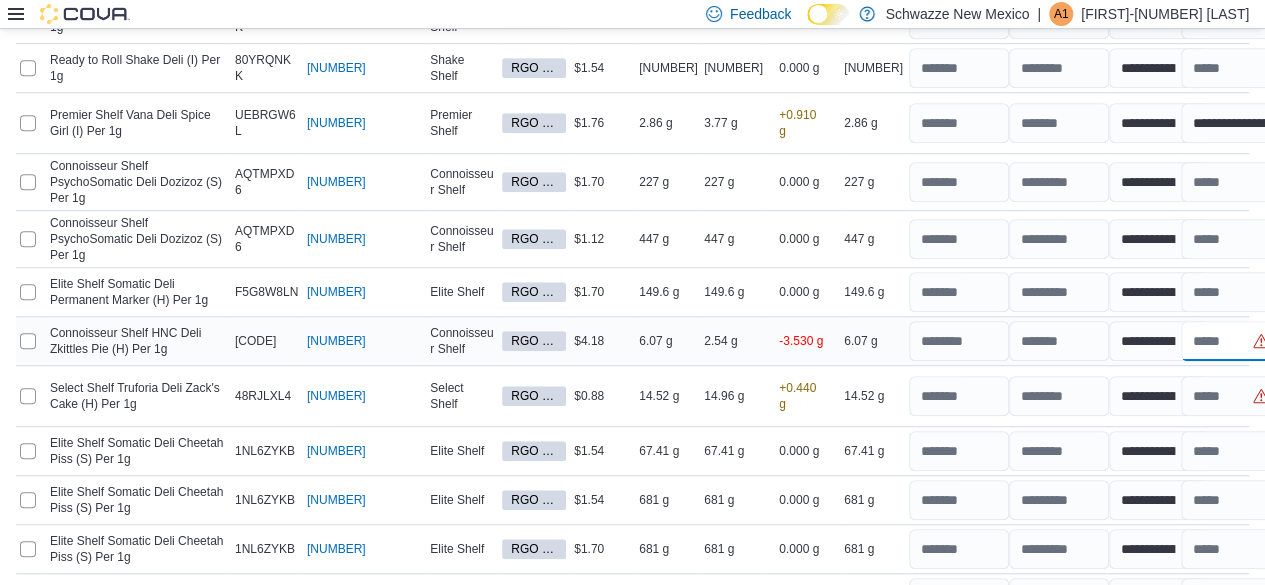 click at bounding box center [1231, 341] 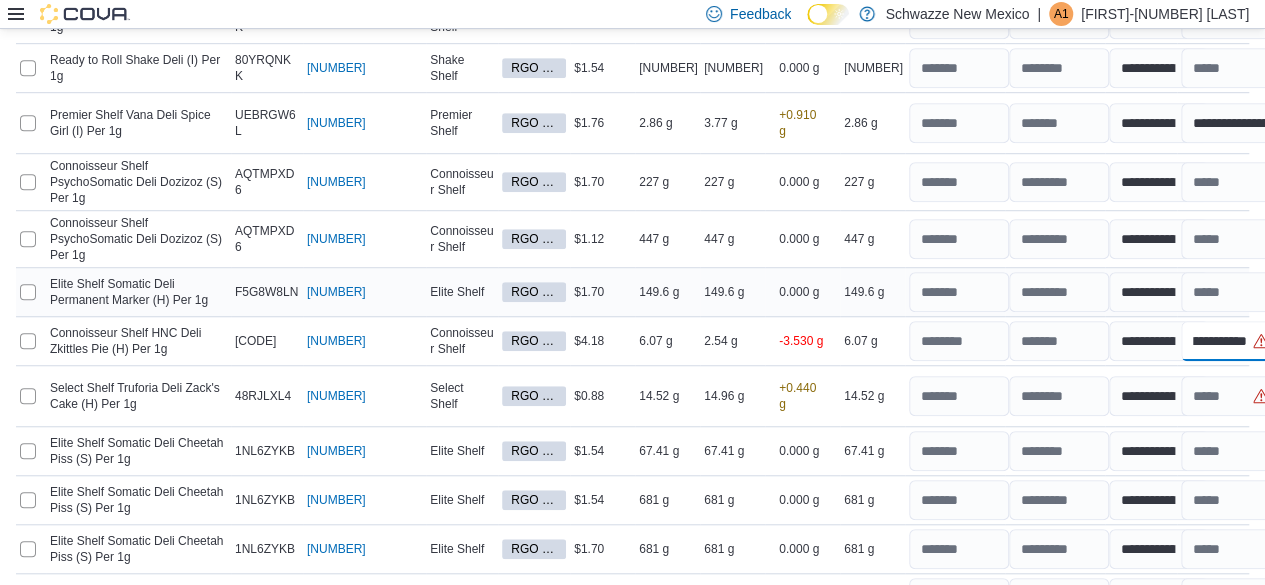 scroll, scrollTop: 0, scrollLeft: 28, axis: horizontal 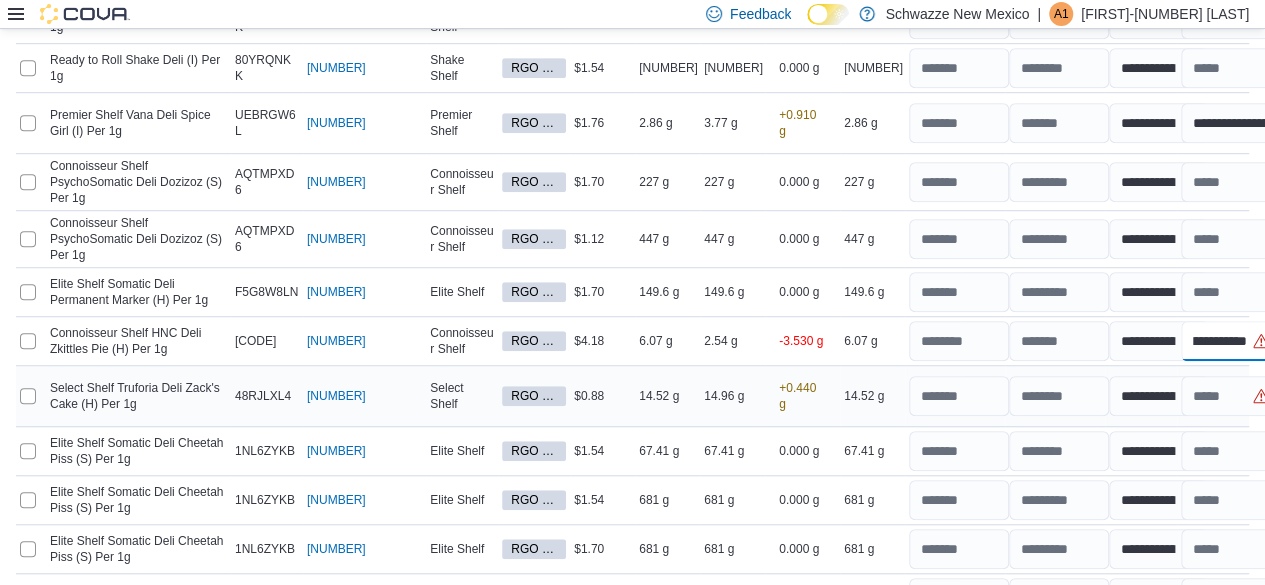 type on "**********" 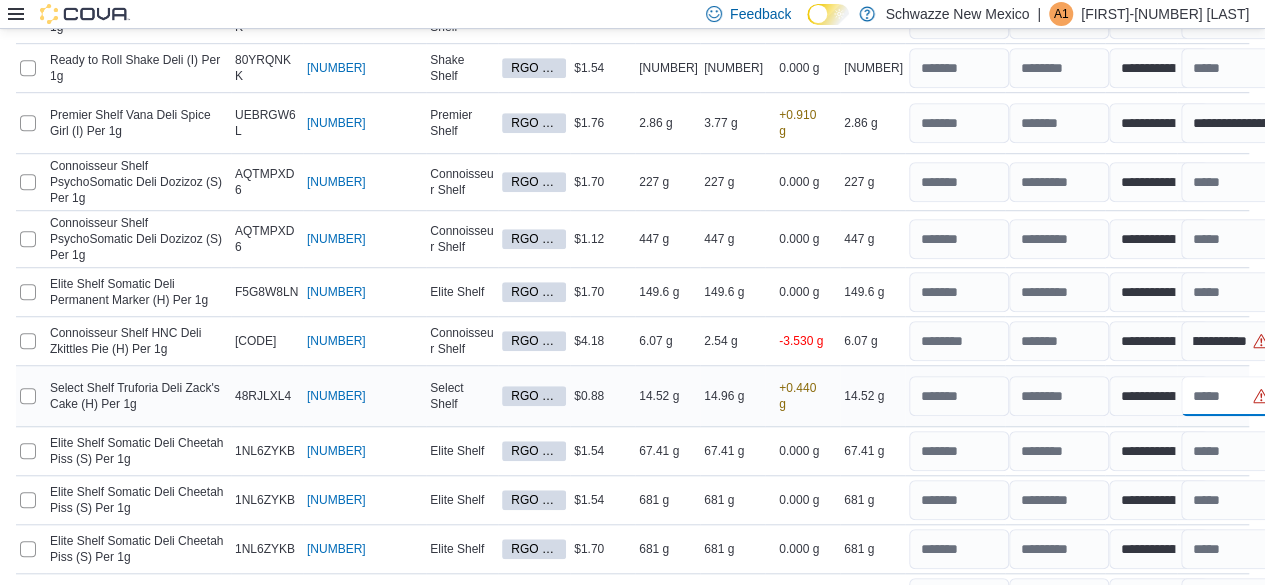 click at bounding box center [1231, 396] 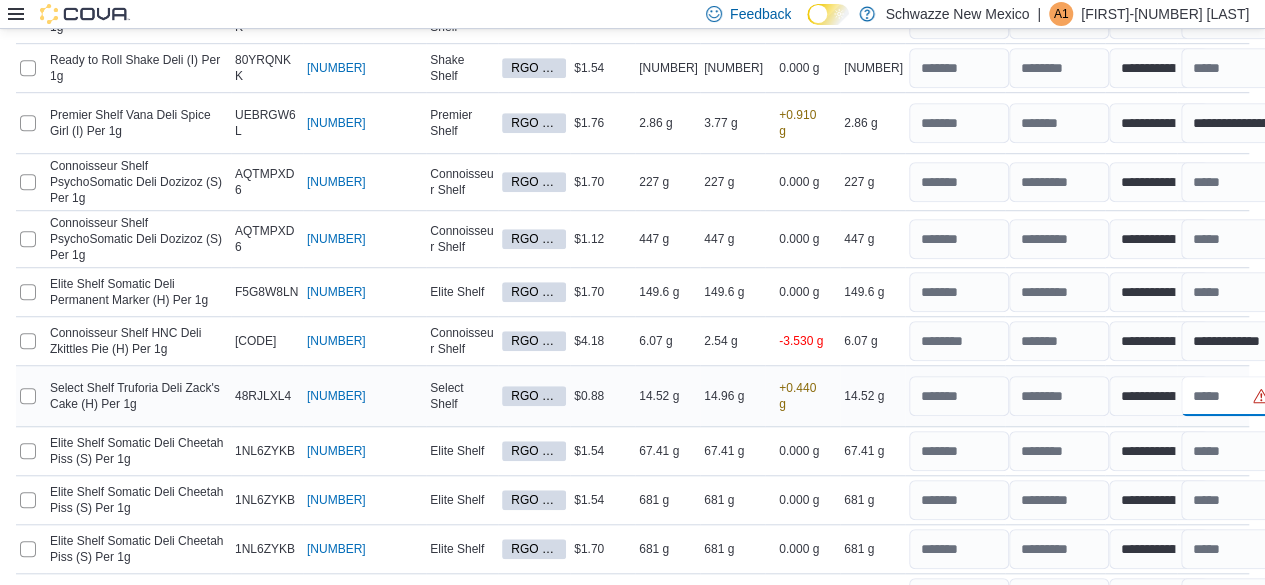 scroll, scrollTop: 0, scrollLeft: 0, axis: both 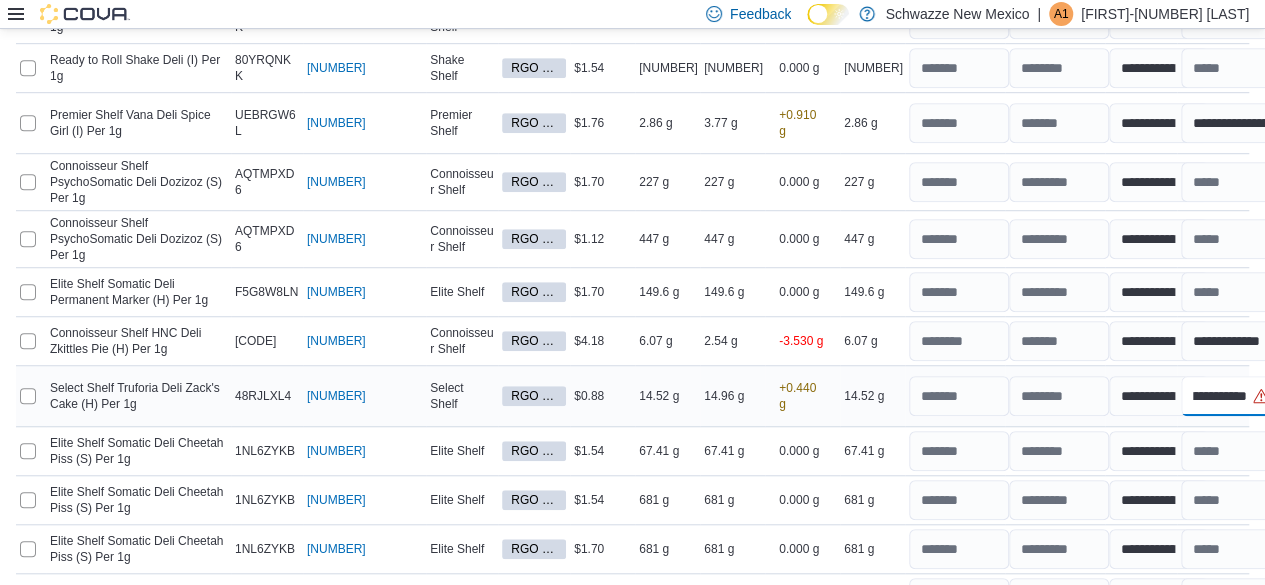 type on "**********" 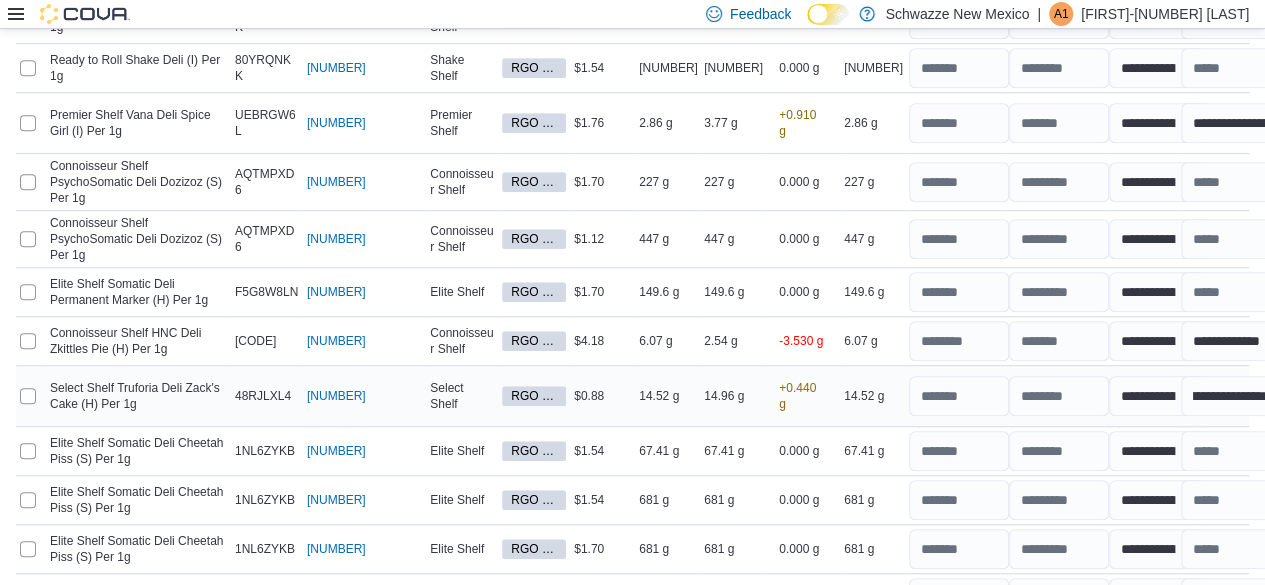 scroll, scrollTop: 700, scrollLeft: 0, axis: vertical 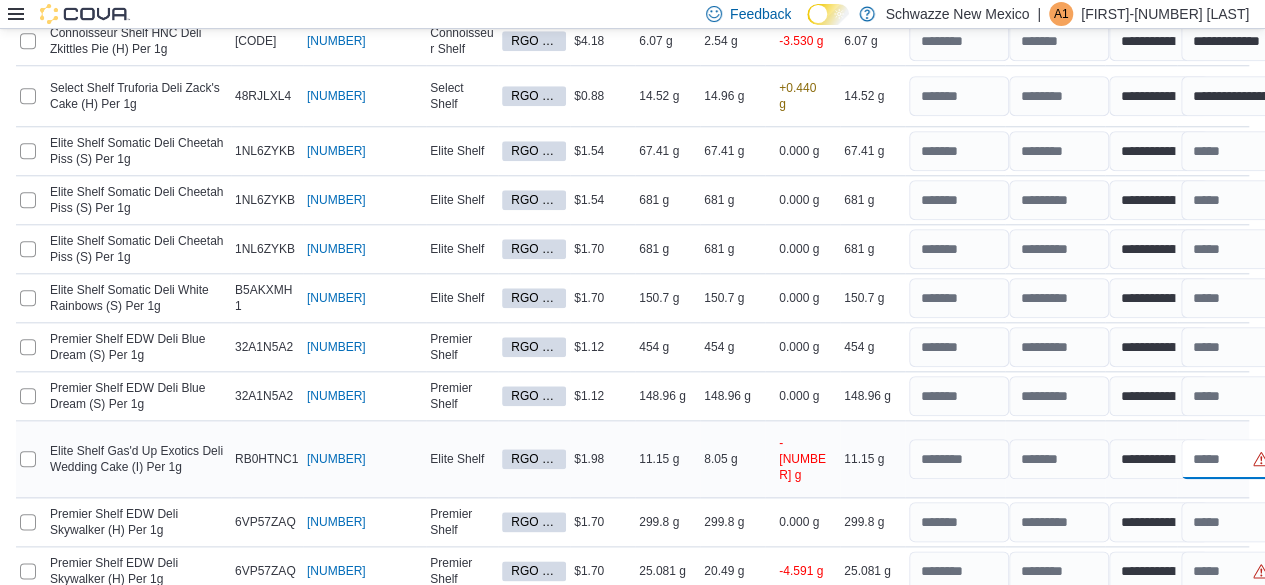 click at bounding box center [1231, 459] 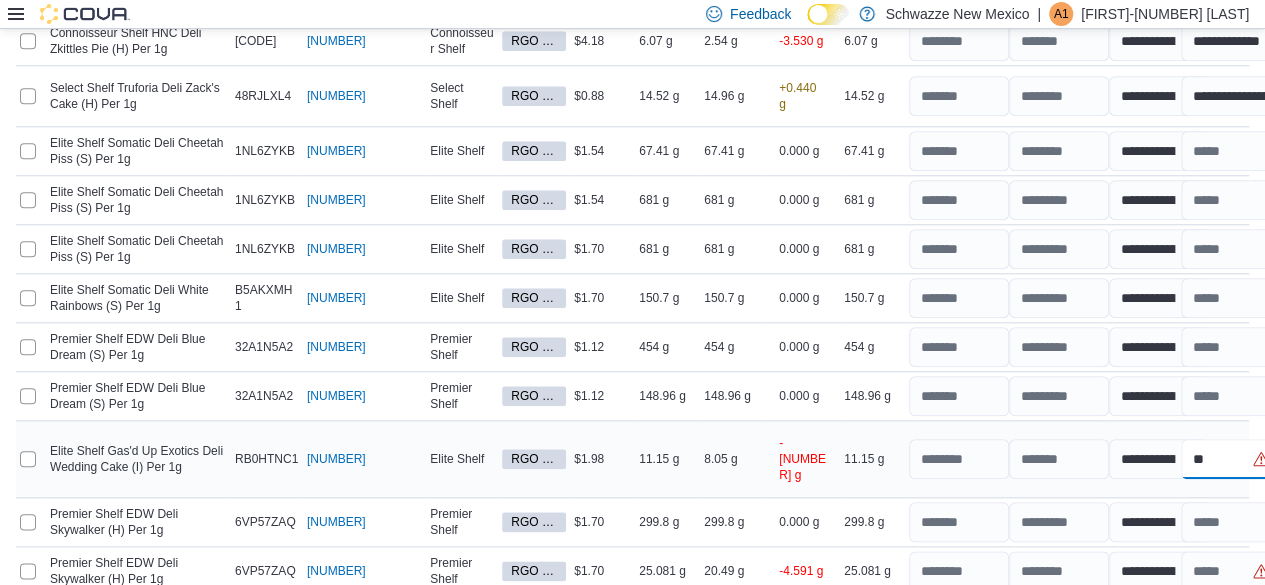 type on "*" 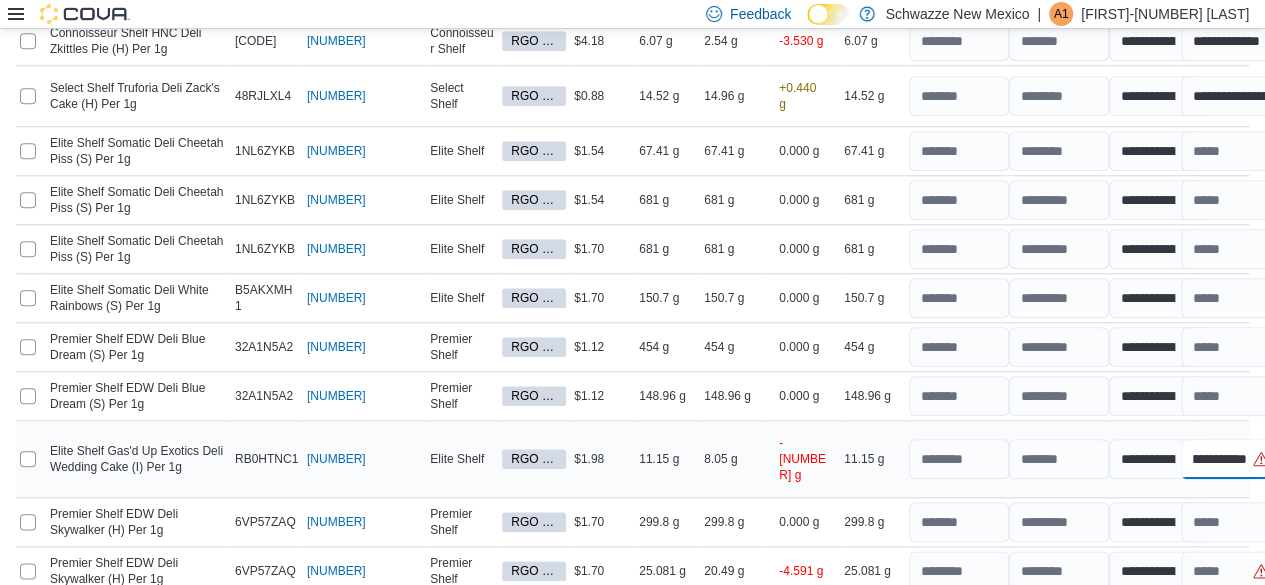 scroll, scrollTop: 0, scrollLeft: 28, axis: horizontal 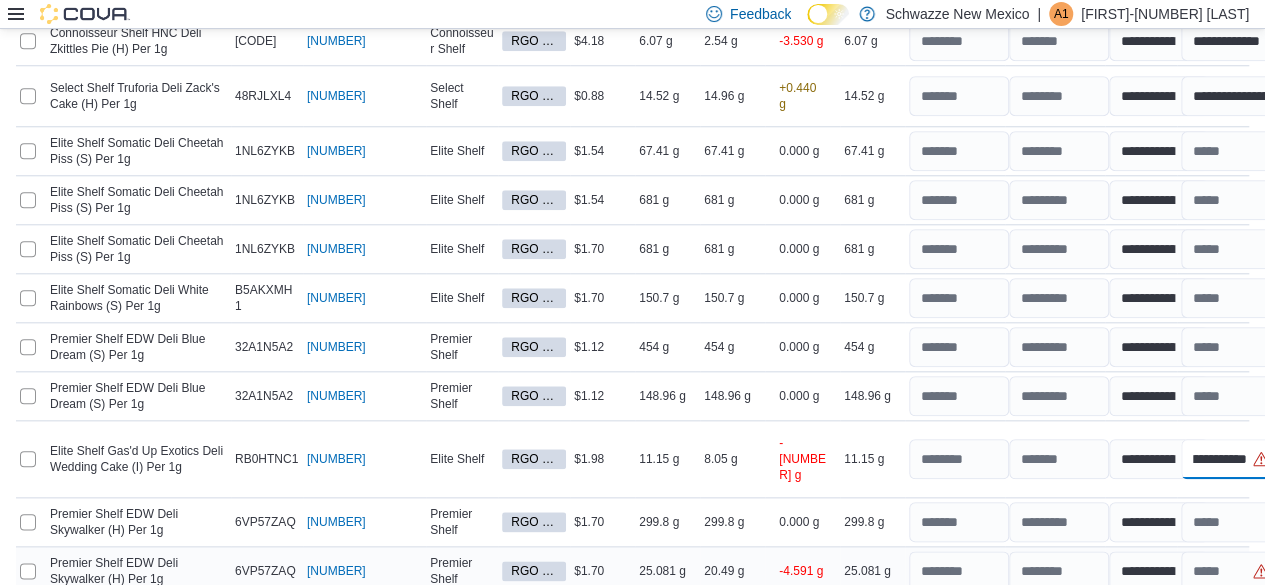 type on "**********" 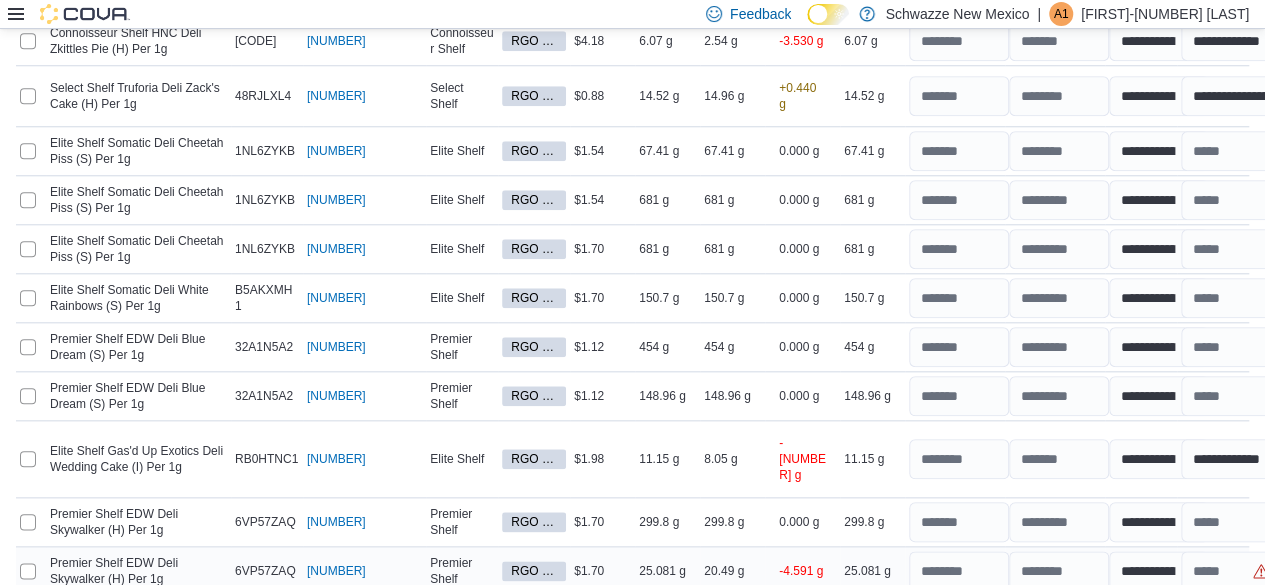 scroll, scrollTop: 1078, scrollLeft: 0, axis: vertical 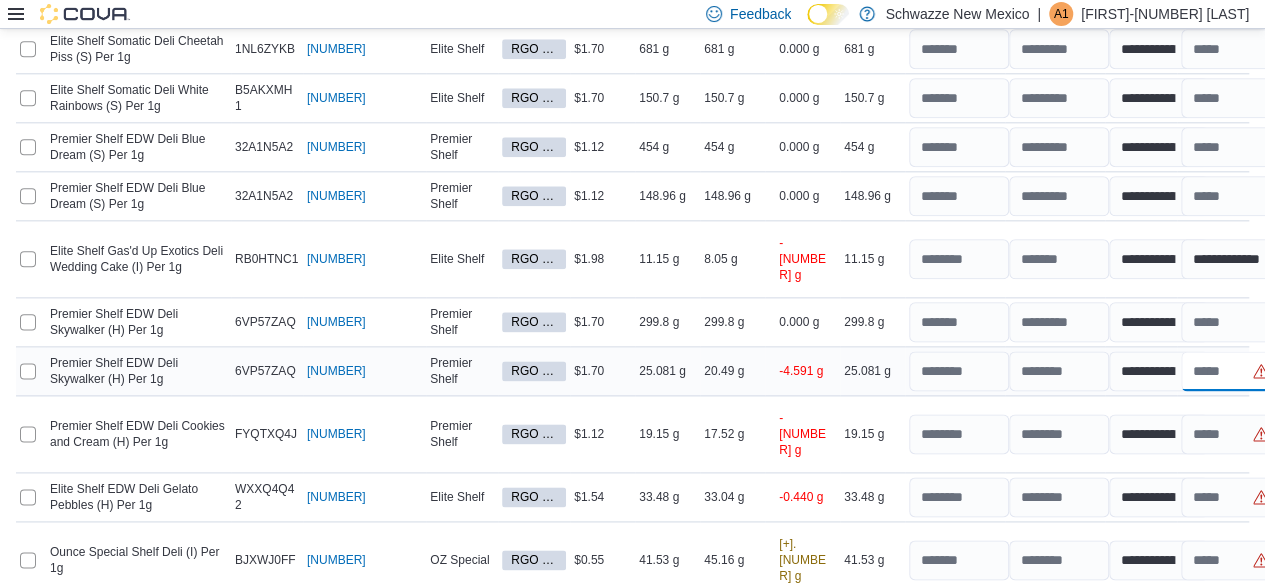 click at bounding box center [1231, 371] 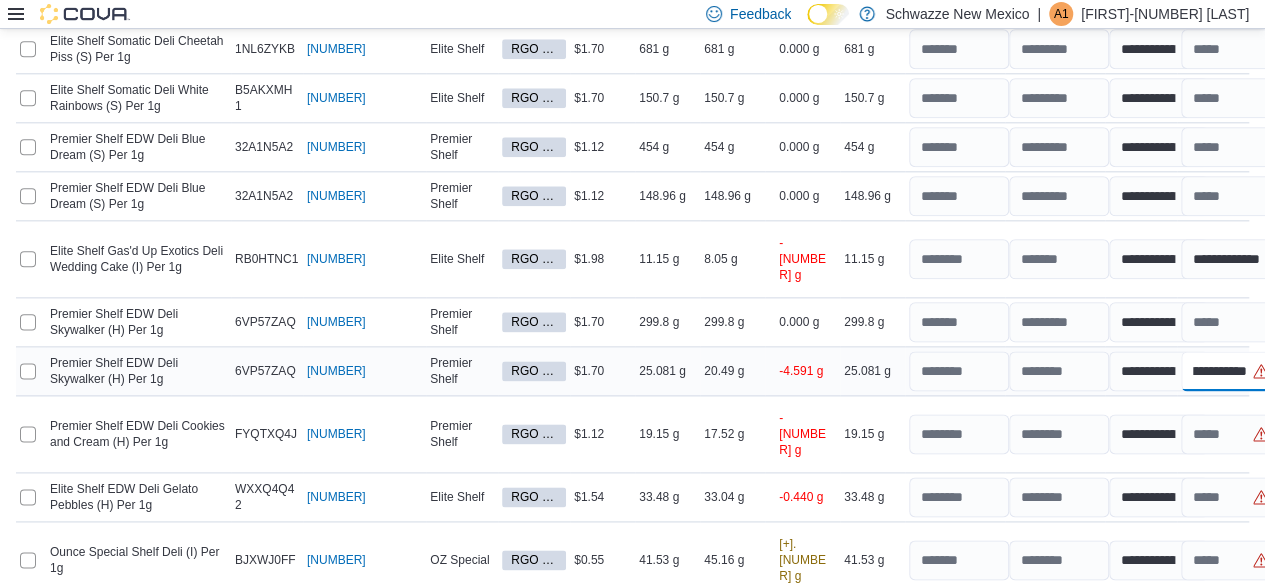 scroll, scrollTop: 0, scrollLeft: 28, axis: horizontal 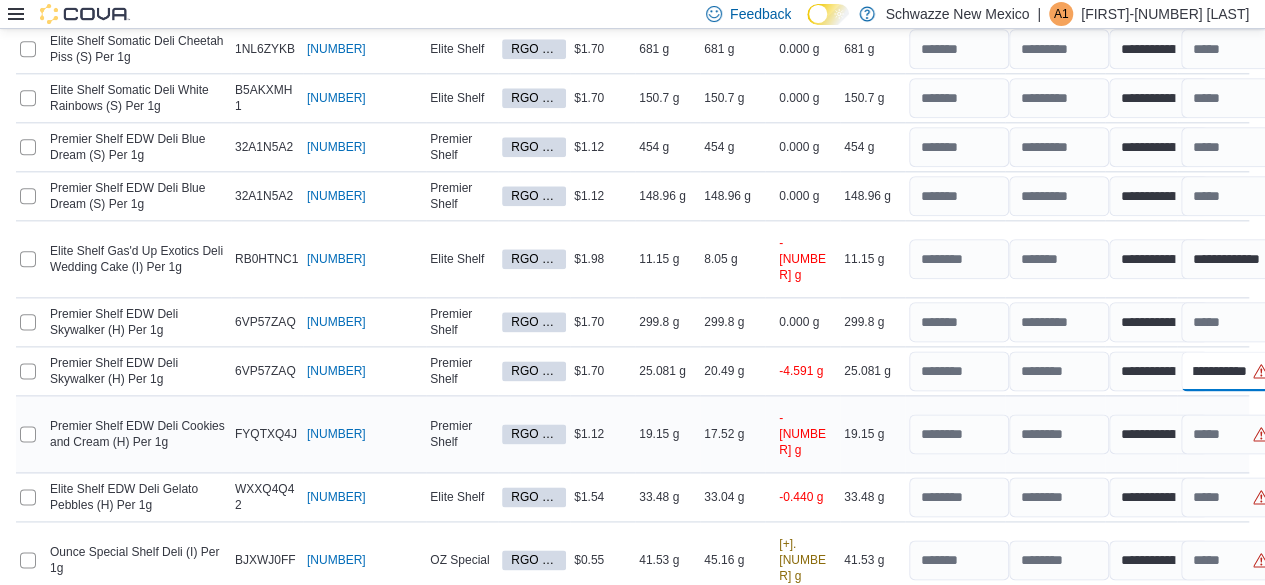 type on "**********" 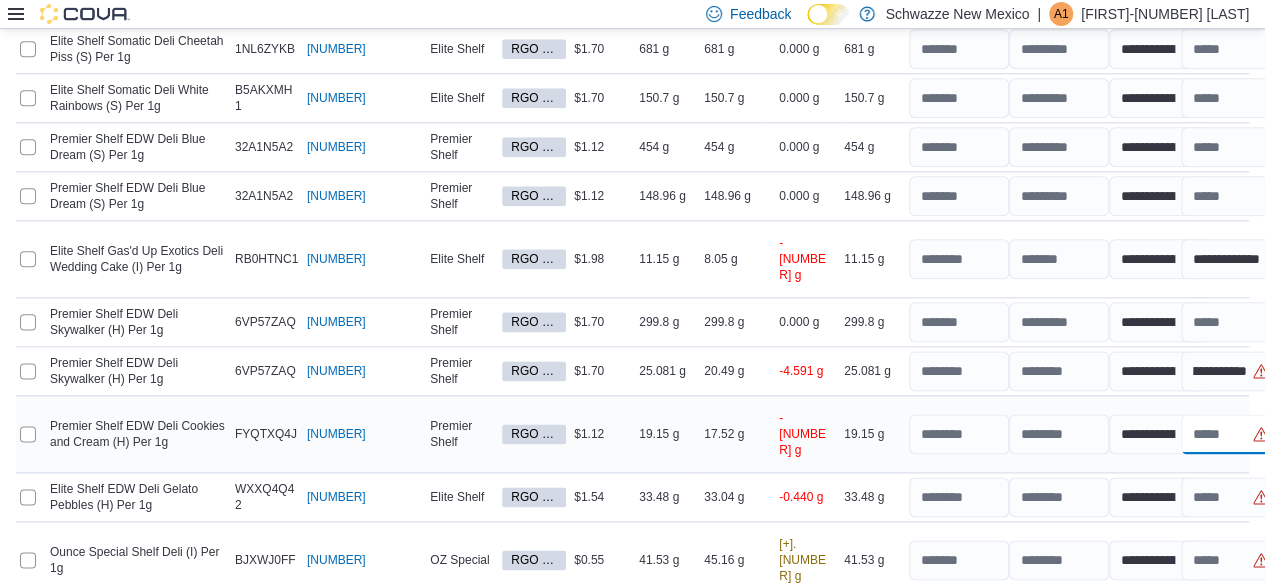 click at bounding box center [1231, 434] 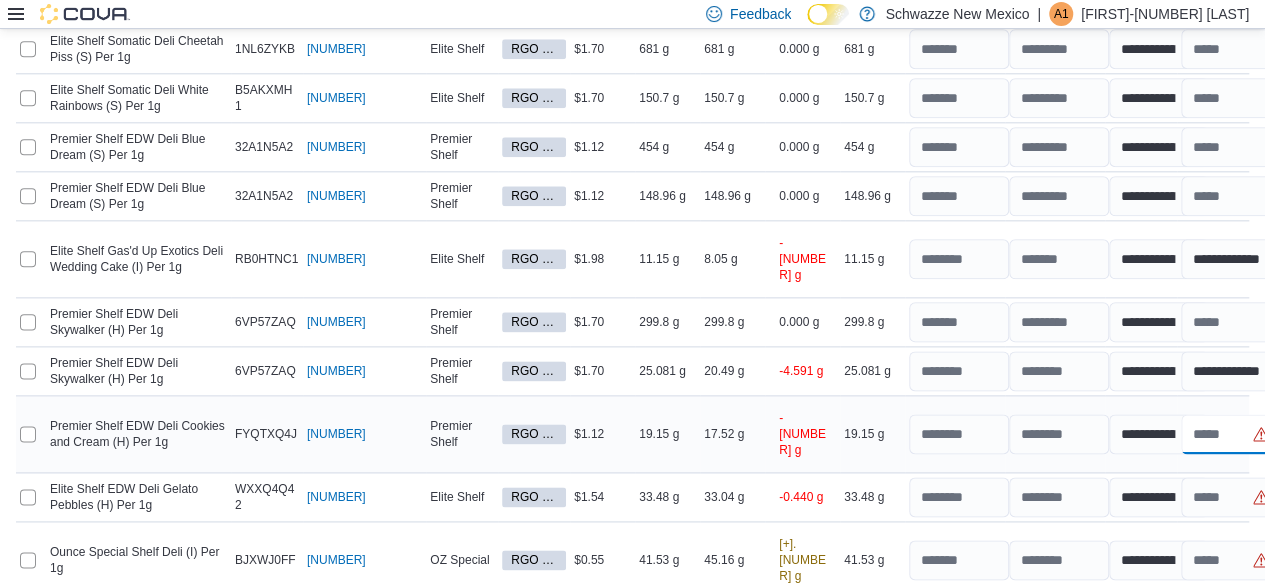 scroll, scrollTop: 0, scrollLeft: 0, axis: both 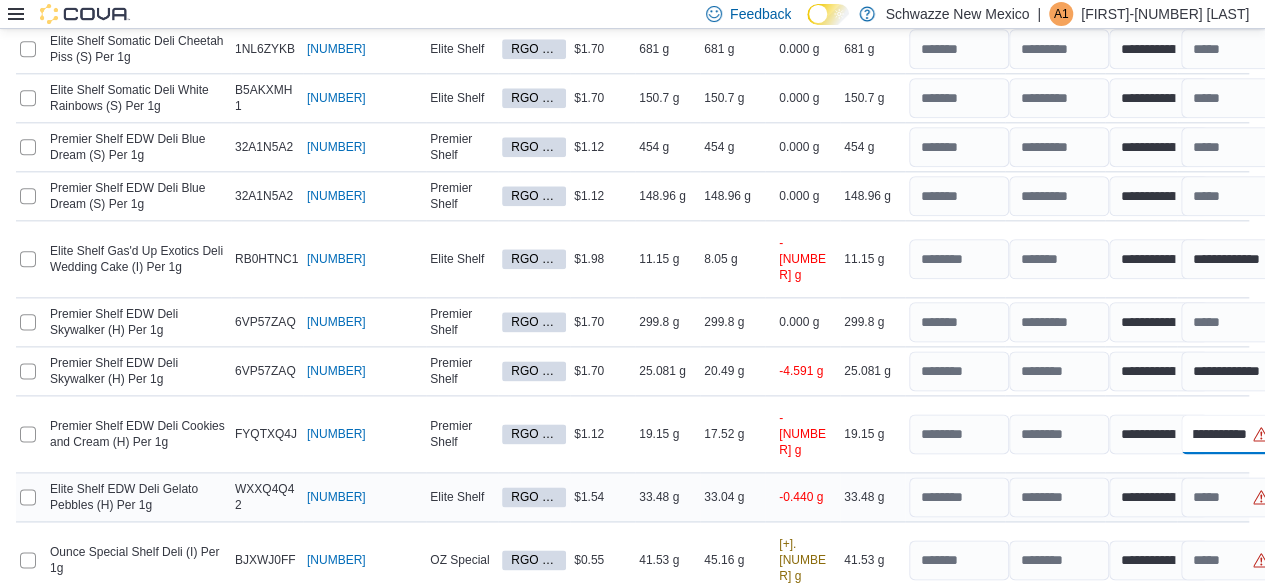 type on "**********" 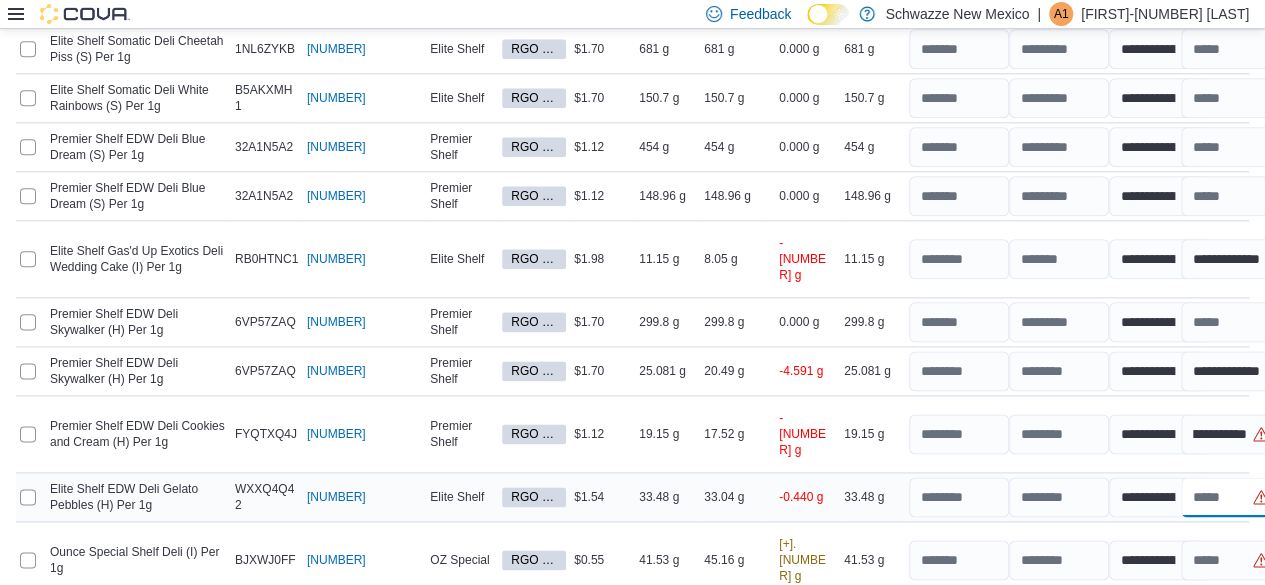 click at bounding box center [1231, 497] 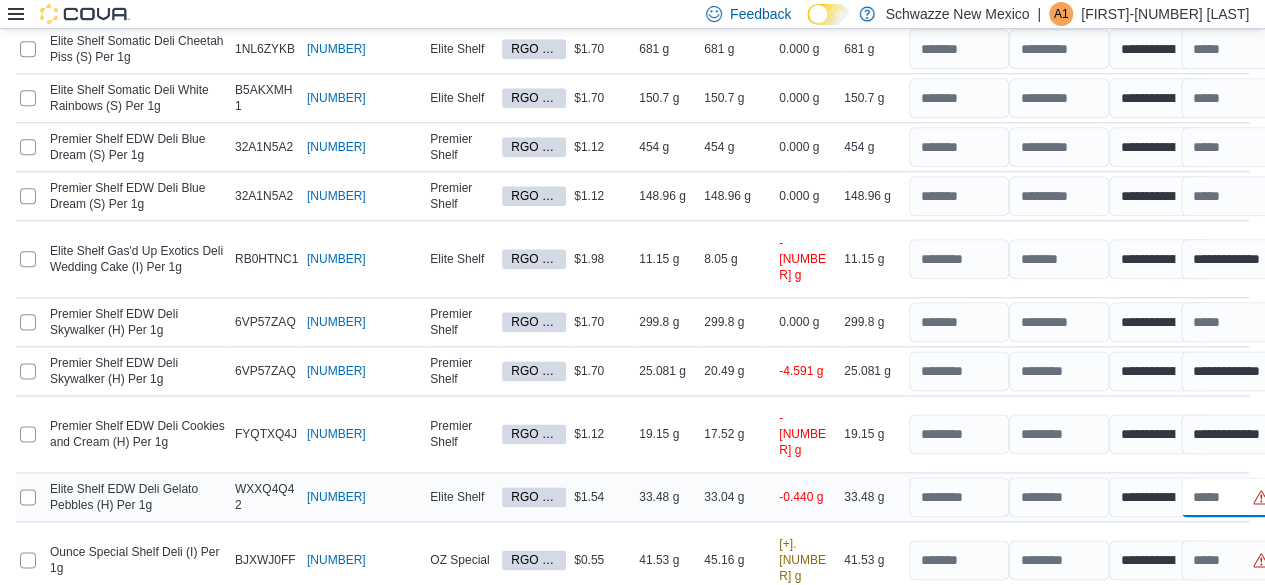 scroll, scrollTop: 0, scrollLeft: 0, axis: both 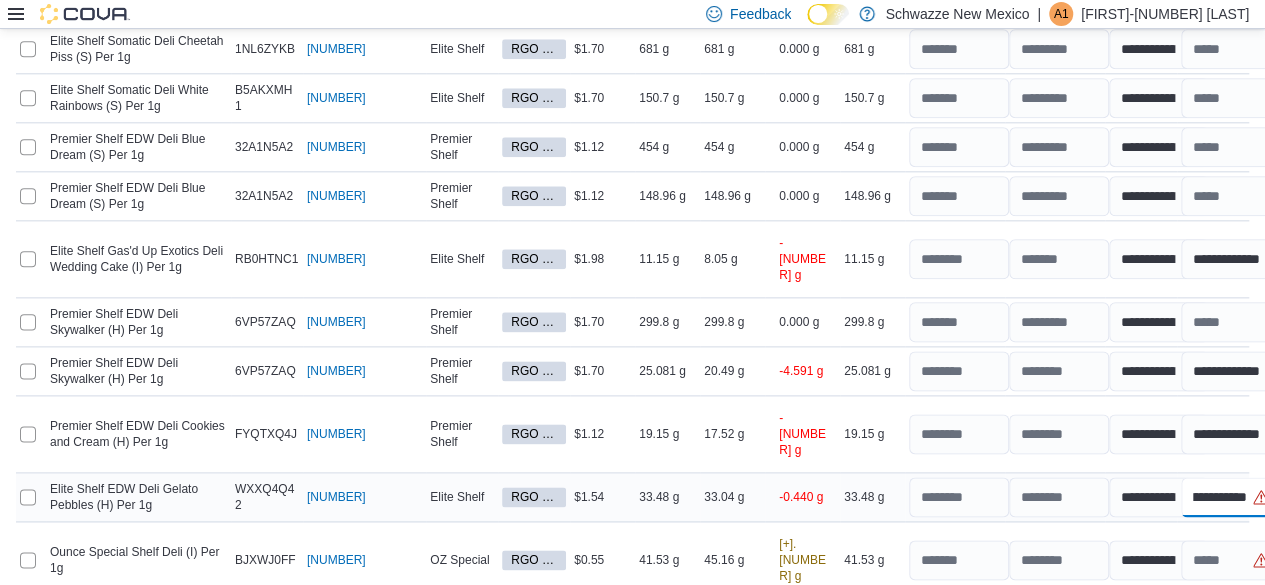 type on "**********" 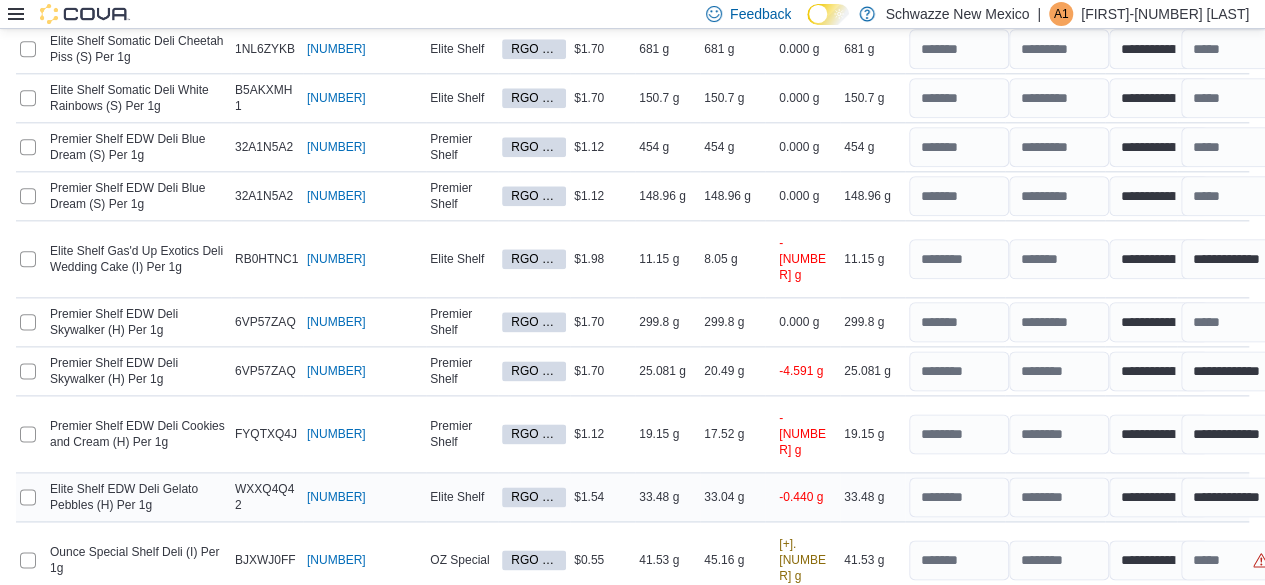 scroll, scrollTop: 0, scrollLeft: 0, axis: both 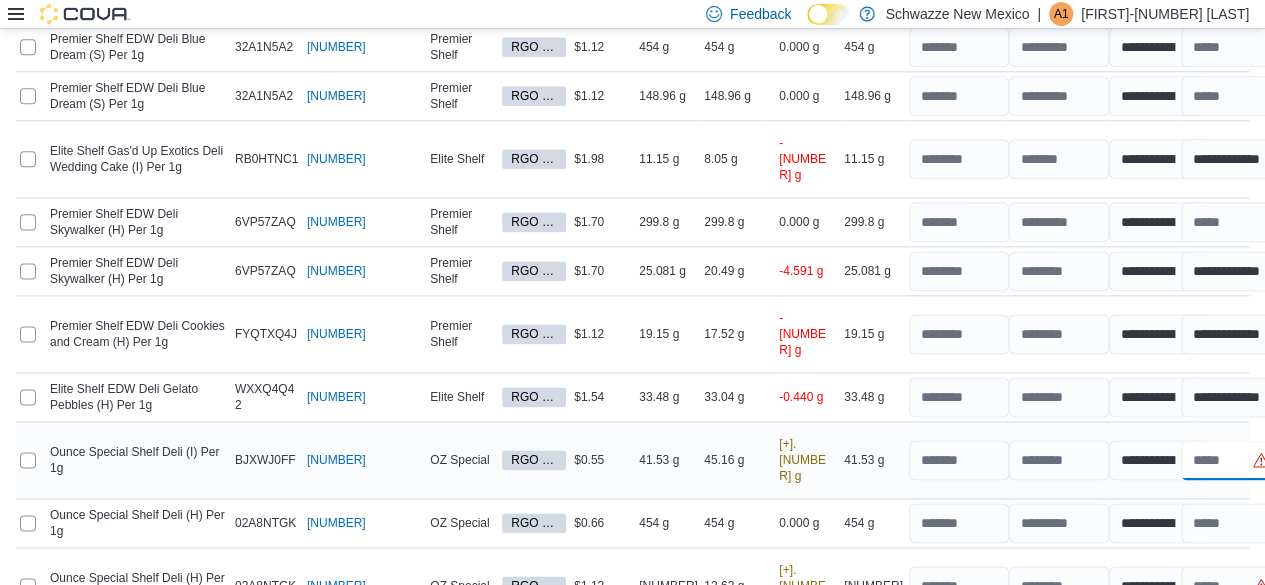 click at bounding box center (1231, 460) 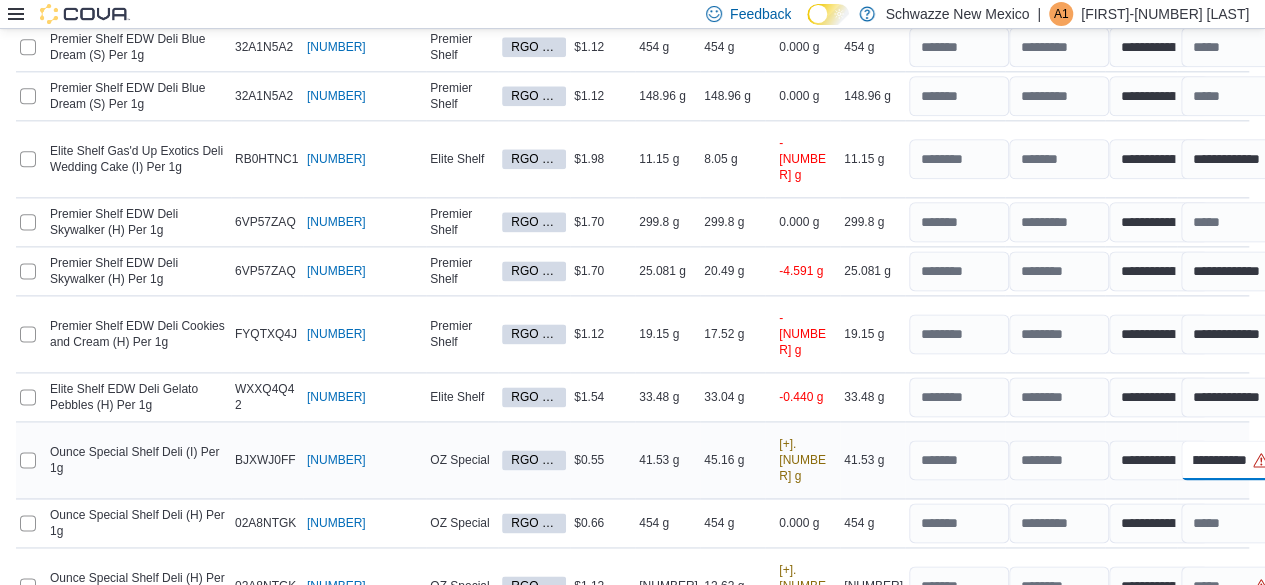 scroll, scrollTop: 0, scrollLeft: 76, axis: horizontal 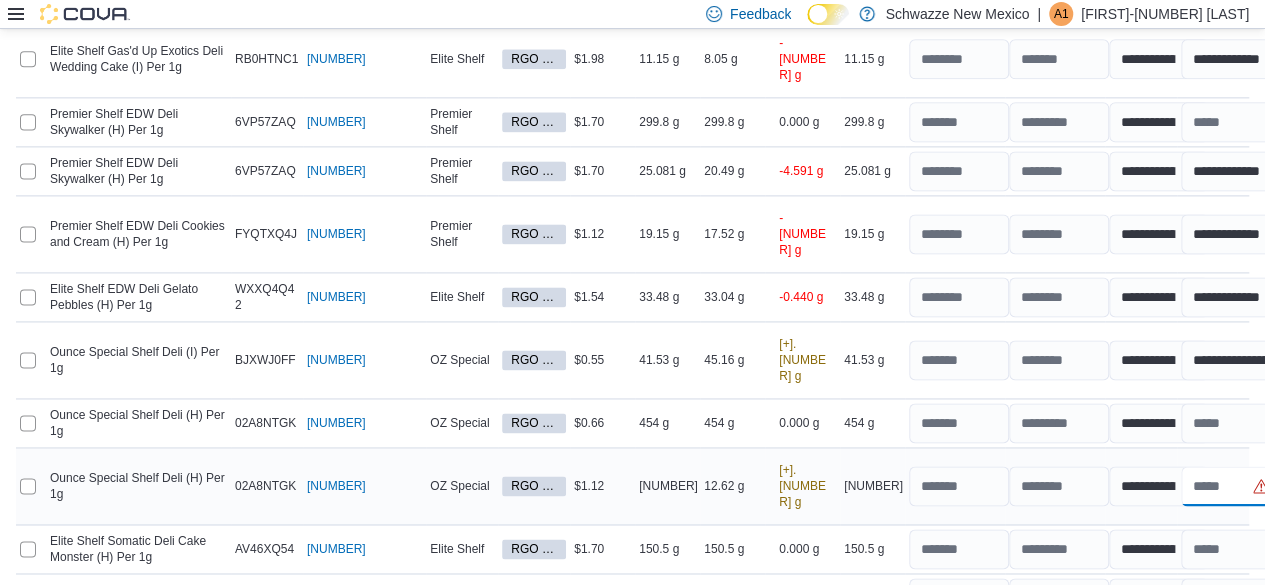 click at bounding box center (1231, 486) 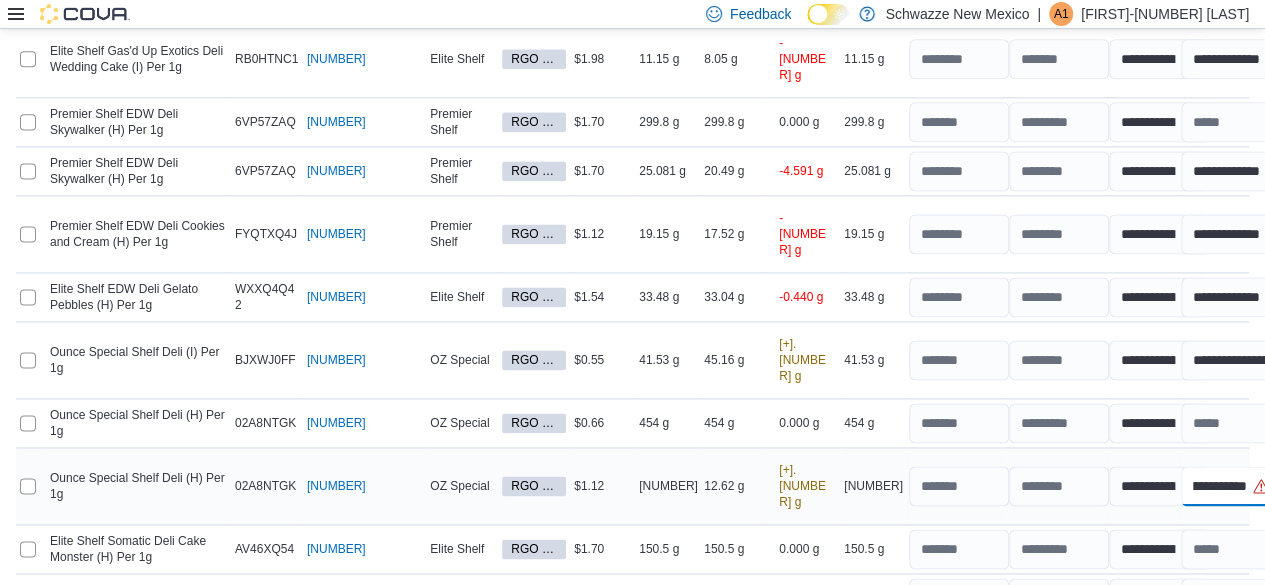 scroll, scrollTop: 0, scrollLeft: 26, axis: horizontal 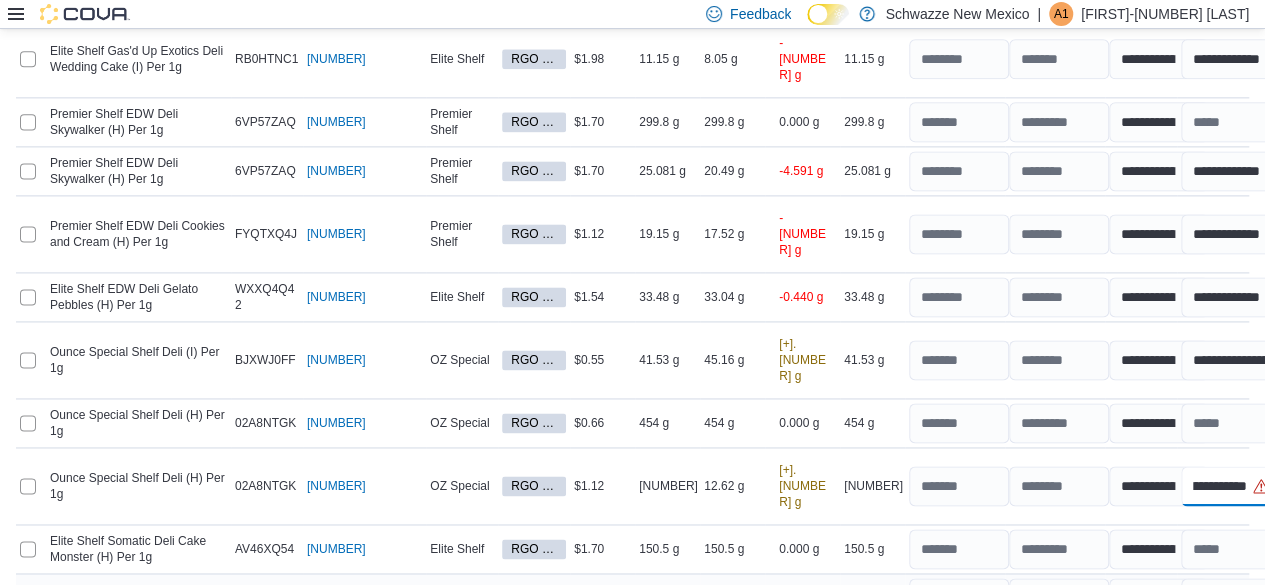 type on "**********" 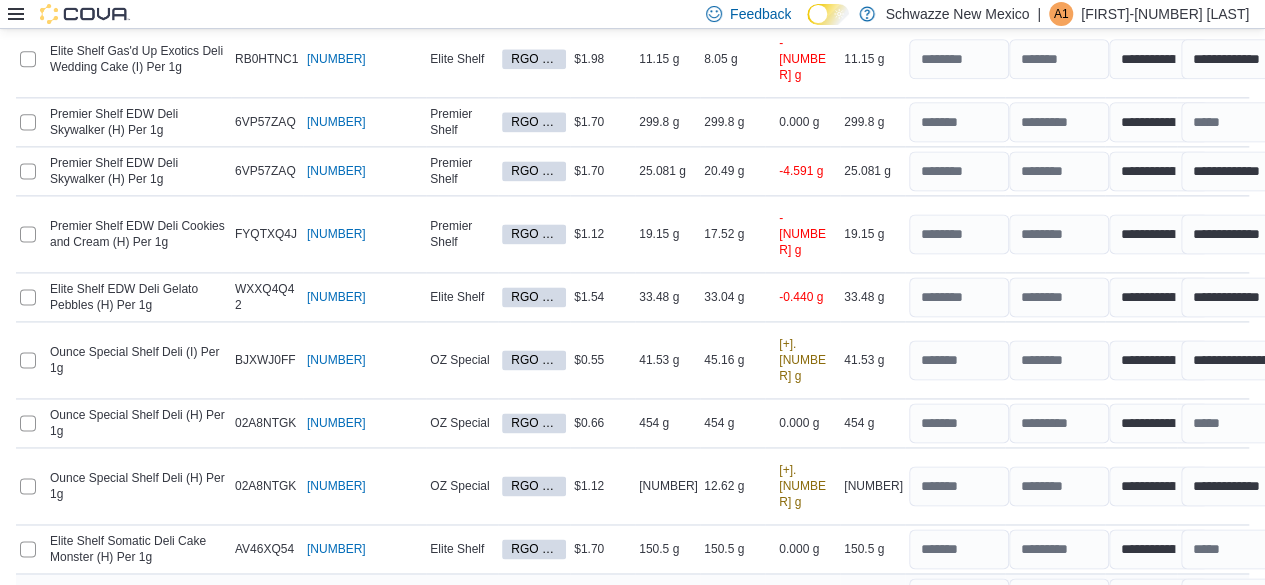 scroll, scrollTop: 1400, scrollLeft: 0, axis: vertical 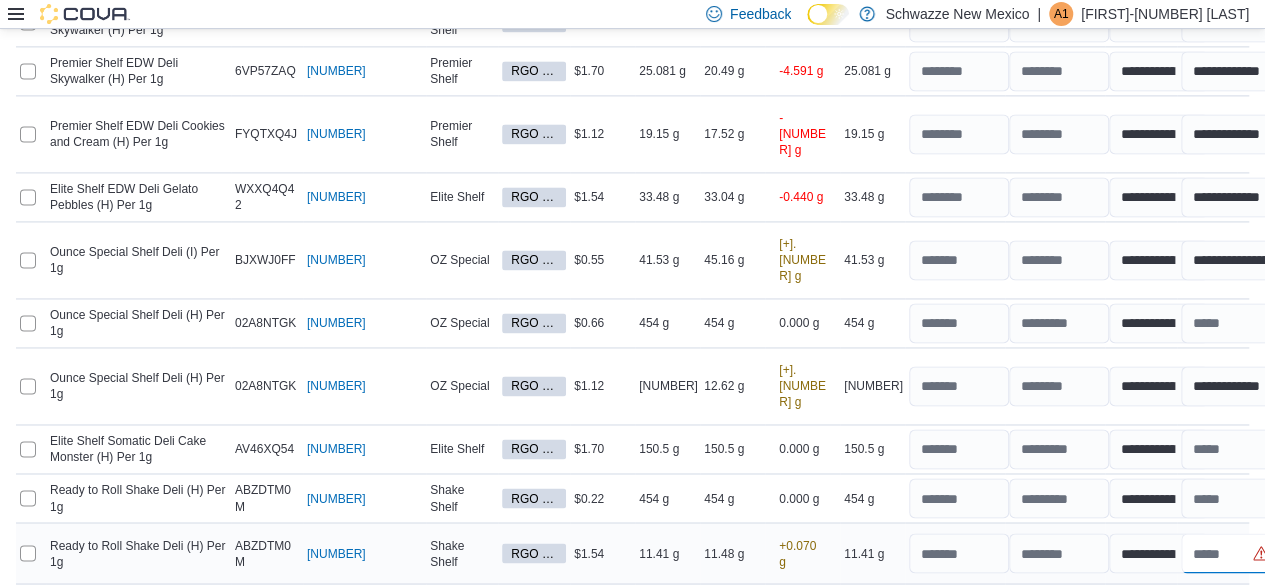 click at bounding box center [1231, 553] 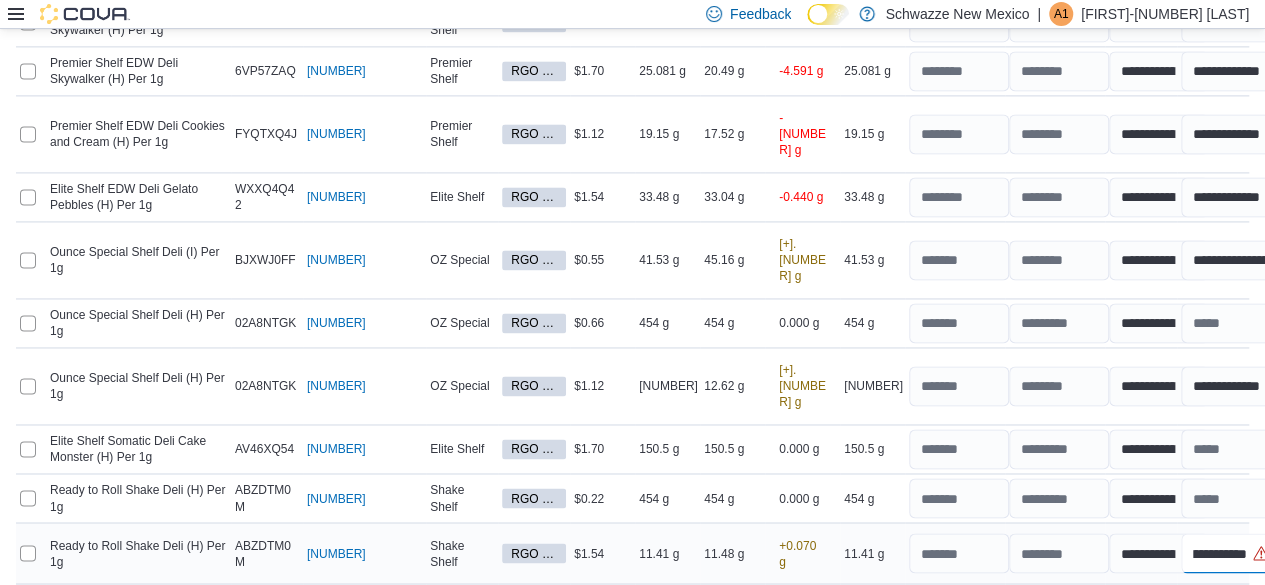 scroll, scrollTop: 0, scrollLeft: 76, axis: horizontal 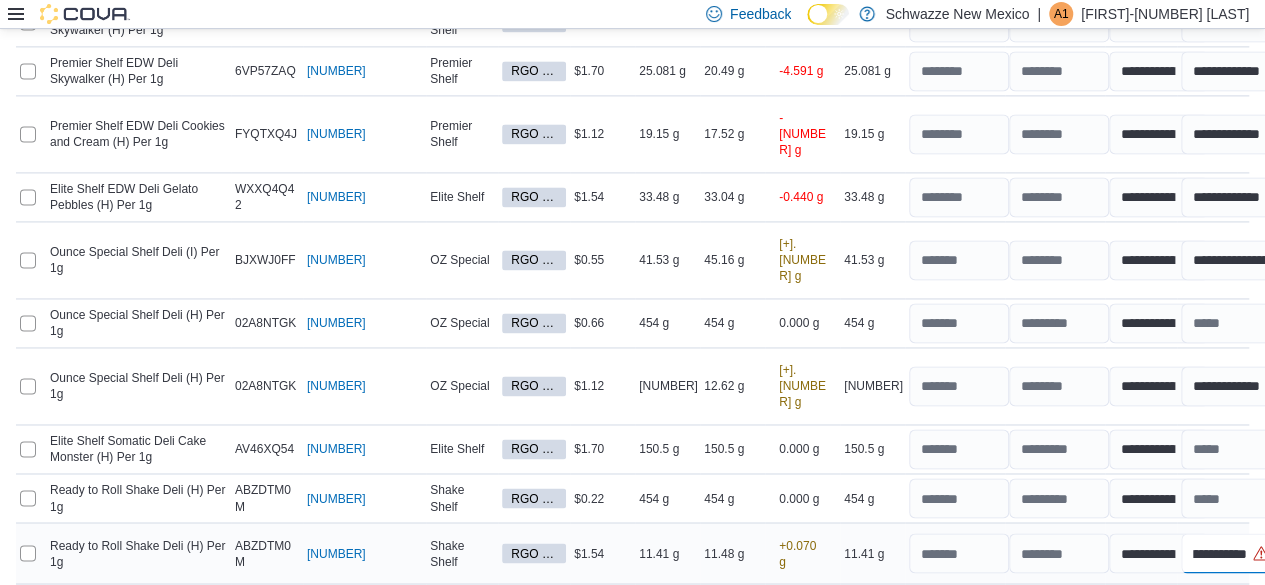 type on "**********" 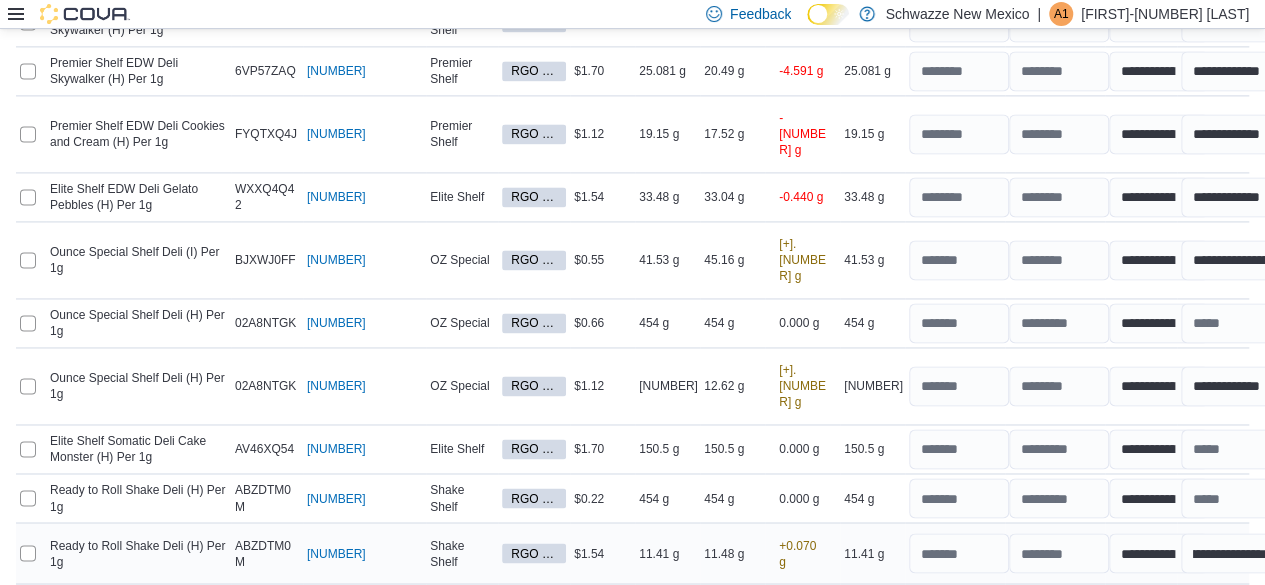 scroll, scrollTop: 1699, scrollLeft: 0, axis: vertical 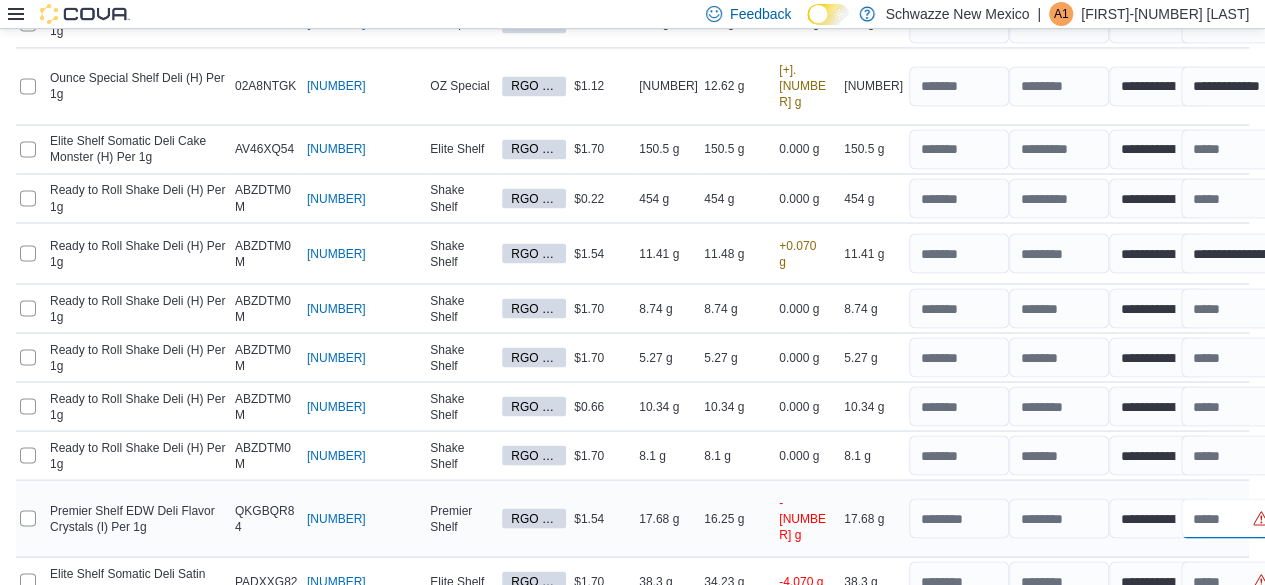 click at bounding box center (1231, 518) 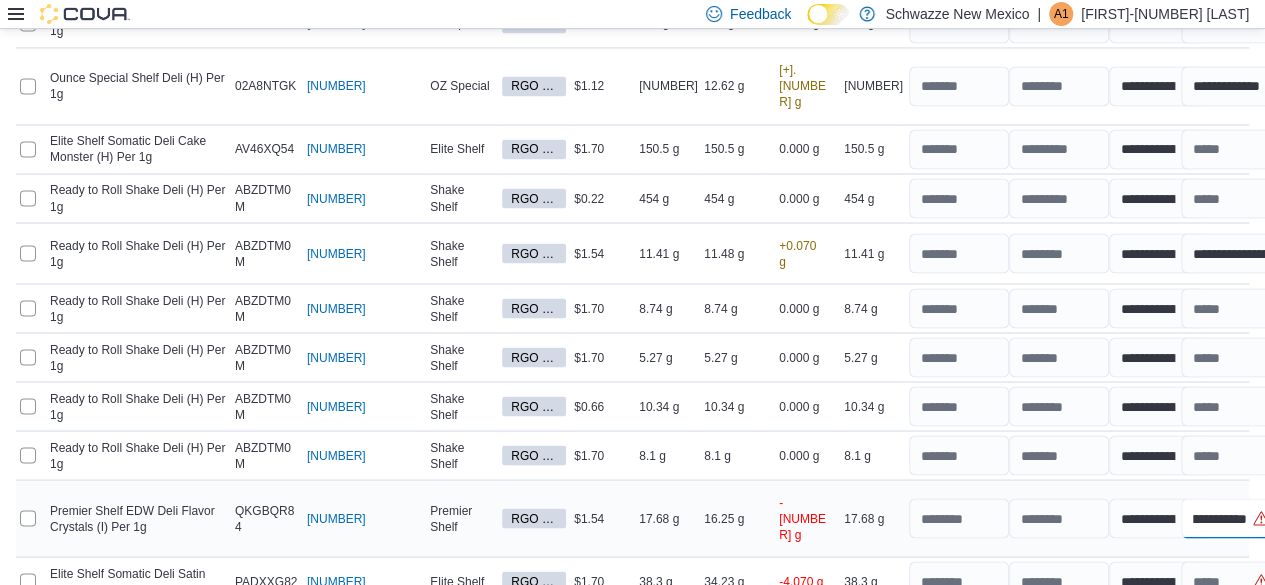 scroll, scrollTop: 0, scrollLeft: 28, axis: horizontal 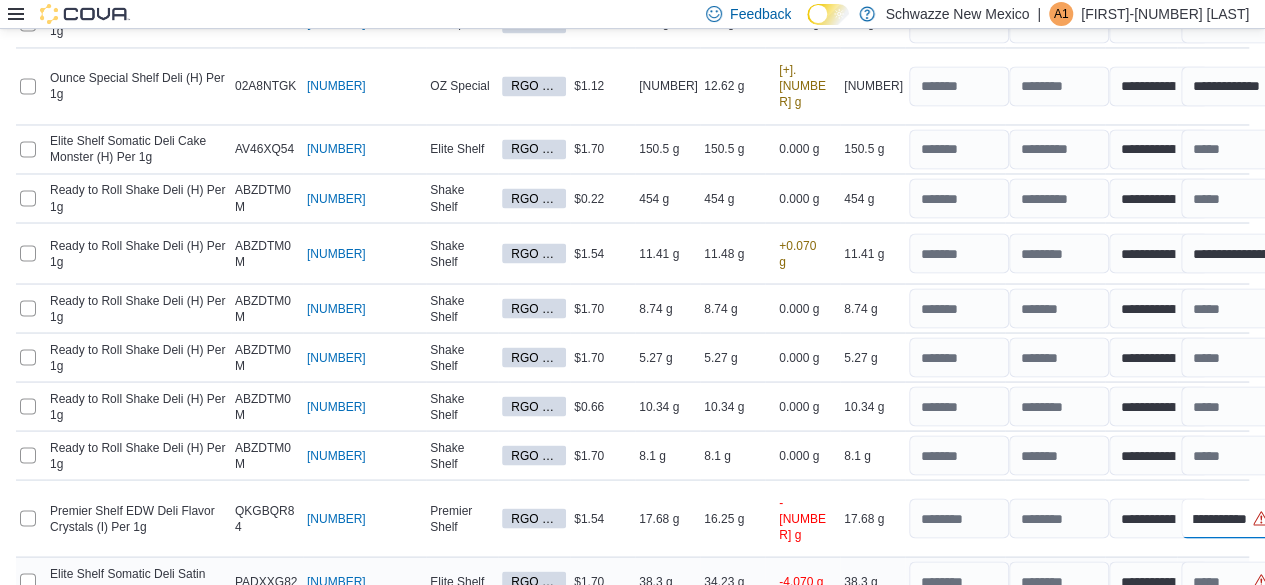 type on "**********" 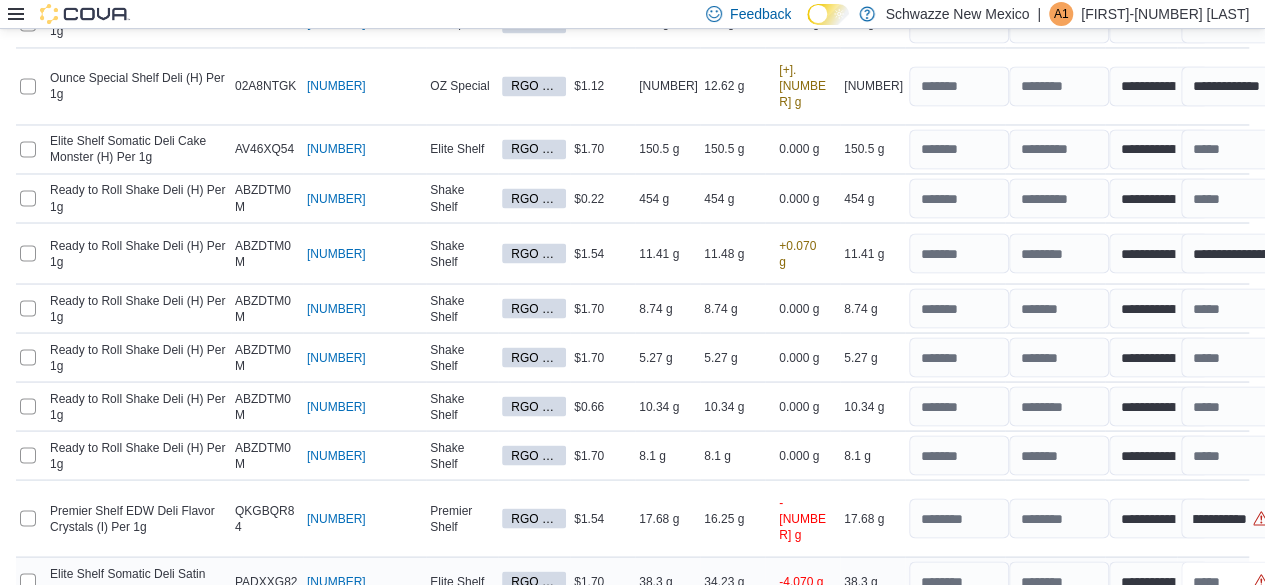 click at bounding box center [1231, 581] 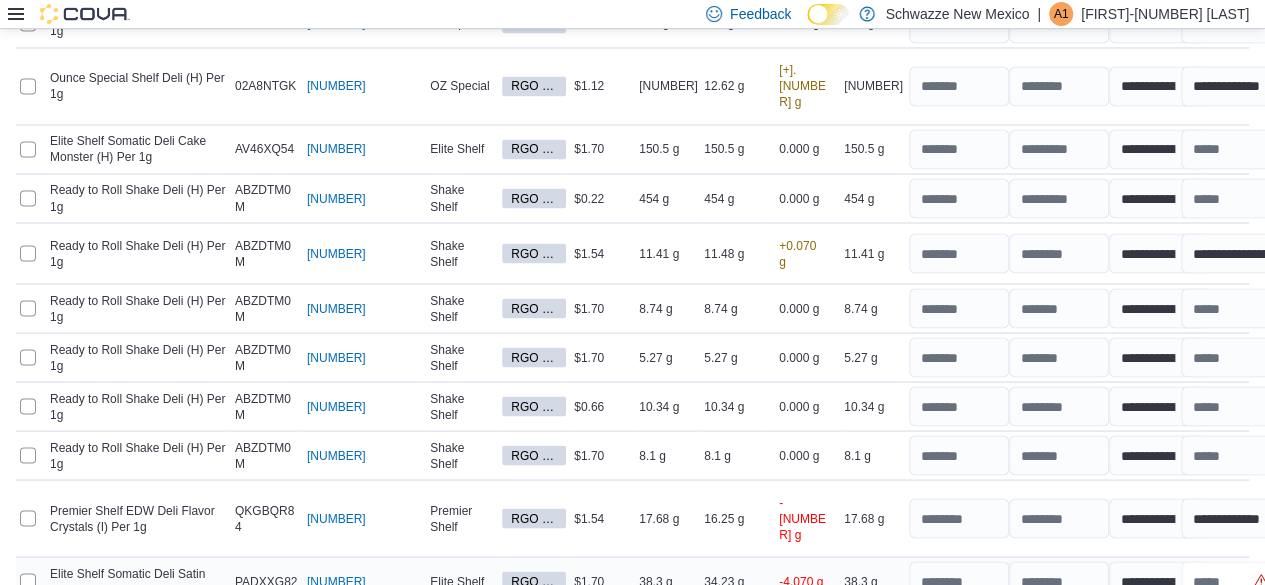 scroll, scrollTop: 0, scrollLeft: 0, axis: both 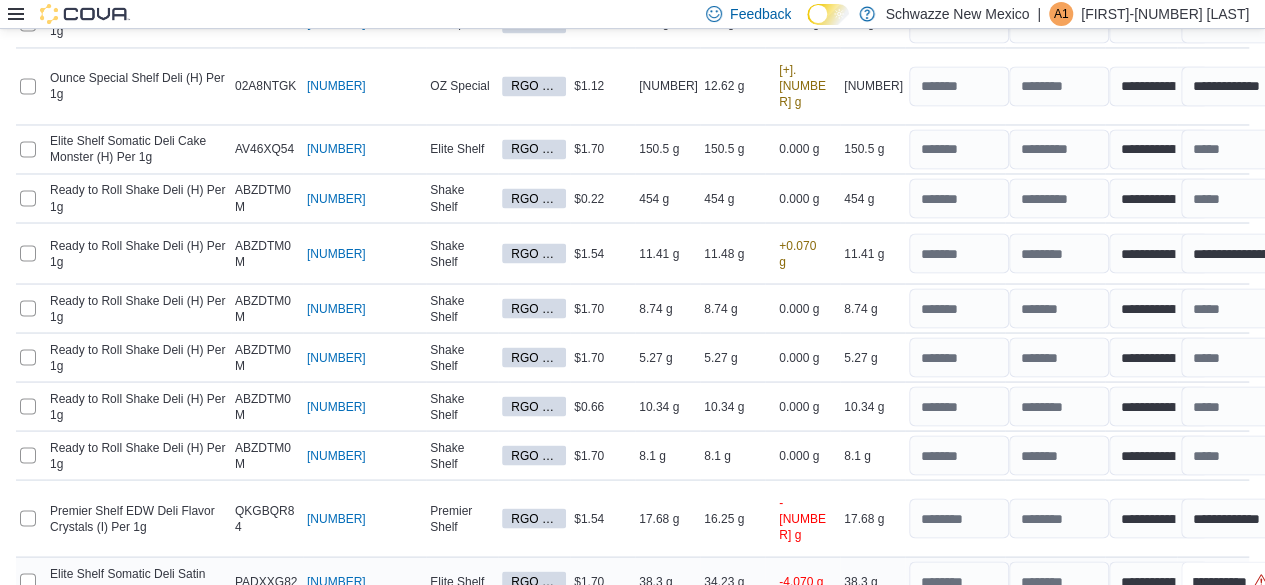 type on "**********" 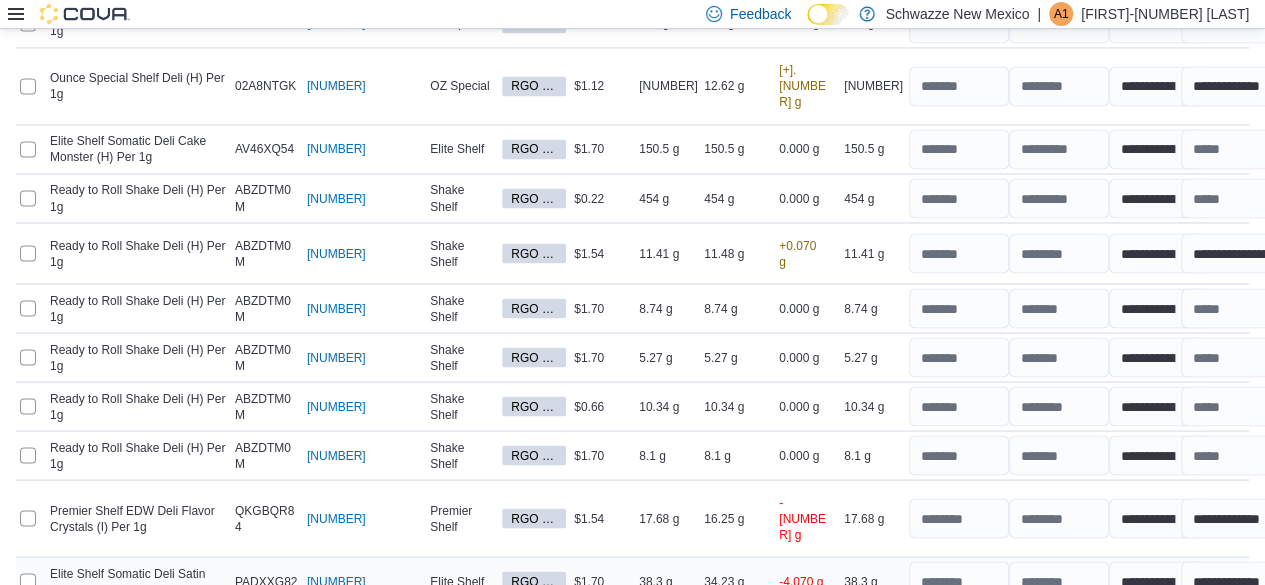 scroll, scrollTop: 0, scrollLeft: 0, axis: both 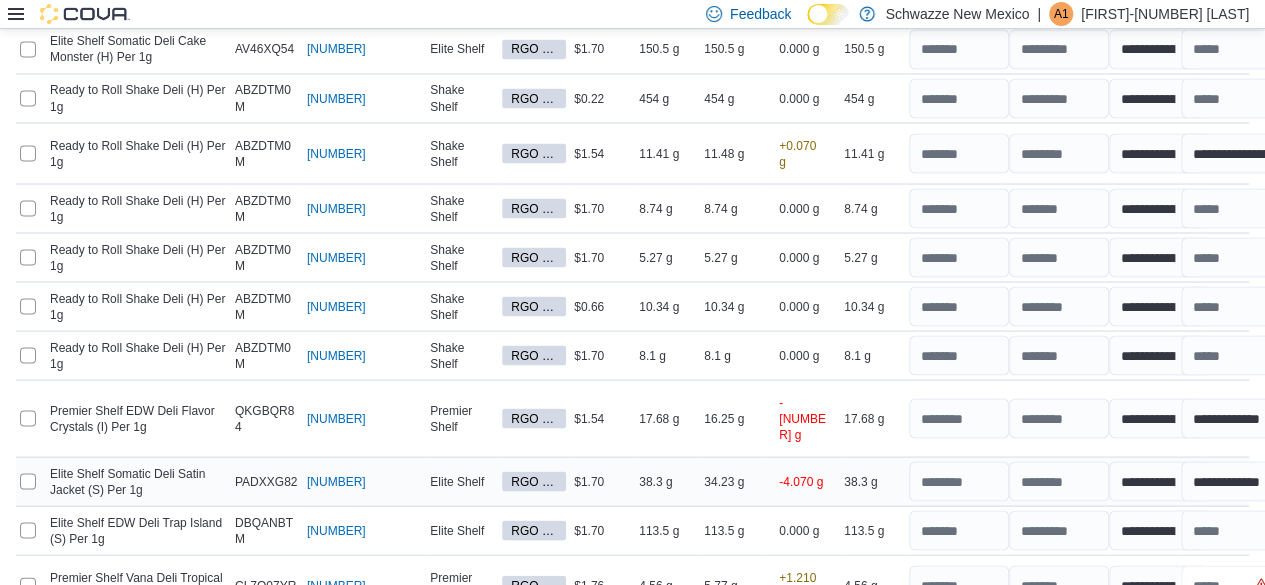 click at bounding box center [1231, 585] 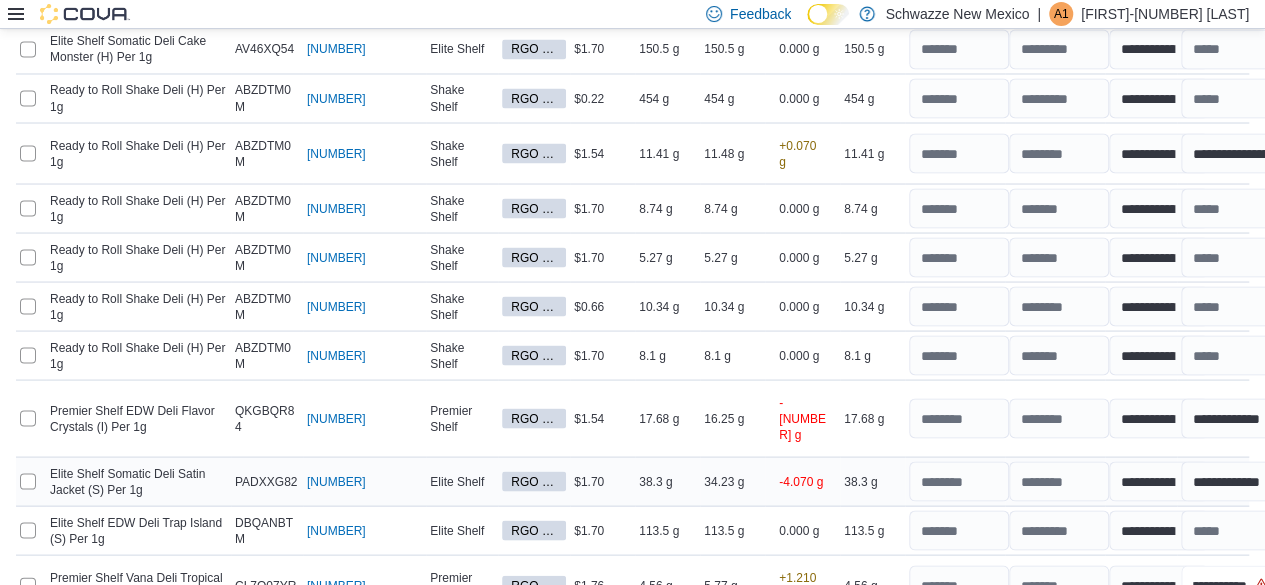 scroll, scrollTop: 0, scrollLeft: 76, axis: horizontal 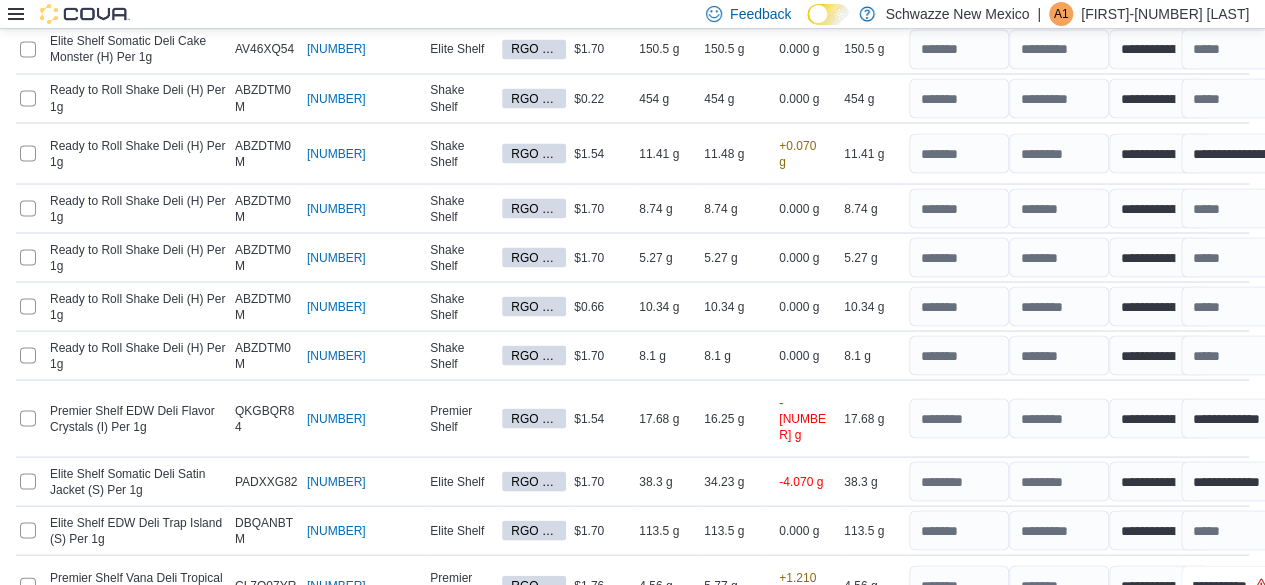 type on "**********" 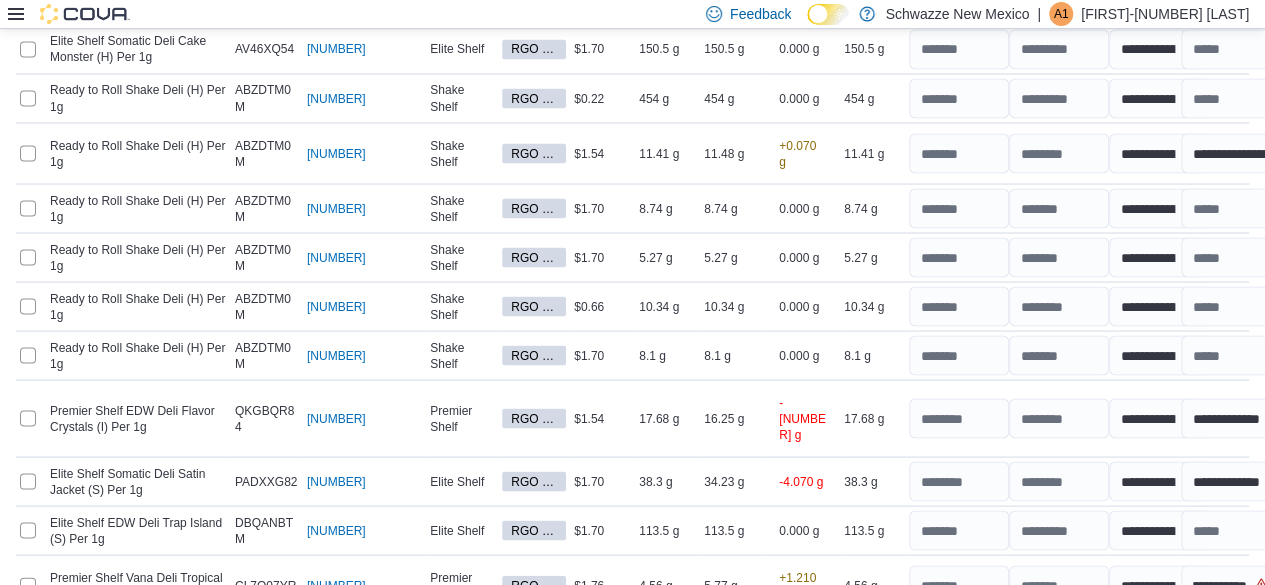 click at bounding box center [1231, 646] 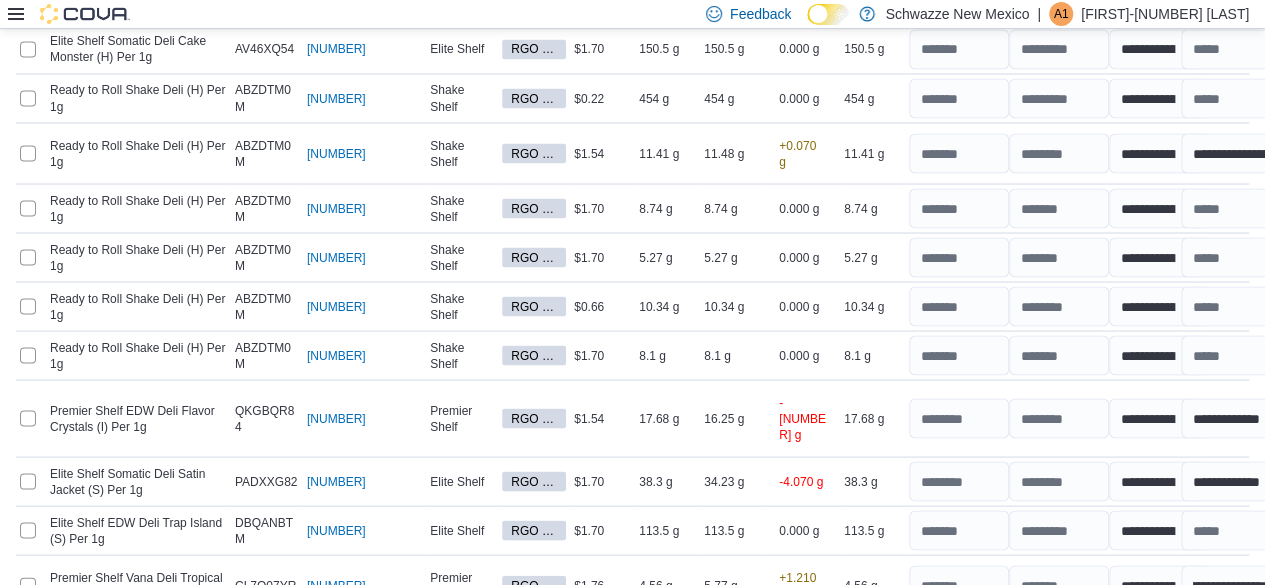 scroll, scrollTop: 0, scrollLeft: 0, axis: both 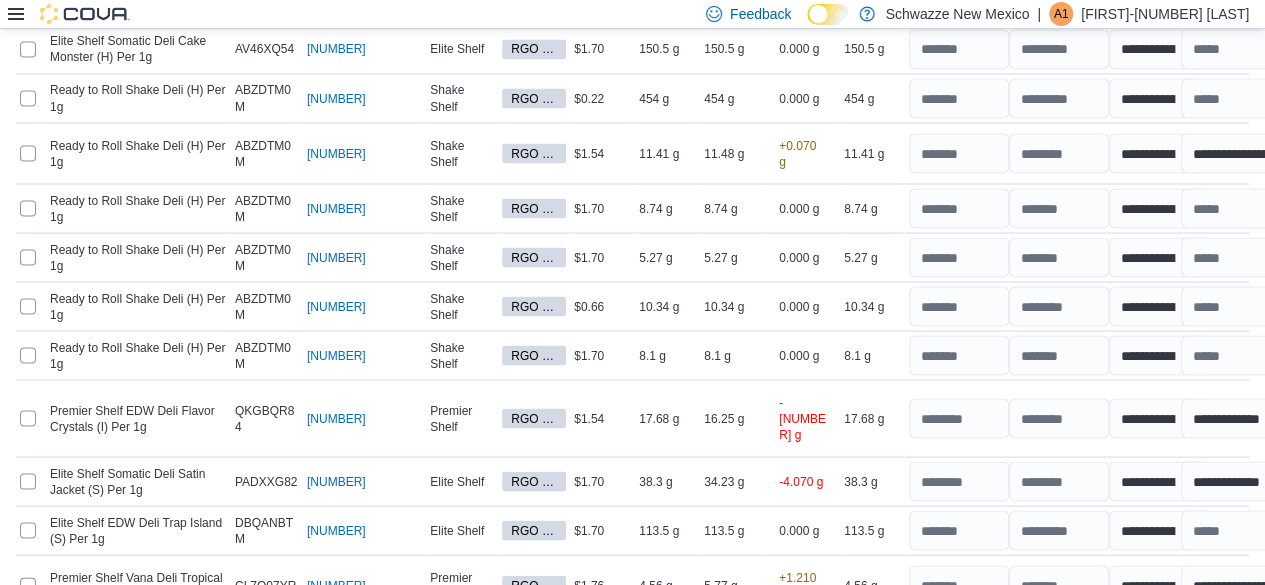 type on "**********" 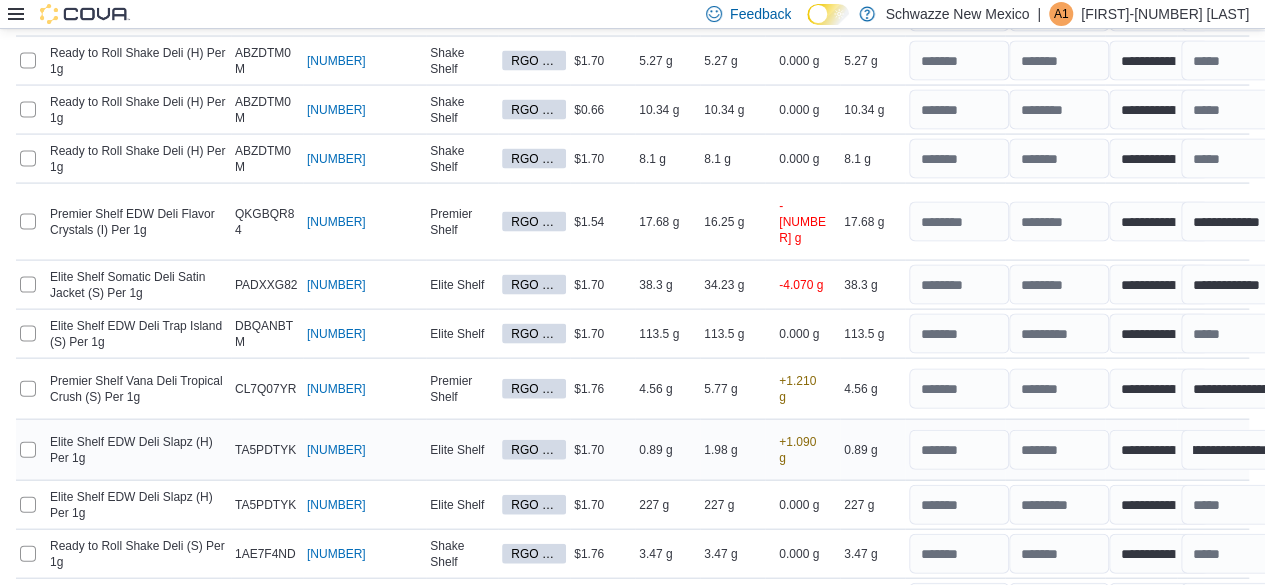 scroll, scrollTop: 0, scrollLeft: 0, axis: both 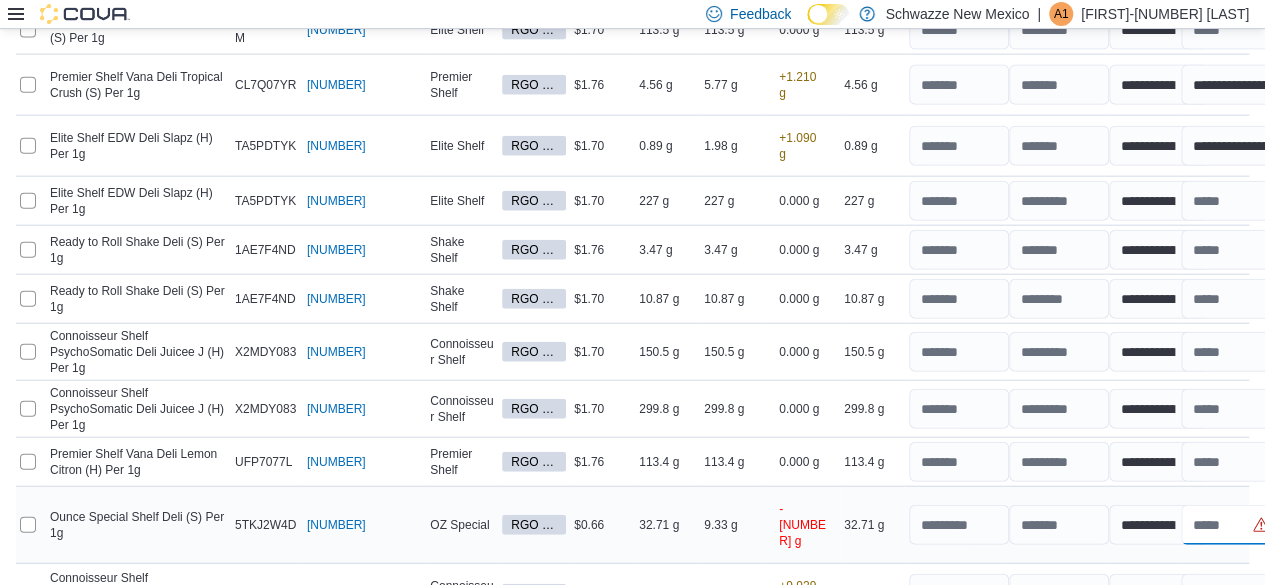 click at bounding box center [1231, 525] 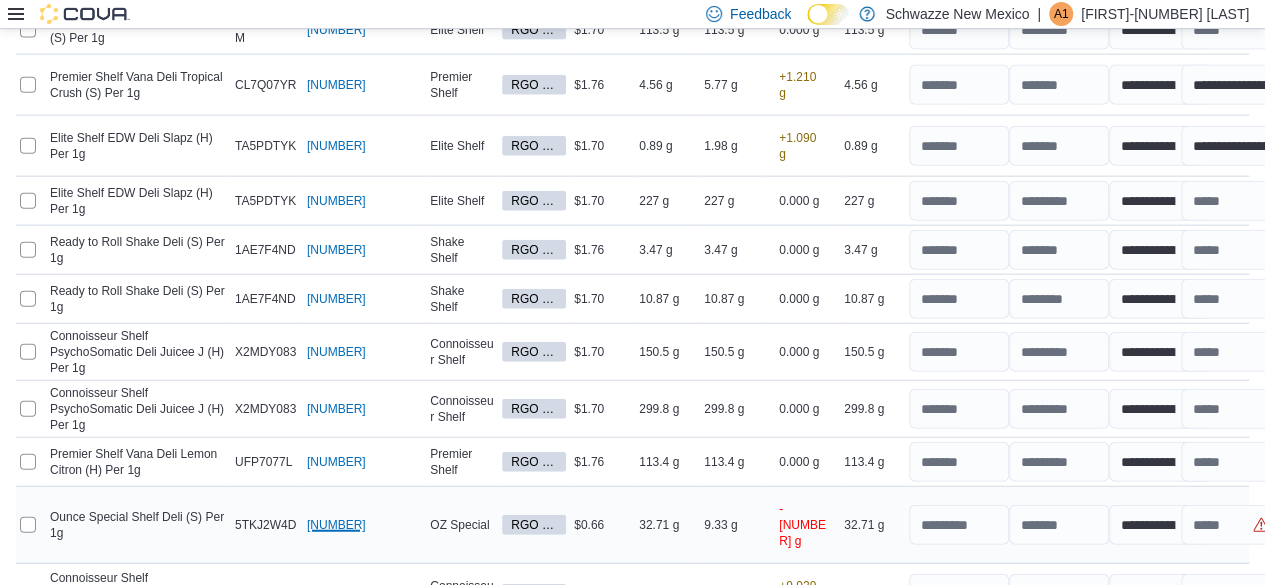click on "5127236795801940 (opens in a new tab or window)" at bounding box center [336, 525] 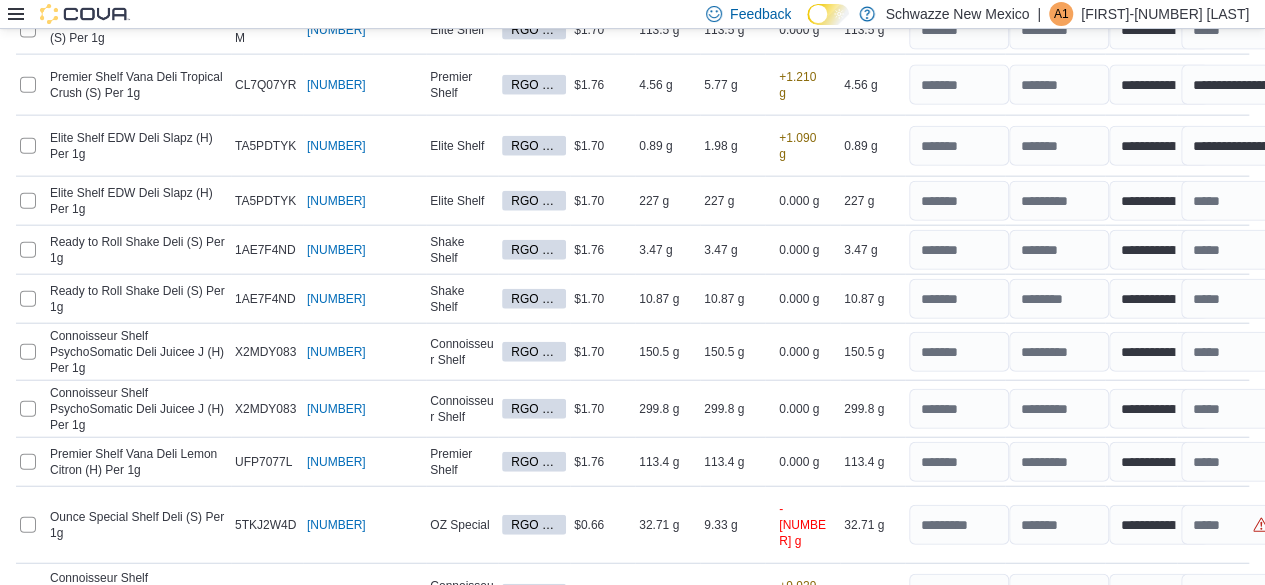 click at bounding box center [1231, 653] 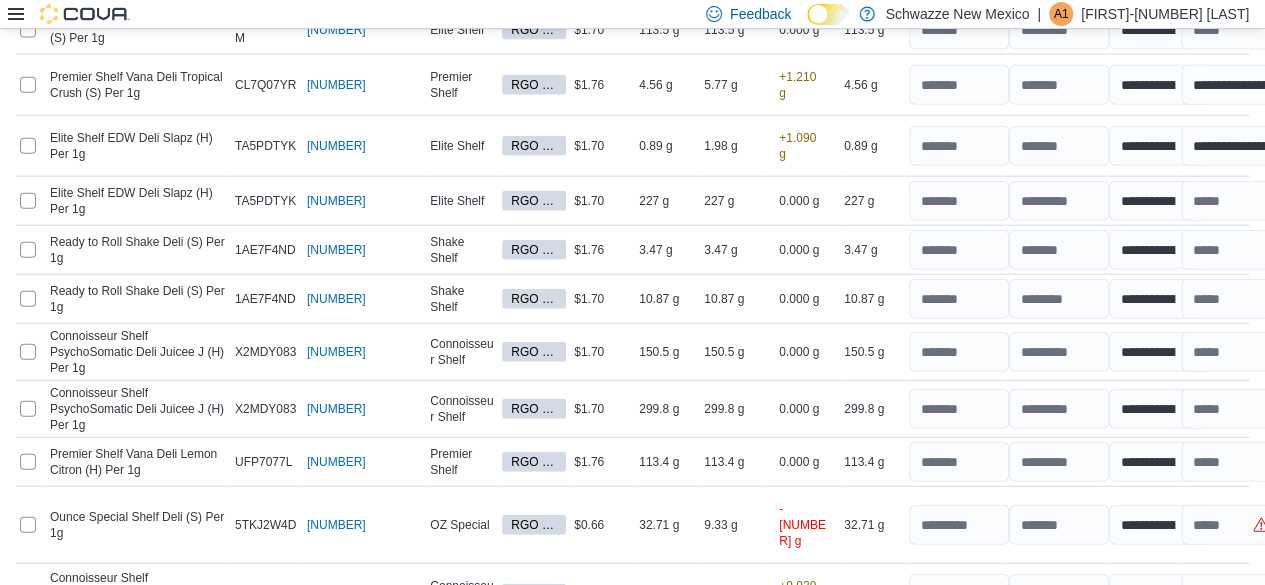 scroll, scrollTop: 0, scrollLeft: 28, axis: horizontal 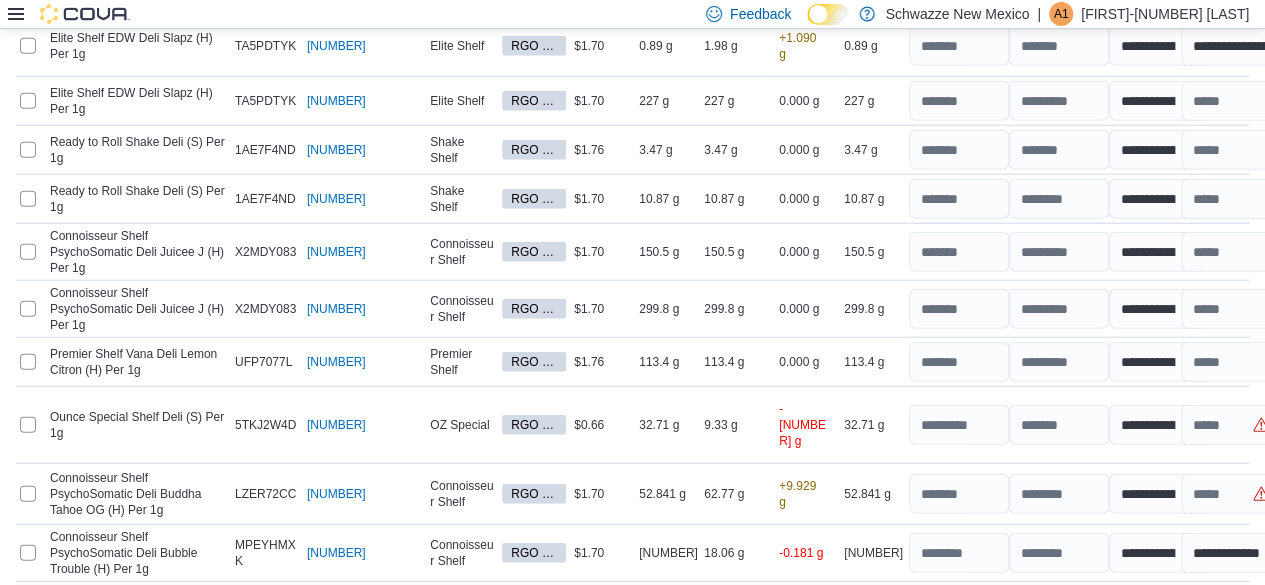 click at bounding box center (1231, 612) 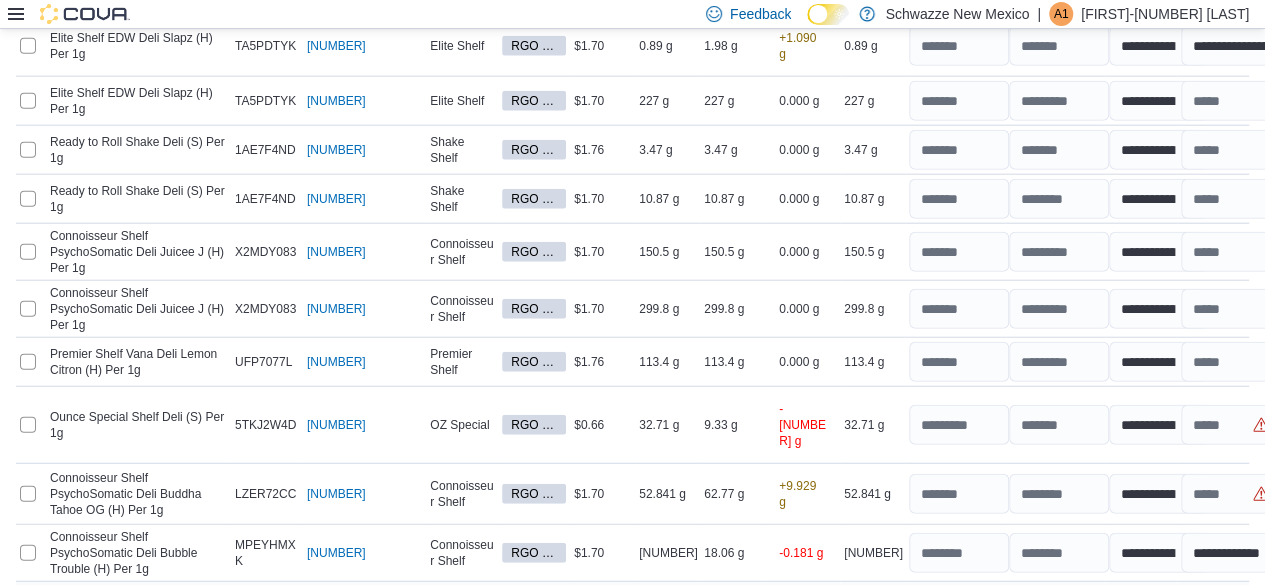 scroll, scrollTop: 0, scrollLeft: 26, axis: horizontal 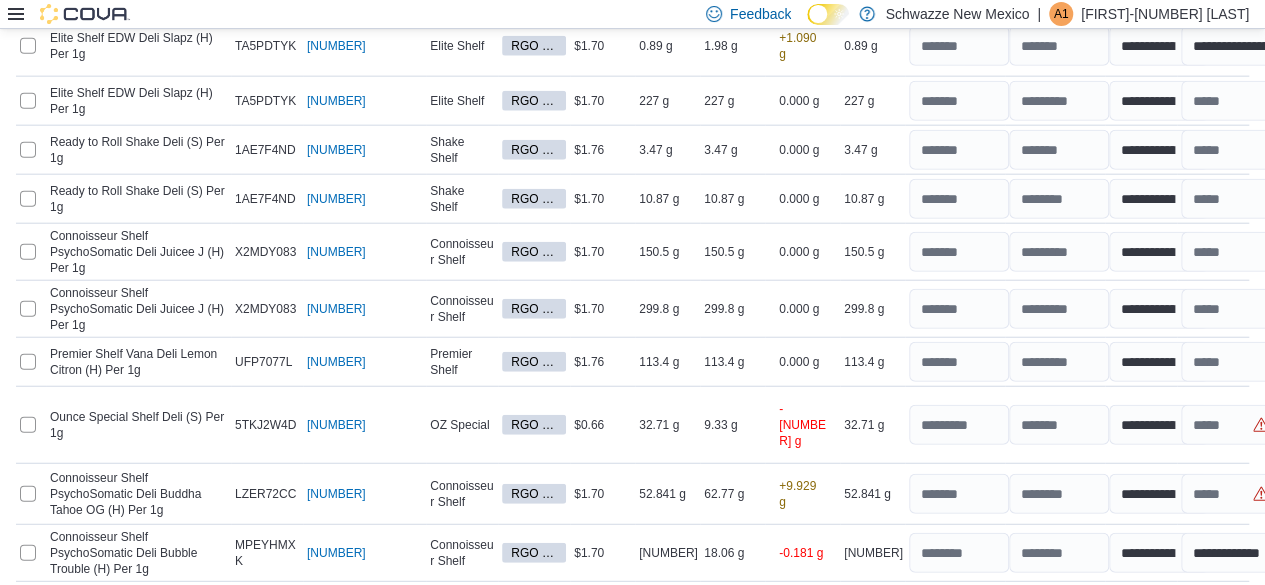 type on "**********" 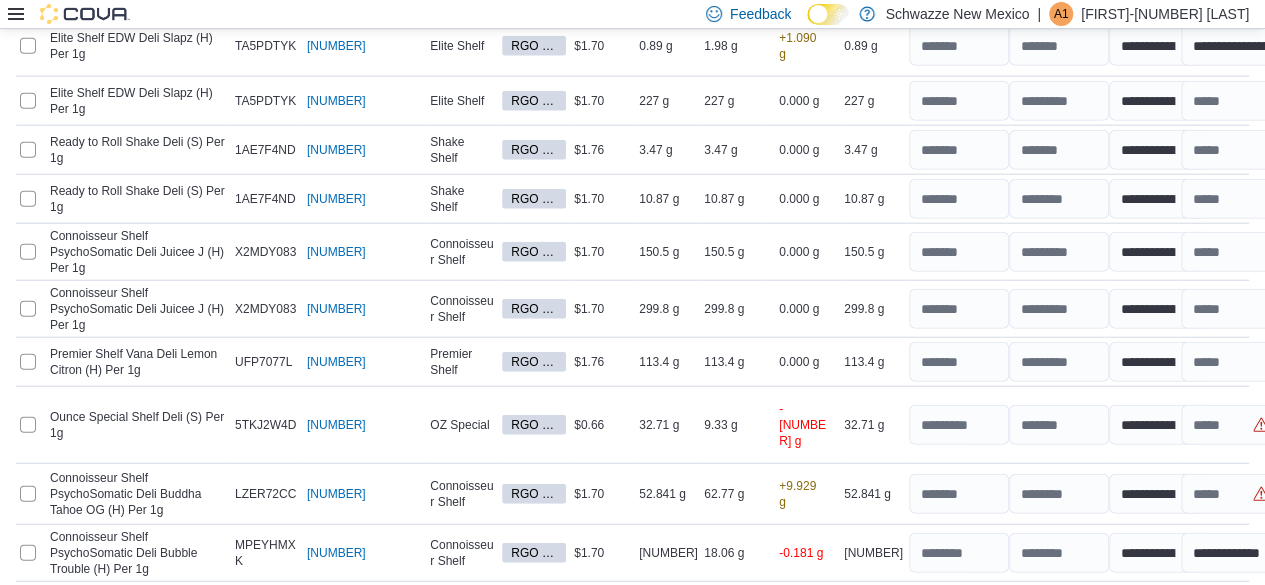 scroll, scrollTop: 0, scrollLeft: 0, axis: both 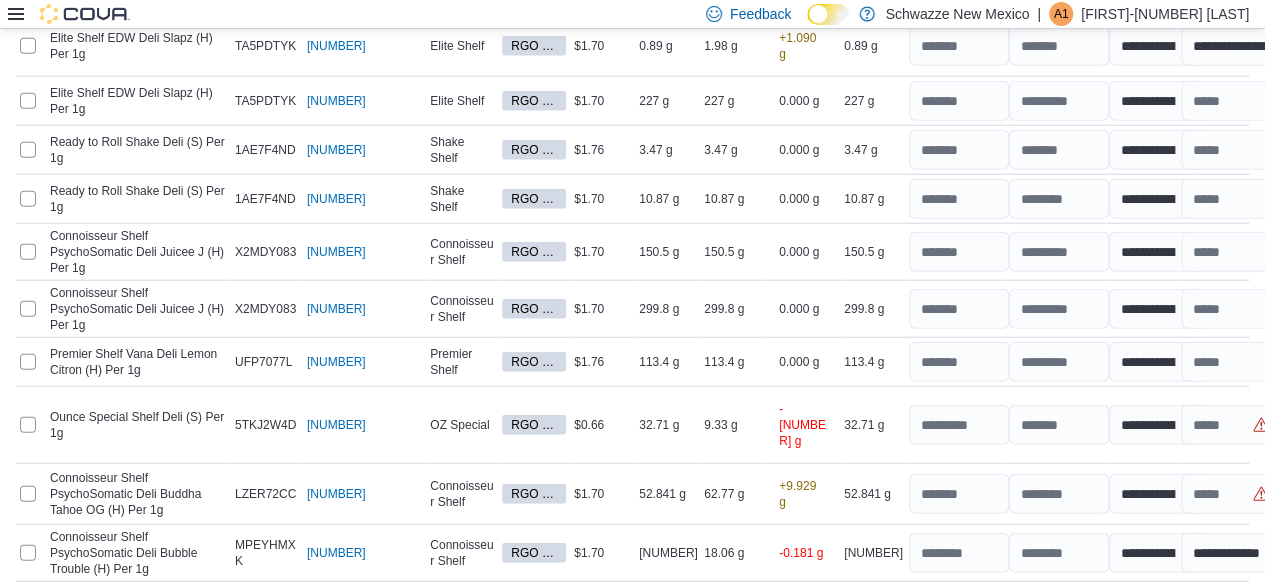 type on "**********" 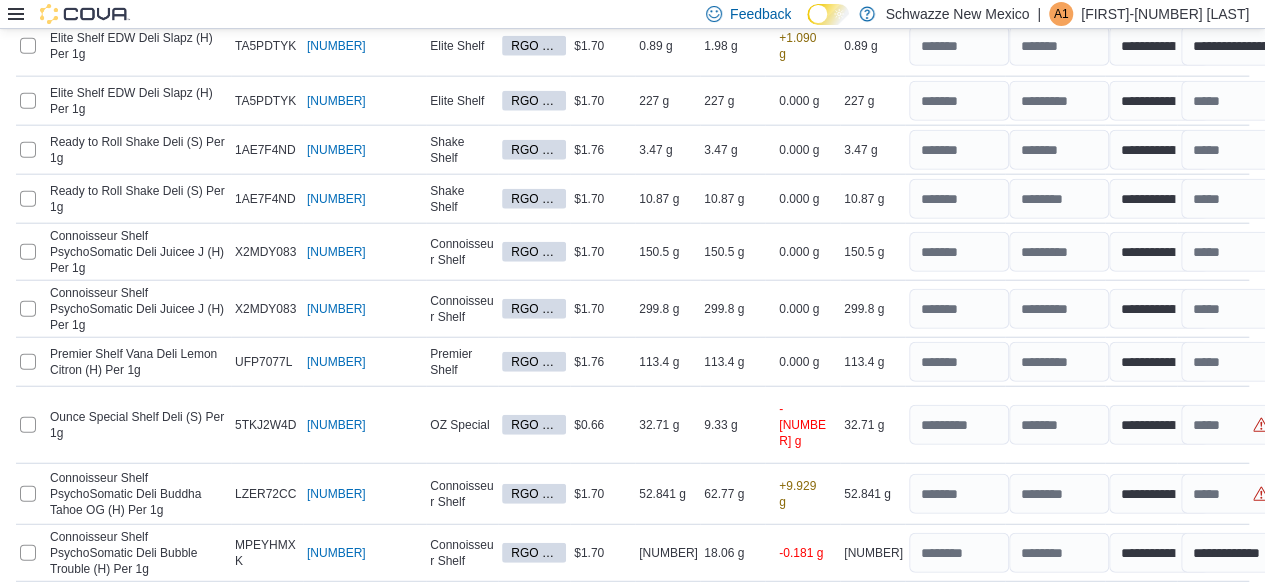 scroll, scrollTop: 0, scrollLeft: 0, axis: both 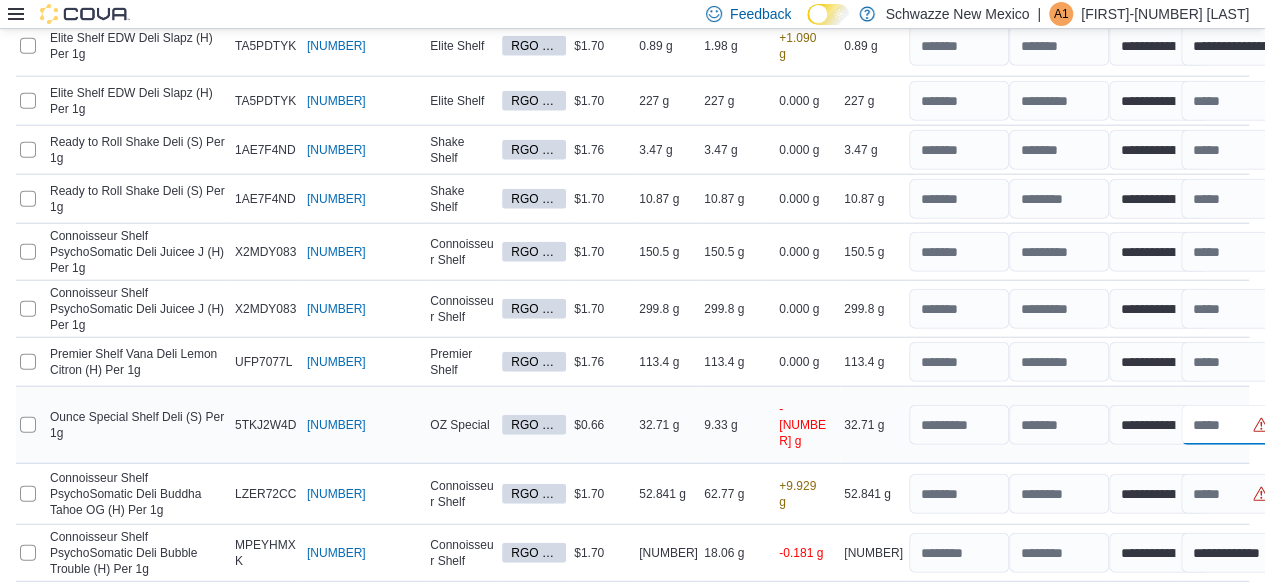 click at bounding box center (1231, 425) 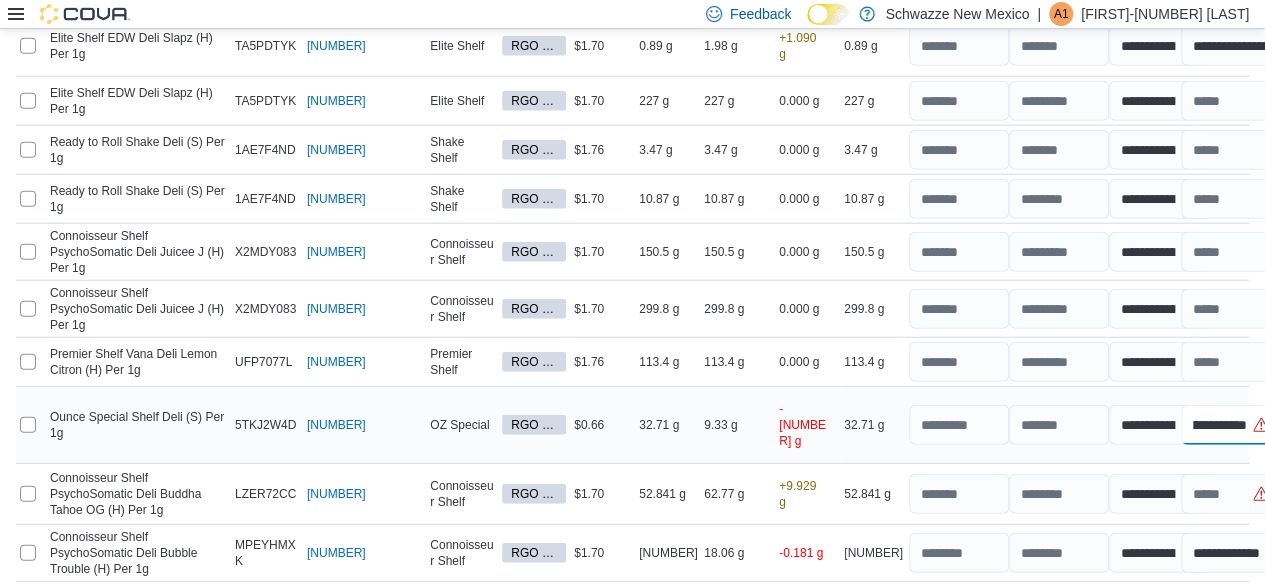 scroll, scrollTop: 0, scrollLeft: 28, axis: horizontal 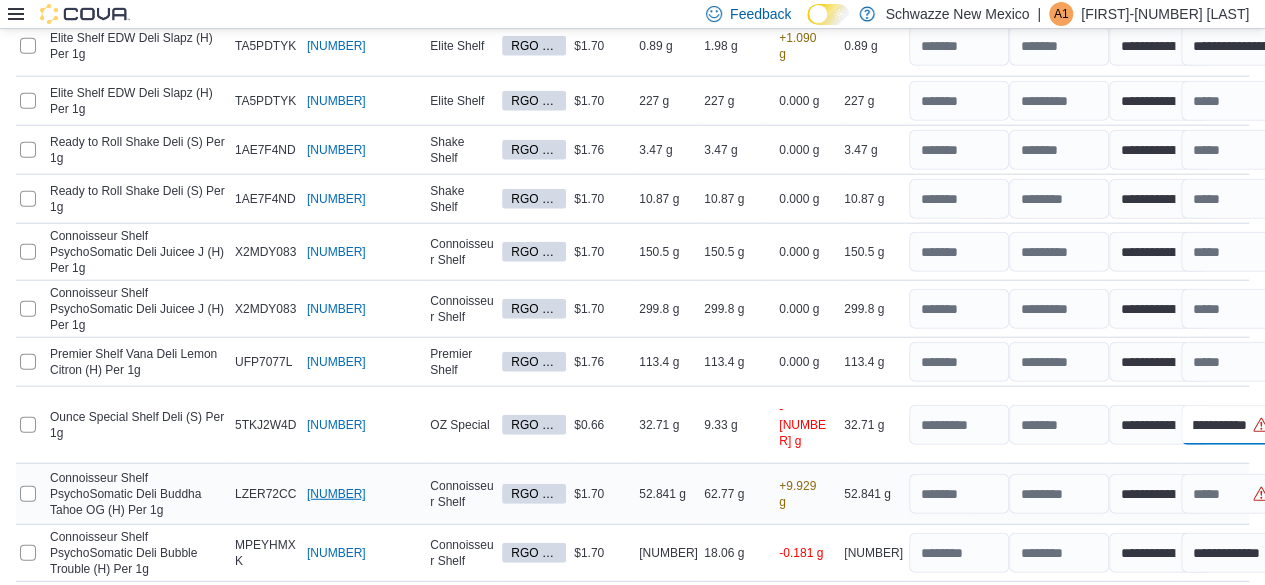 type on "**********" 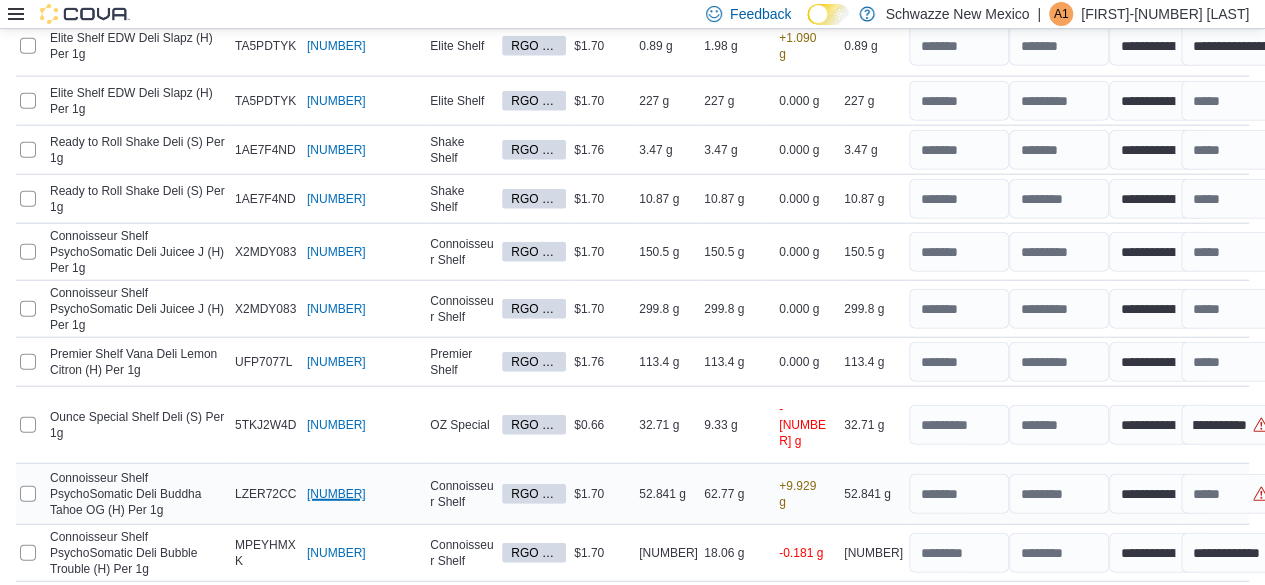click on "0582653543266345 (opens in a new tab or window)" at bounding box center (336, 494) 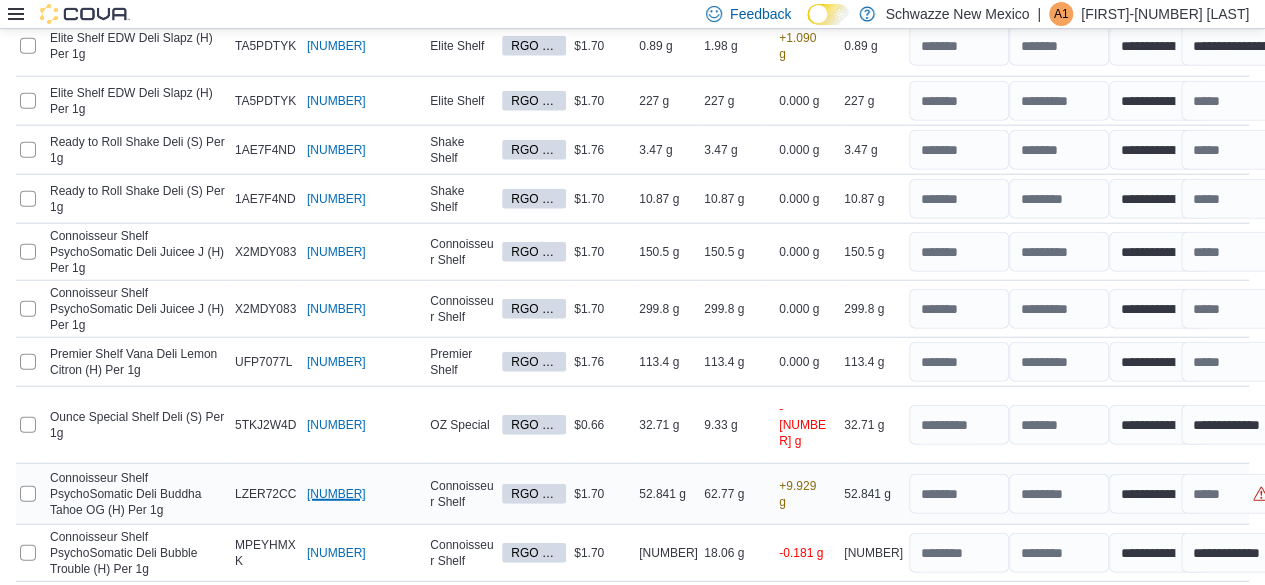 scroll, scrollTop: 0, scrollLeft: 0, axis: both 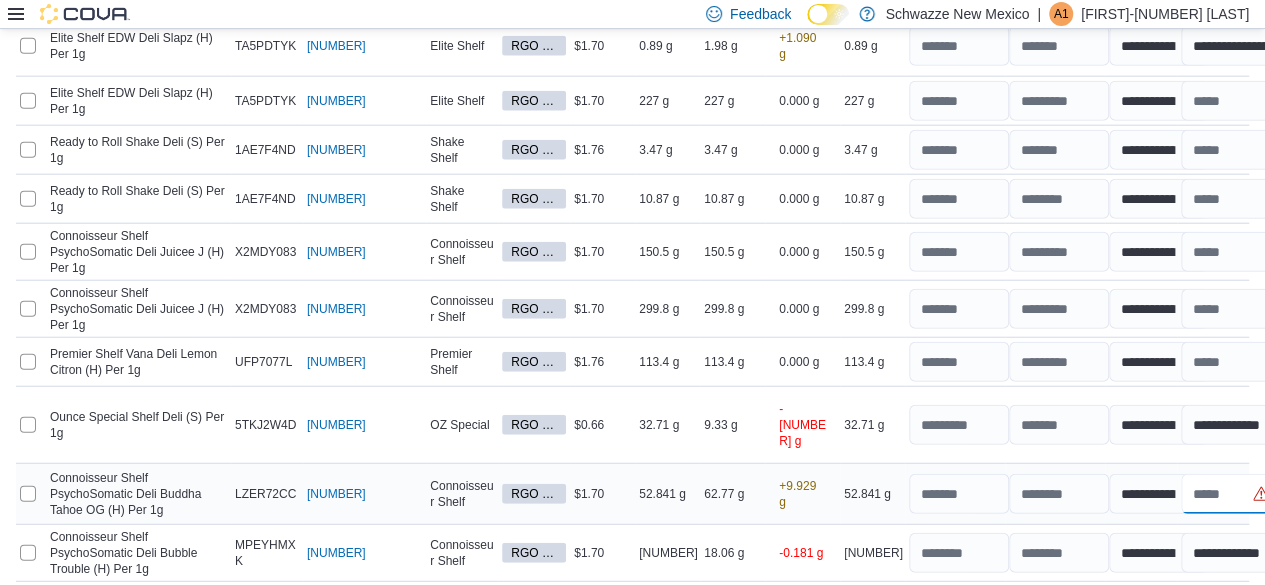 click at bounding box center [1231, 494] 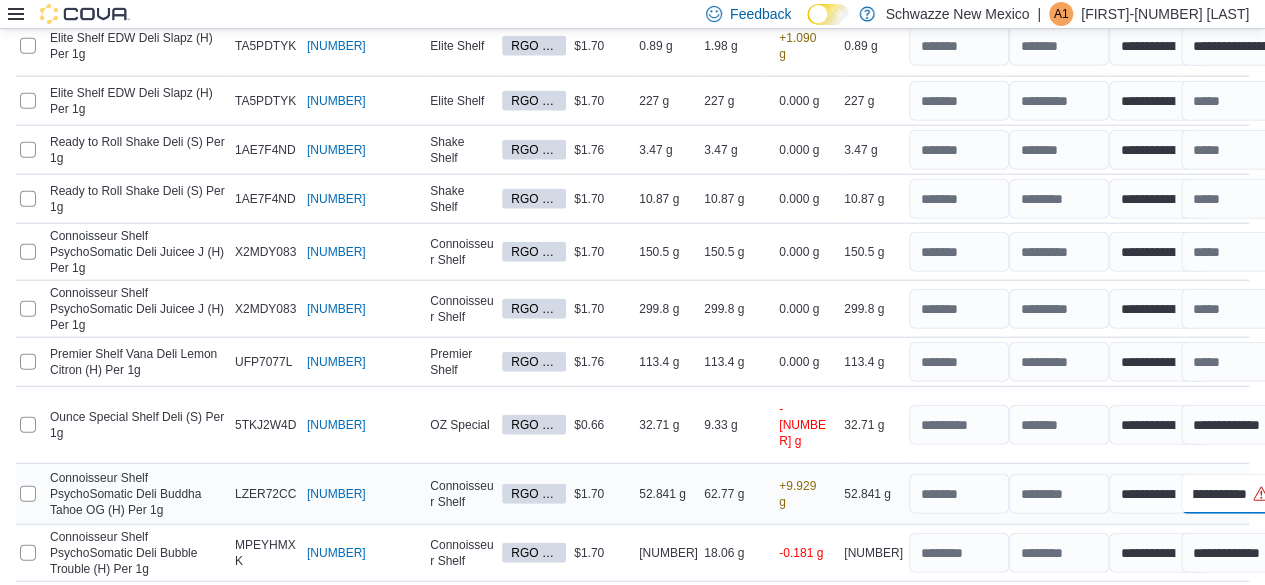 scroll, scrollTop: 0, scrollLeft: 26, axis: horizontal 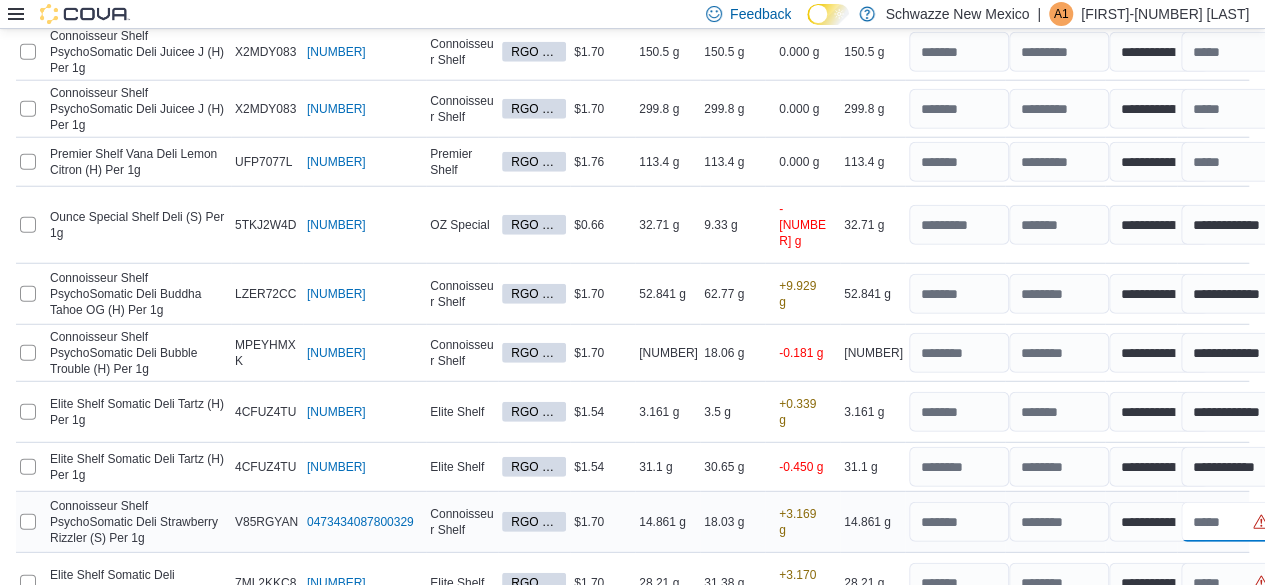 click at bounding box center [1231, 522] 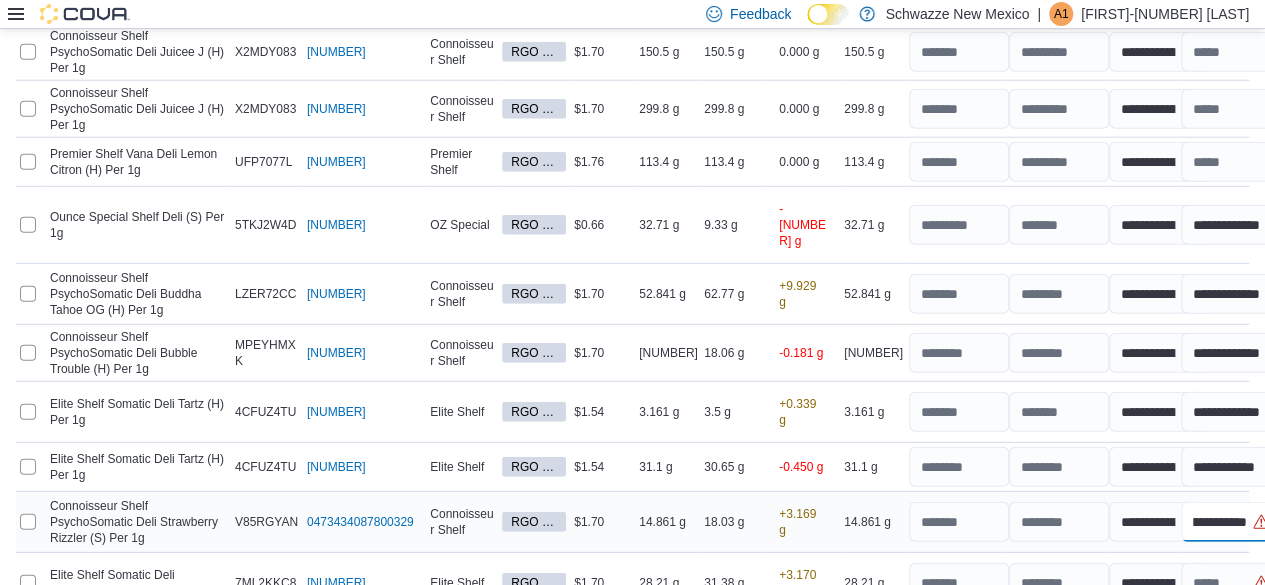 scroll, scrollTop: 0, scrollLeft: 0, axis: both 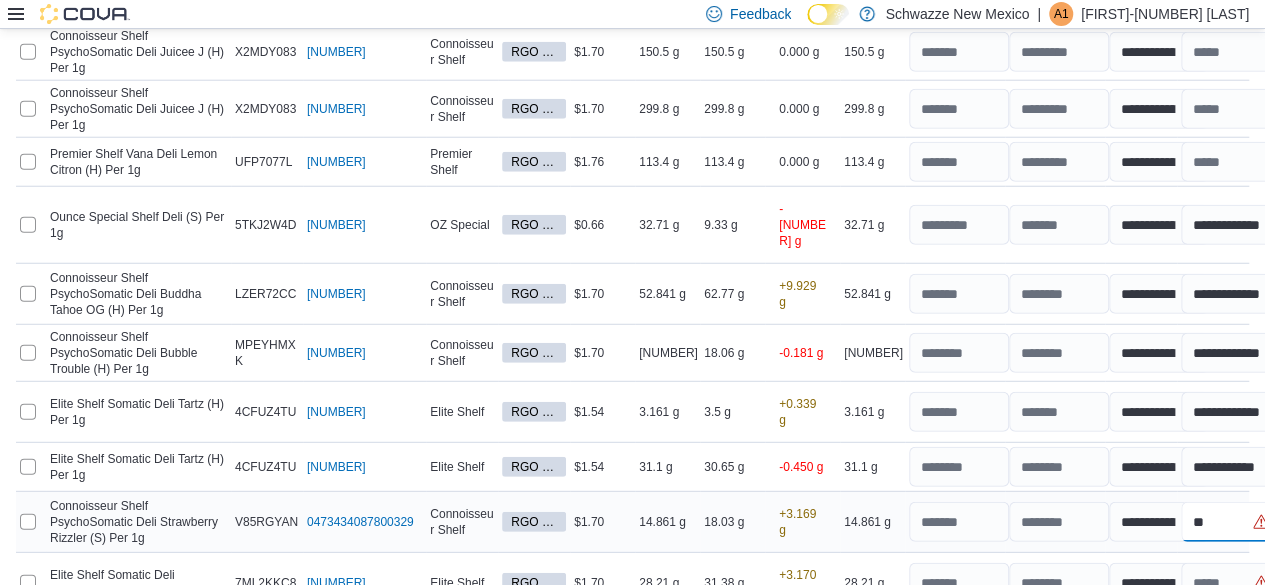 type on "*" 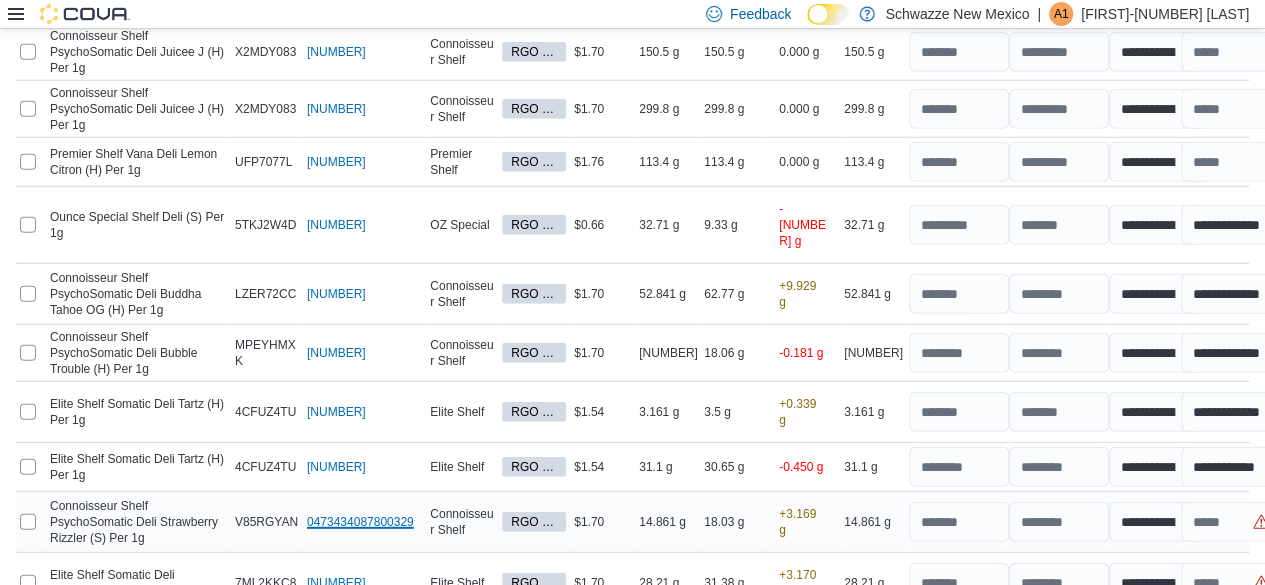 click on "0473434087800329 (opens in a new tab or window)" at bounding box center [360, 522] 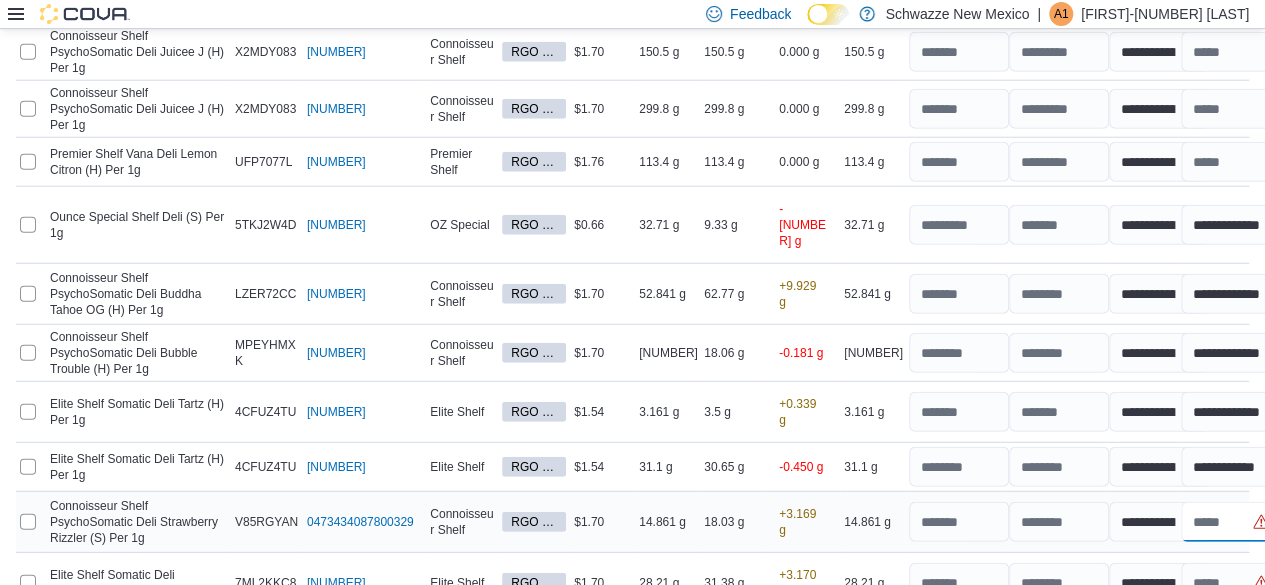 click at bounding box center [1231, 522] 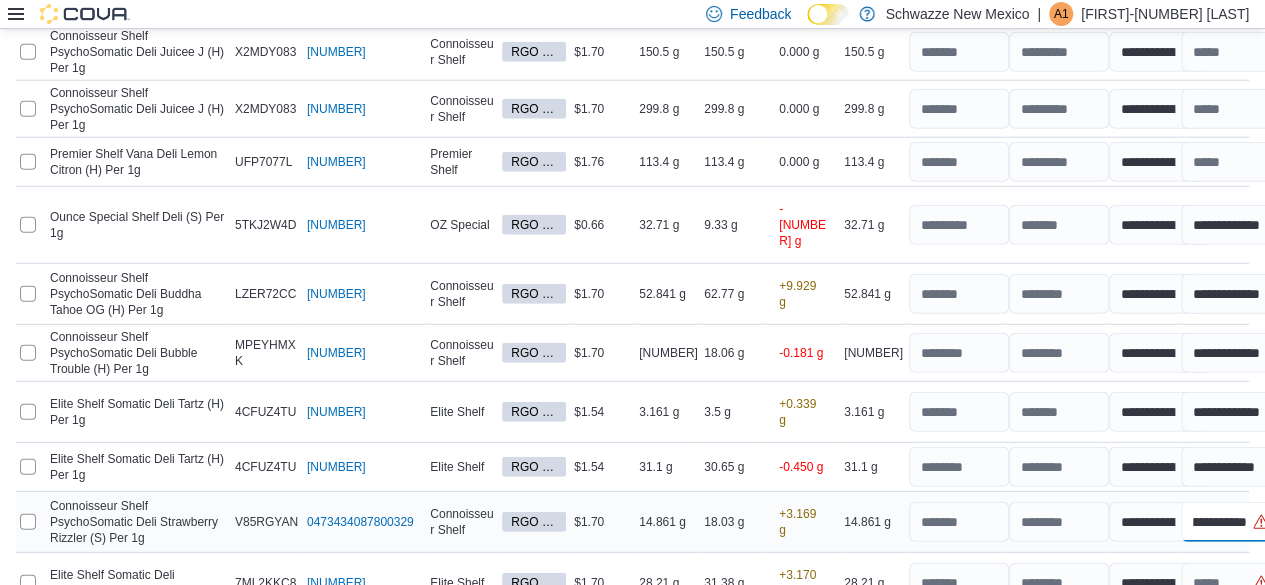 scroll, scrollTop: 0, scrollLeft: 26, axis: horizontal 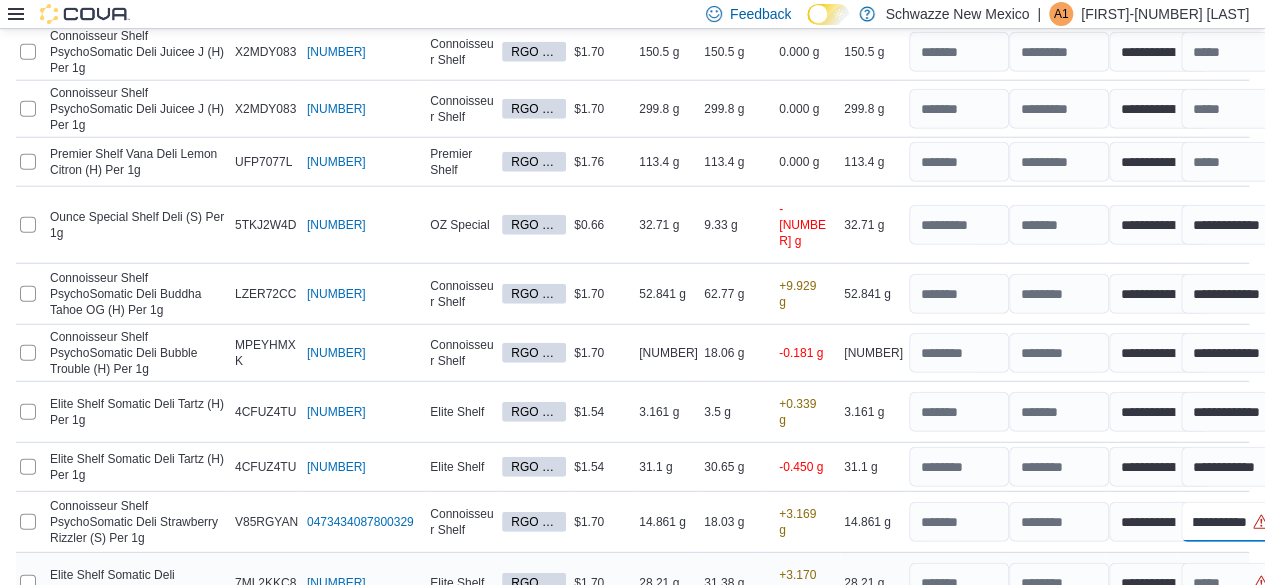 type on "**********" 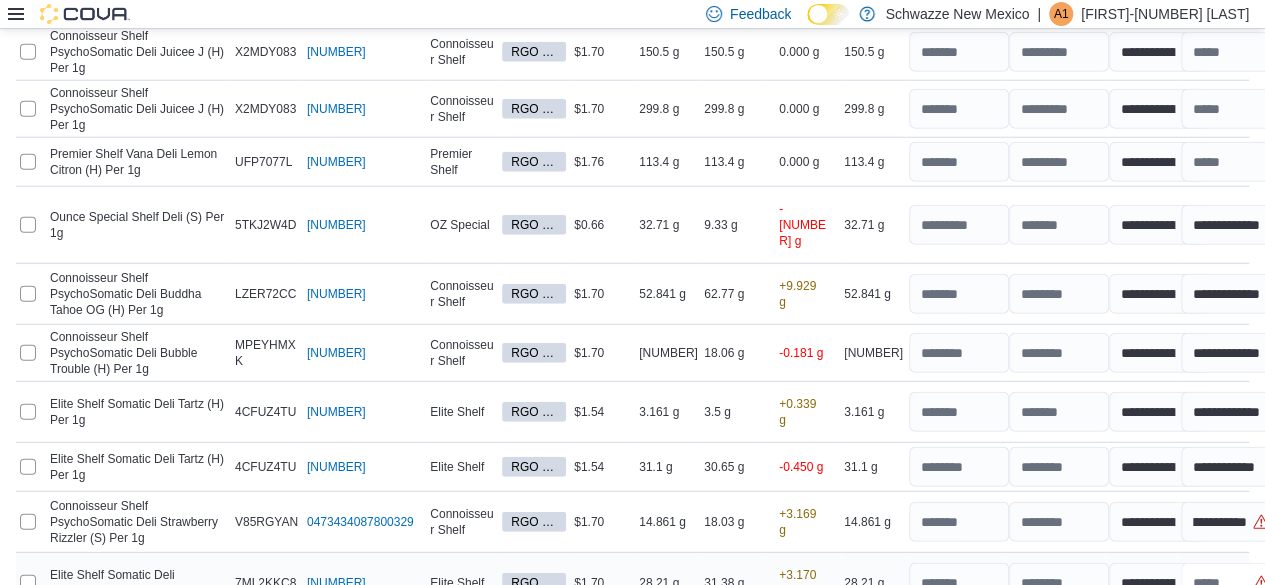 click at bounding box center (1231, 583) 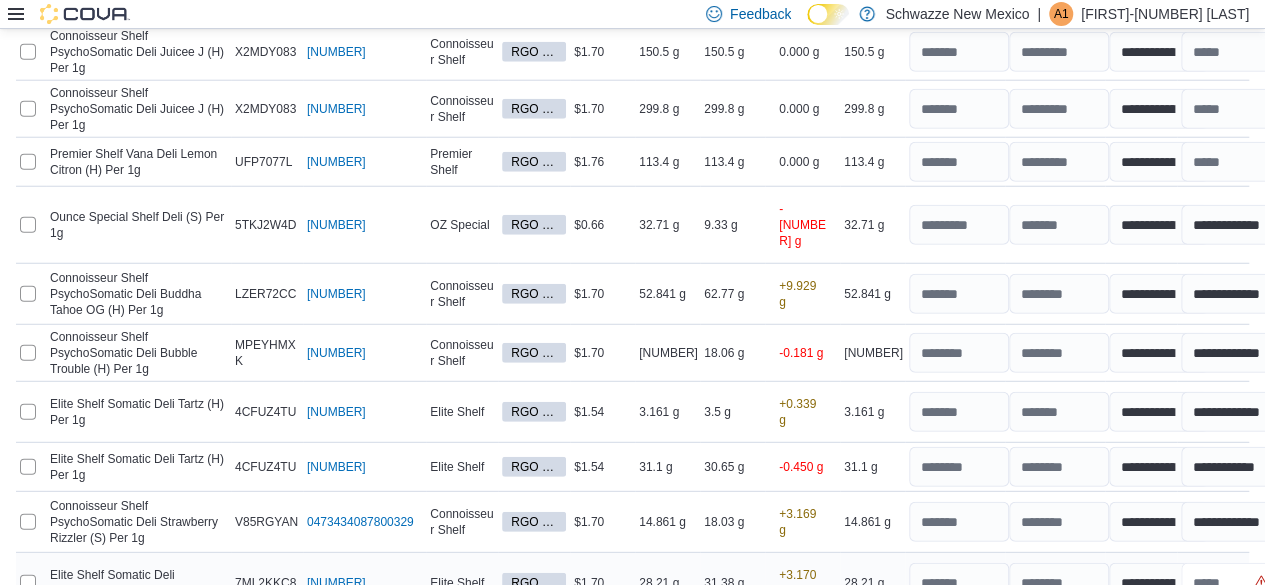 scroll, scrollTop: 0, scrollLeft: 0, axis: both 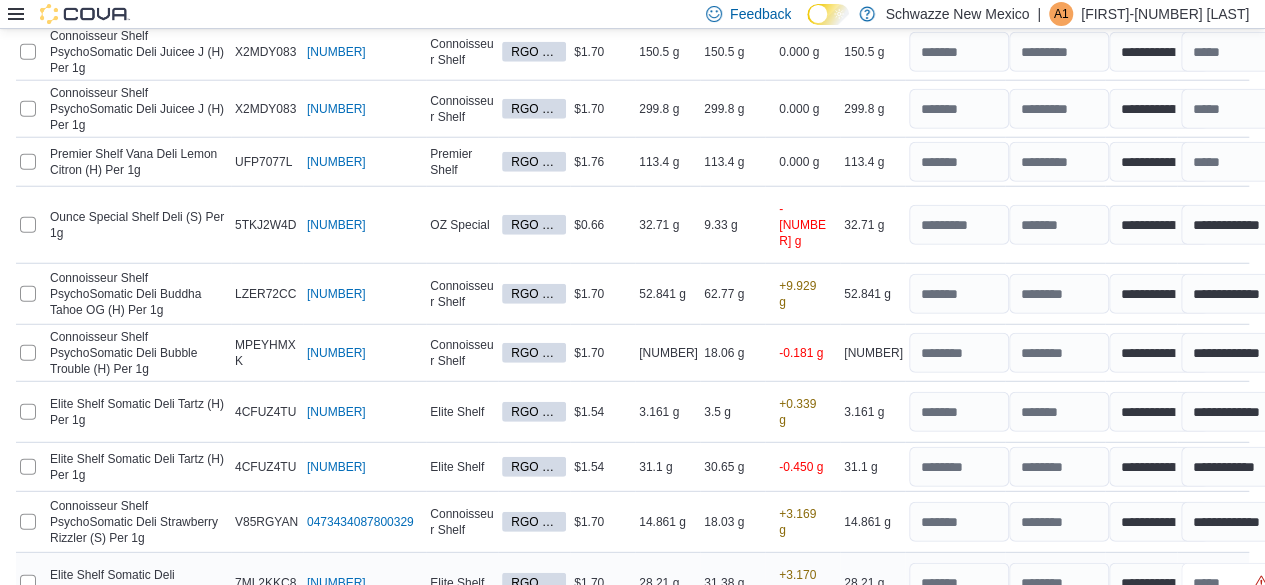 click at bounding box center (1231, 583) 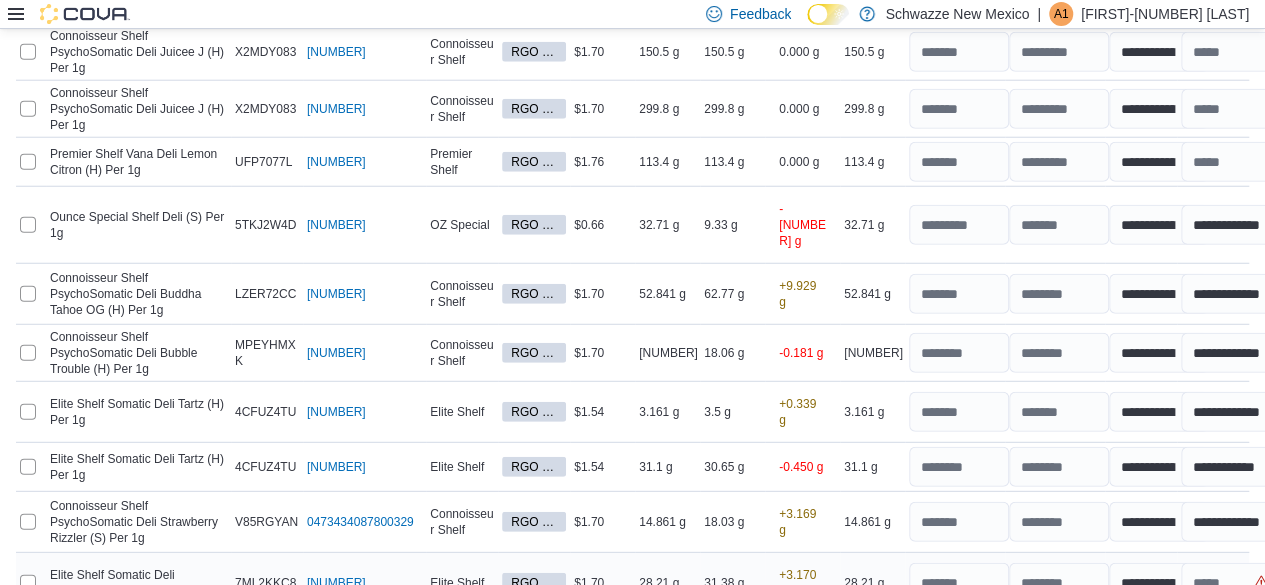 click on "0794394979951270 (opens in a new tab or window)" at bounding box center [336, 583] 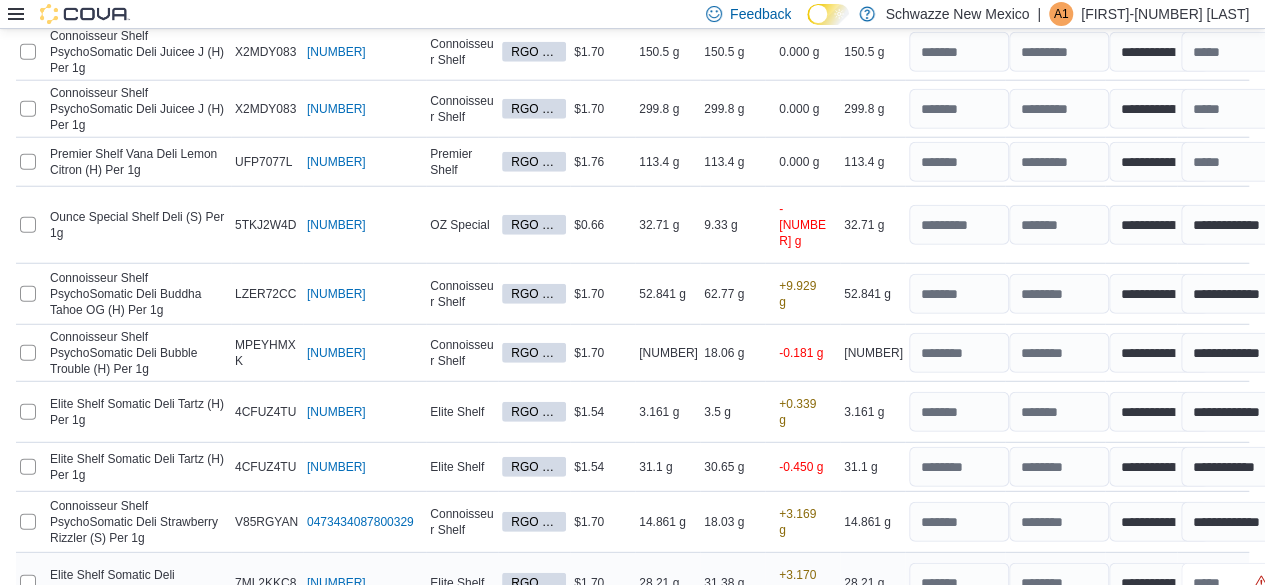 click at bounding box center (1231, 583) 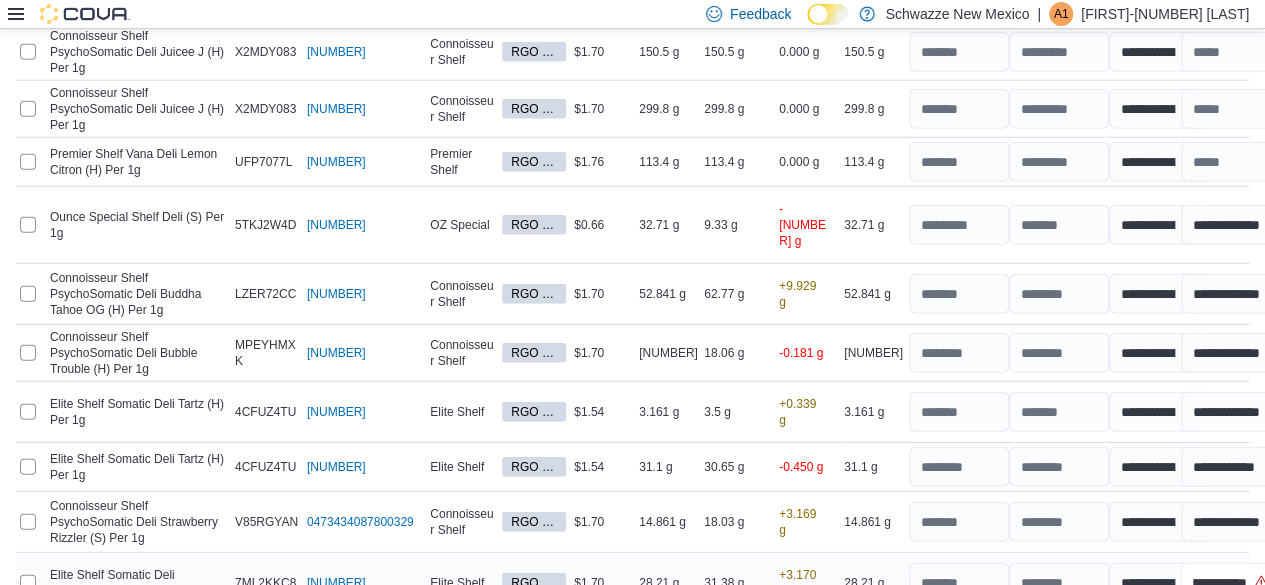 scroll, scrollTop: 0, scrollLeft: 26, axis: horizontal 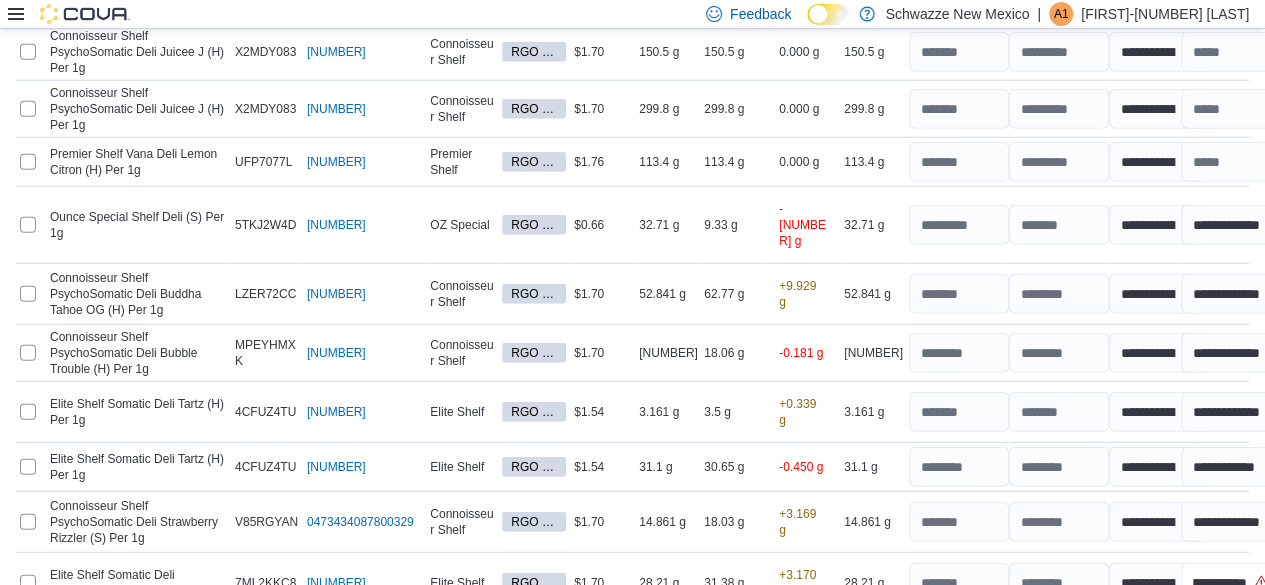 type on "**********" 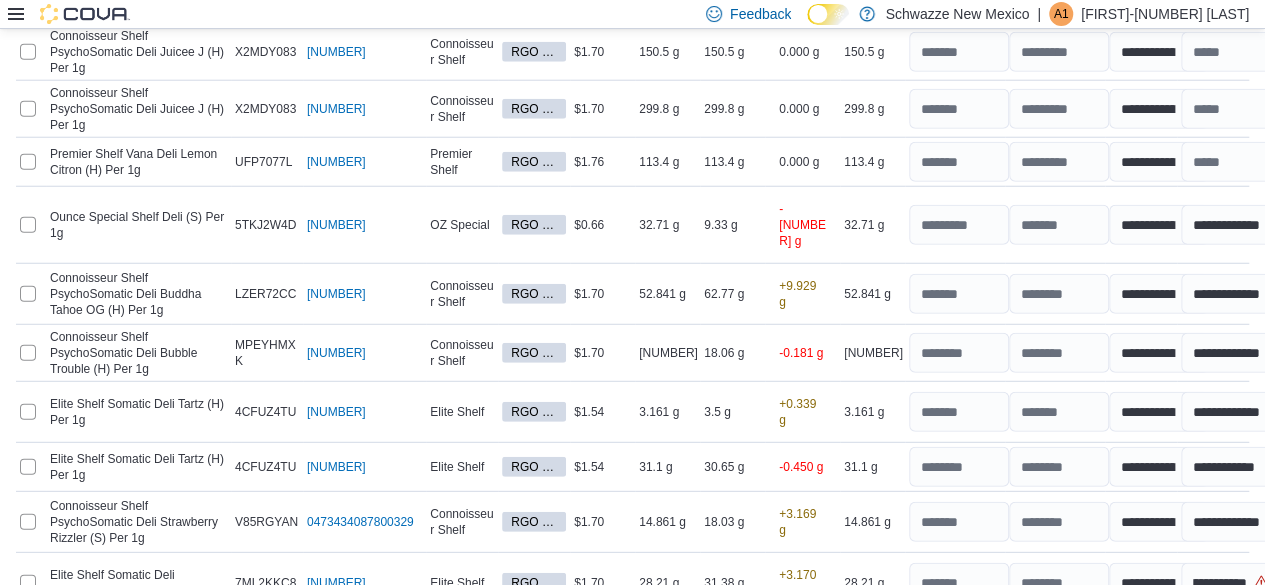 click at bounding box center (1231, 644) 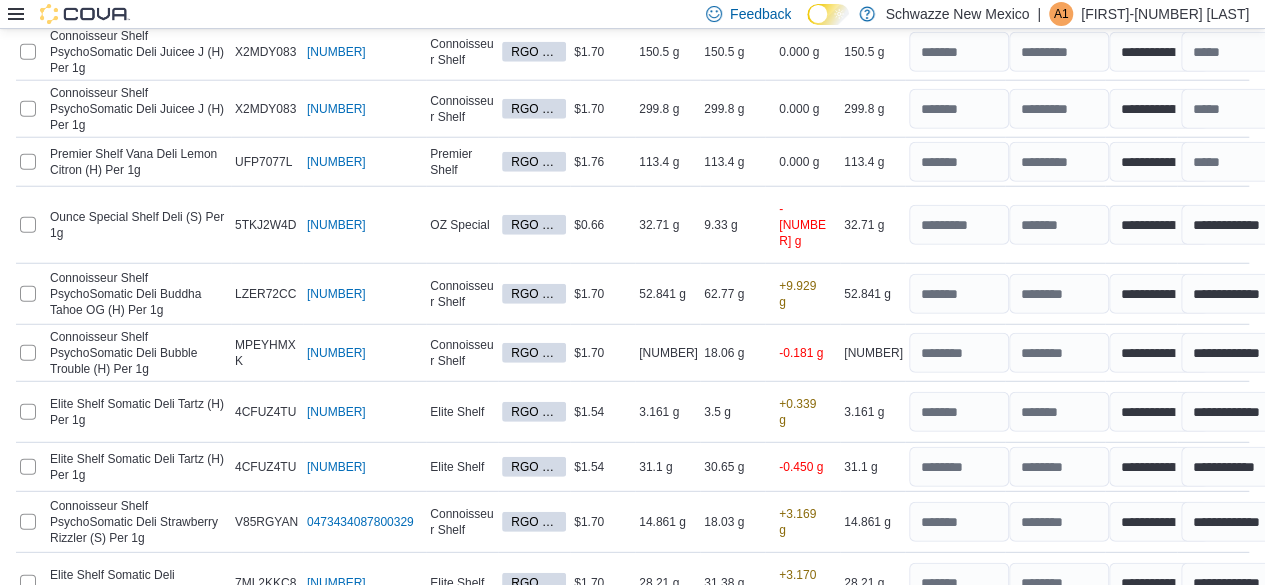 click on "3324185962604201 (opens in a new tab or window)" at bounding box center [336, 644] 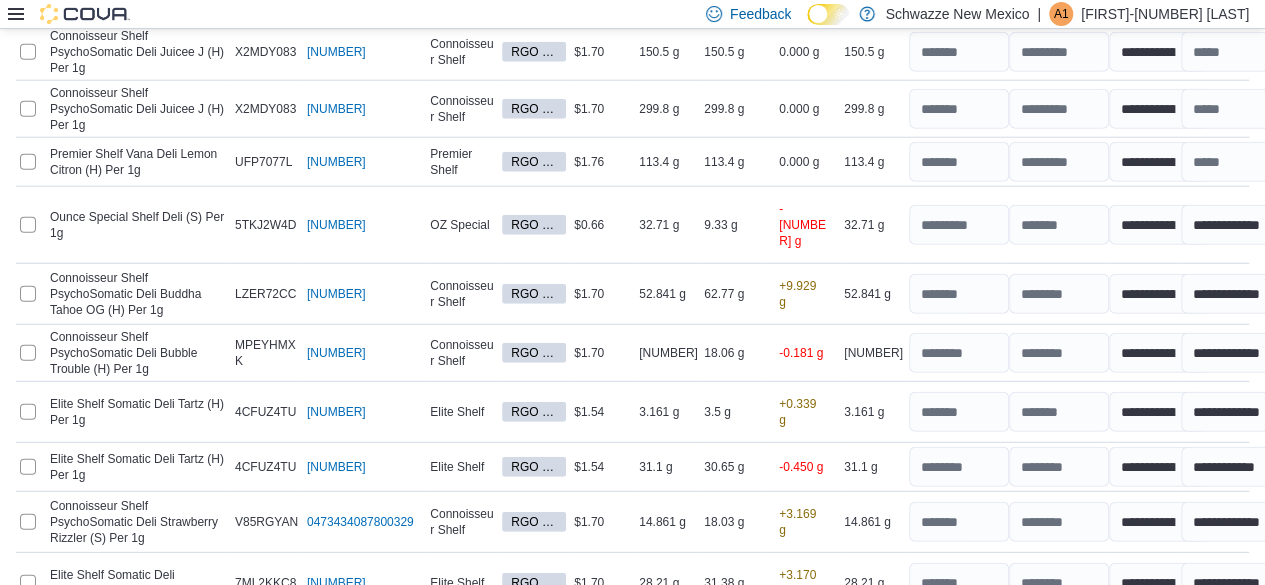 click at bounding box center [959, 644] 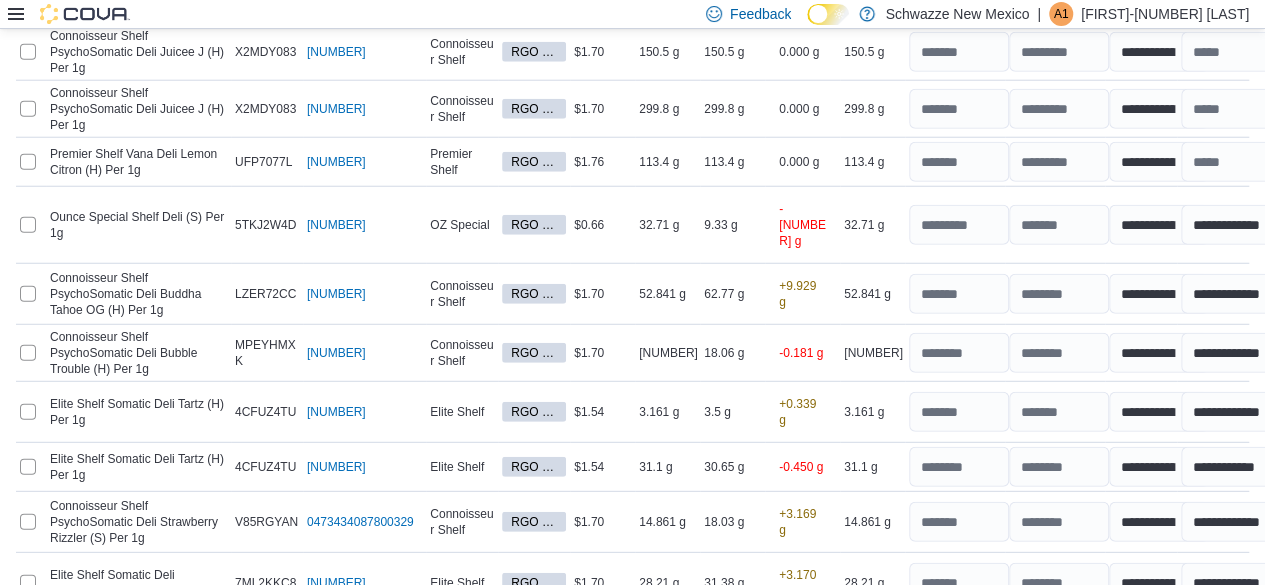 type on "*" 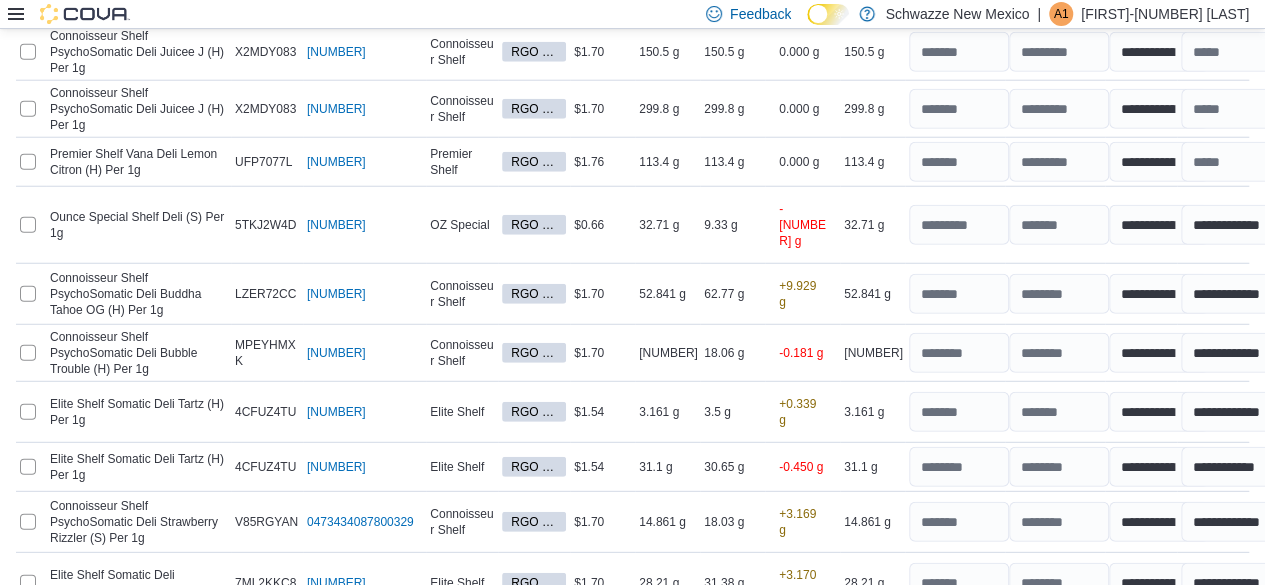 click at bounding box center [1059, 644] 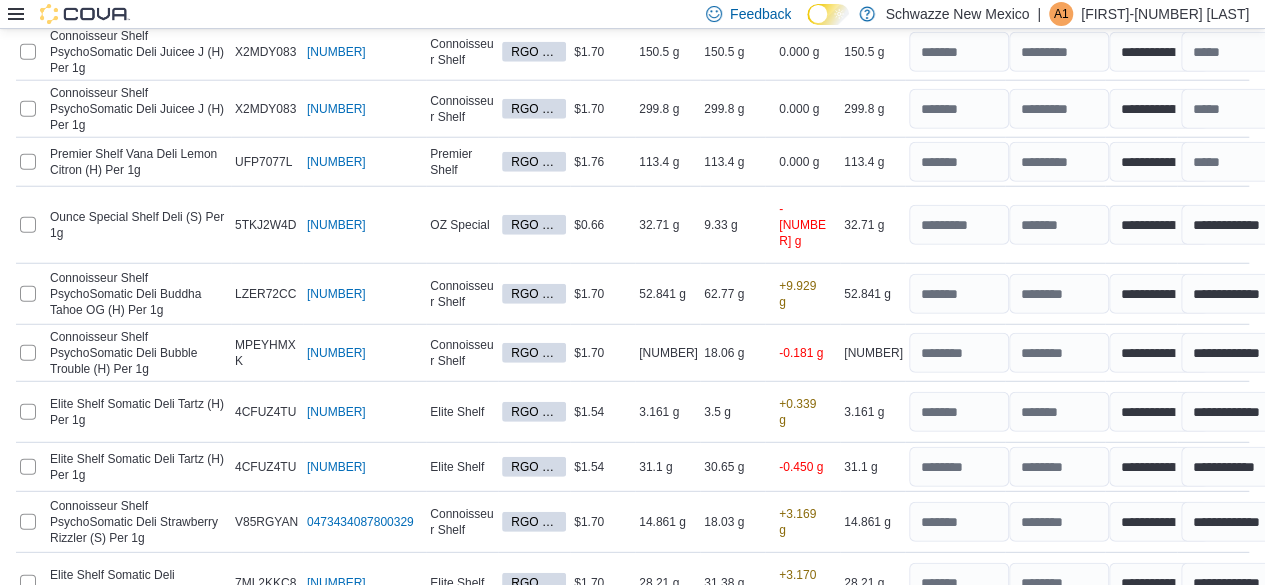click on "Cancel Recount Submit" at bounding box center [632, 703] 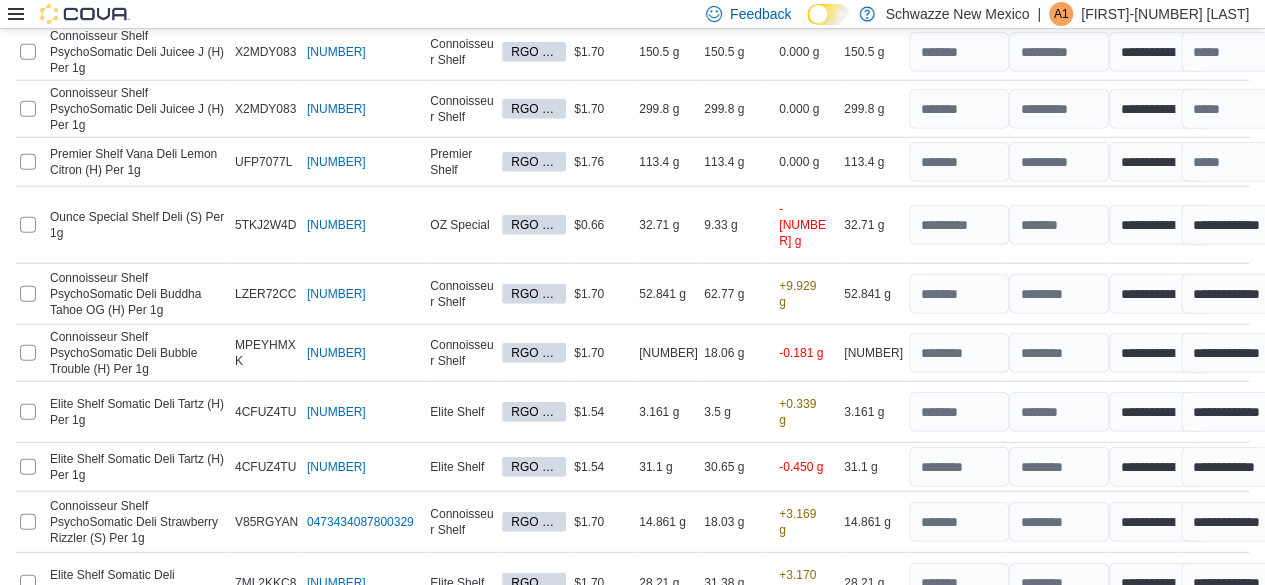 scroll, scrollTop: 2612, scrollLeft: 0, axis: vertical 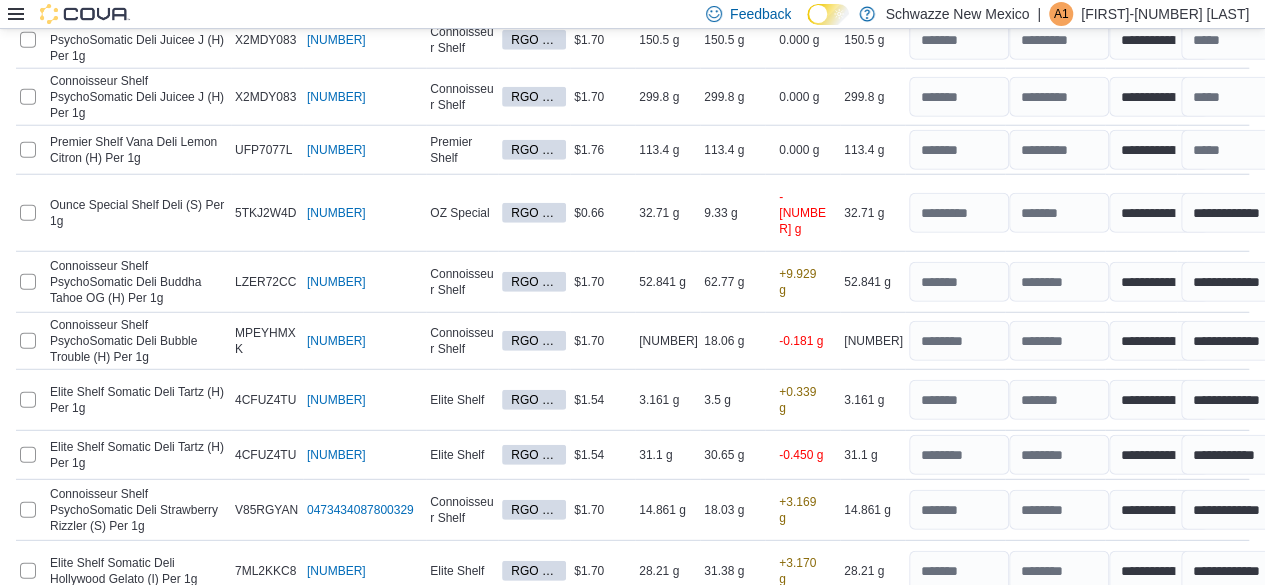 click on "Submit" at bounding box center (1181, 698) 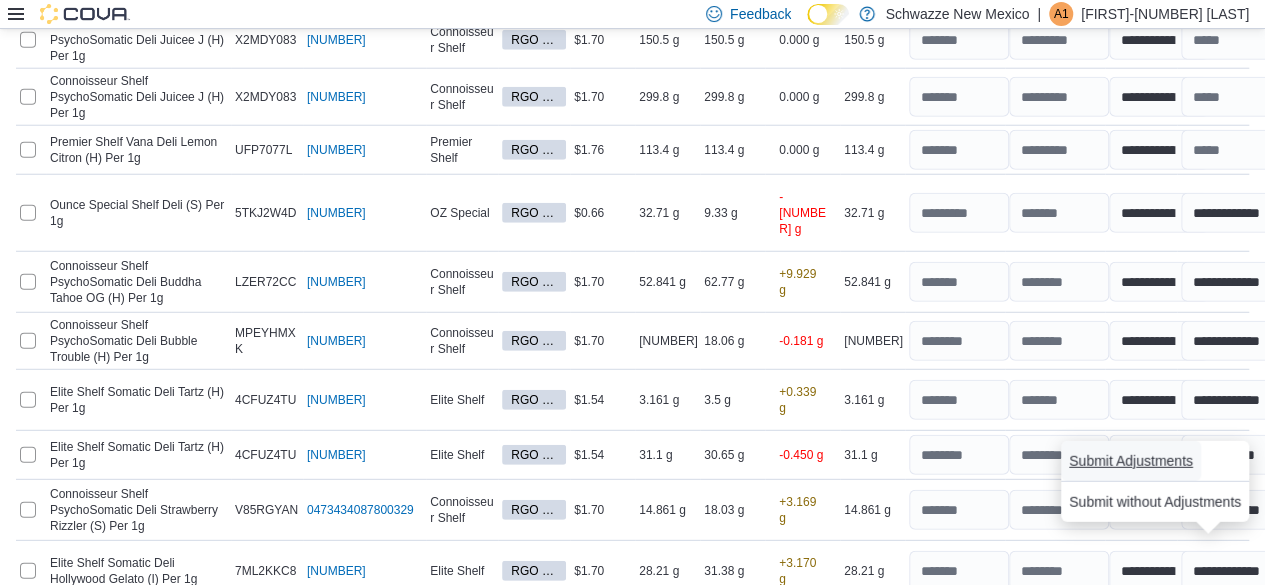 click on "Submit Adjustments" at bounding box center (1131, 461) 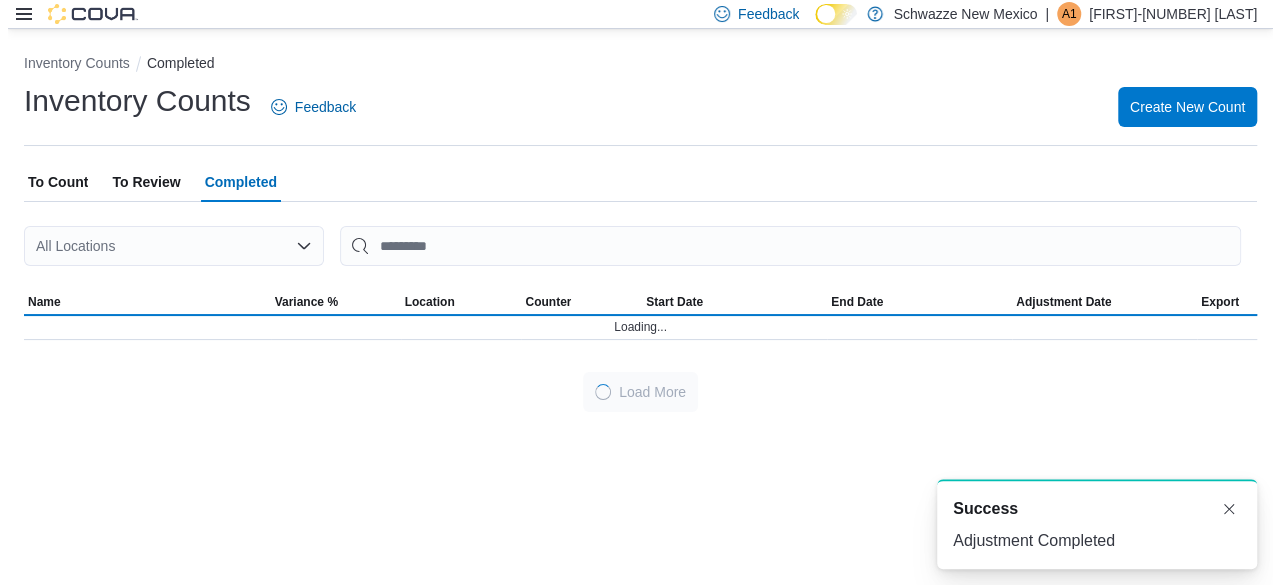 scroll, scrollTop: 0, scrollLeft: 0, axis: both 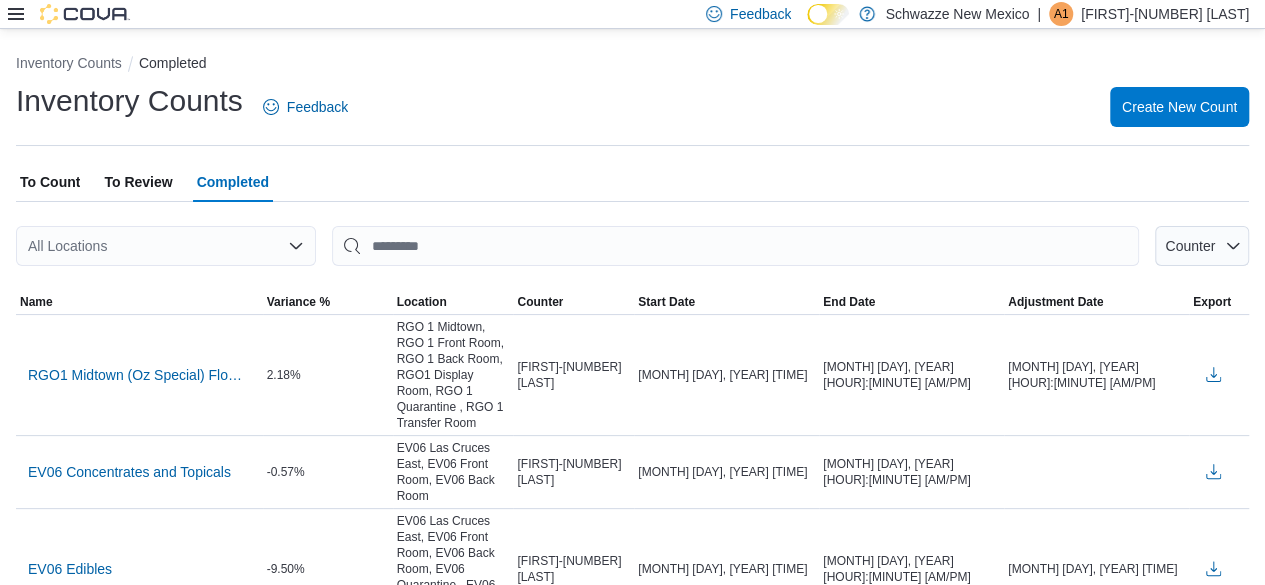 click on "To Review" at bounding box center (138, 182) 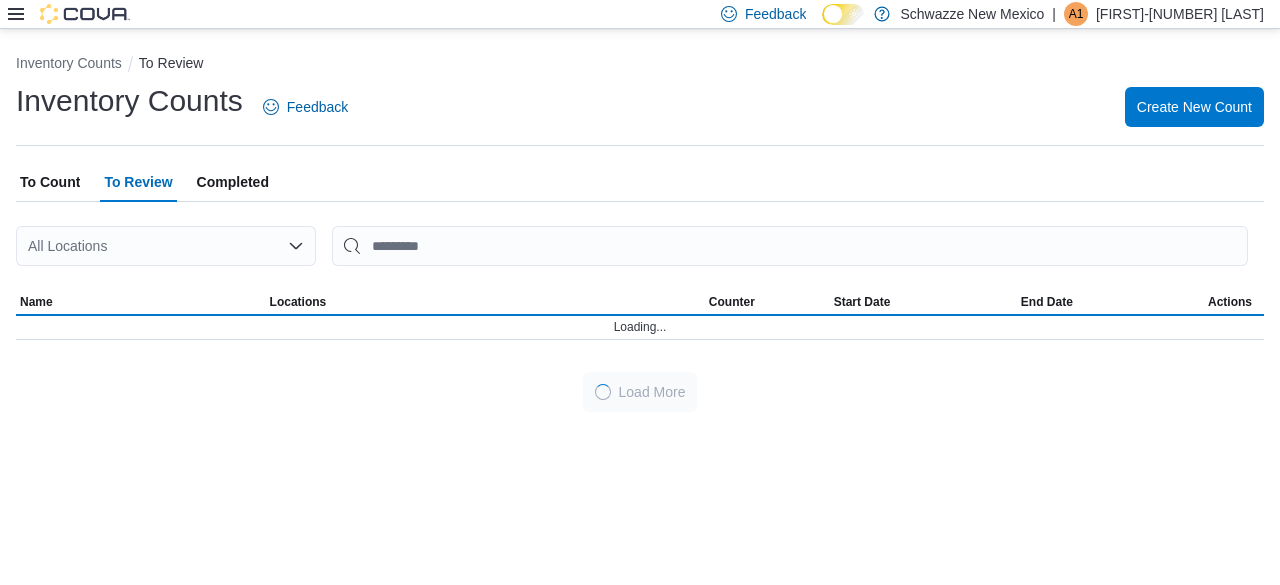 click on "All Locations" at bounding box center (166, 246) 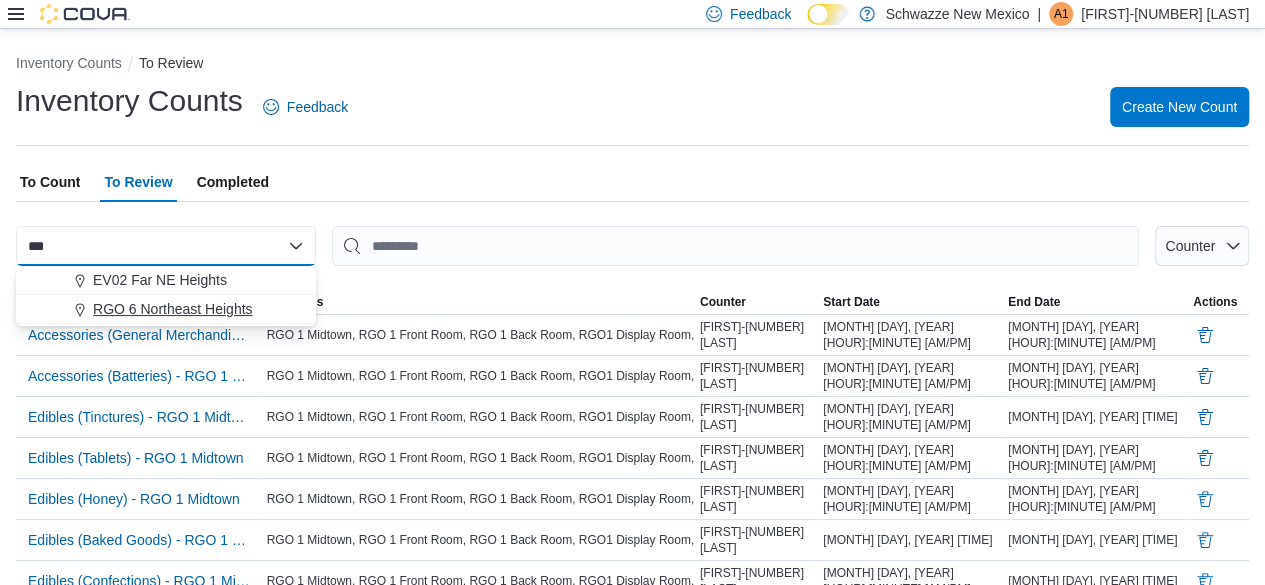 type on "***" 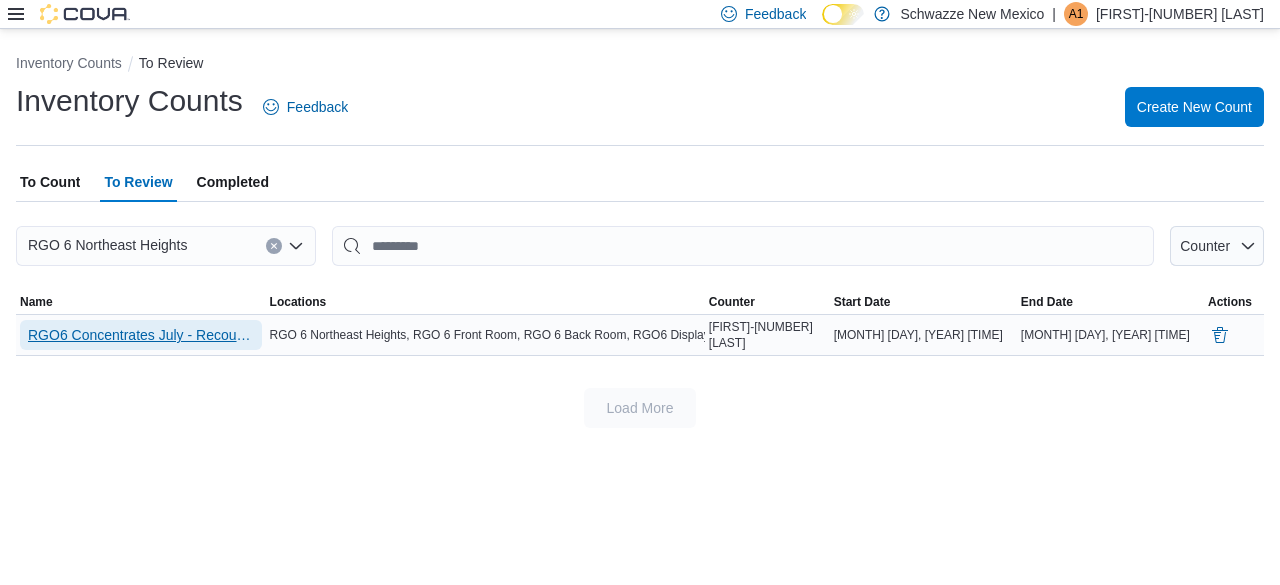 click on "RGO6 Concentrates July - Recount - Recount" at bounding box center [141, 335] 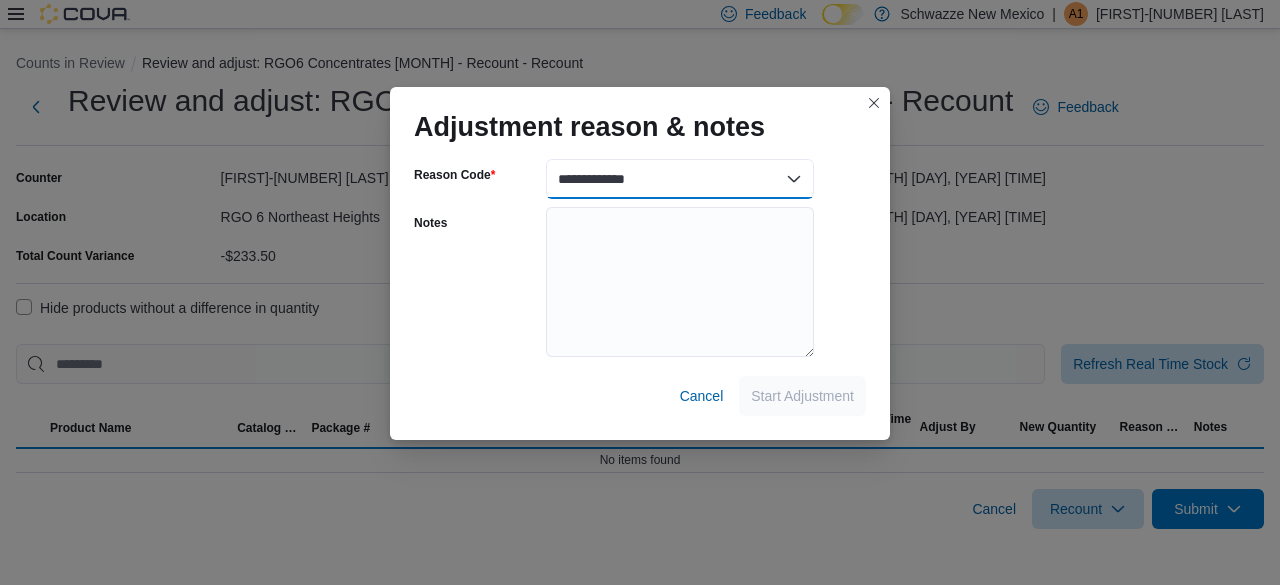 click on "**********" at bounding box center [680, 179] 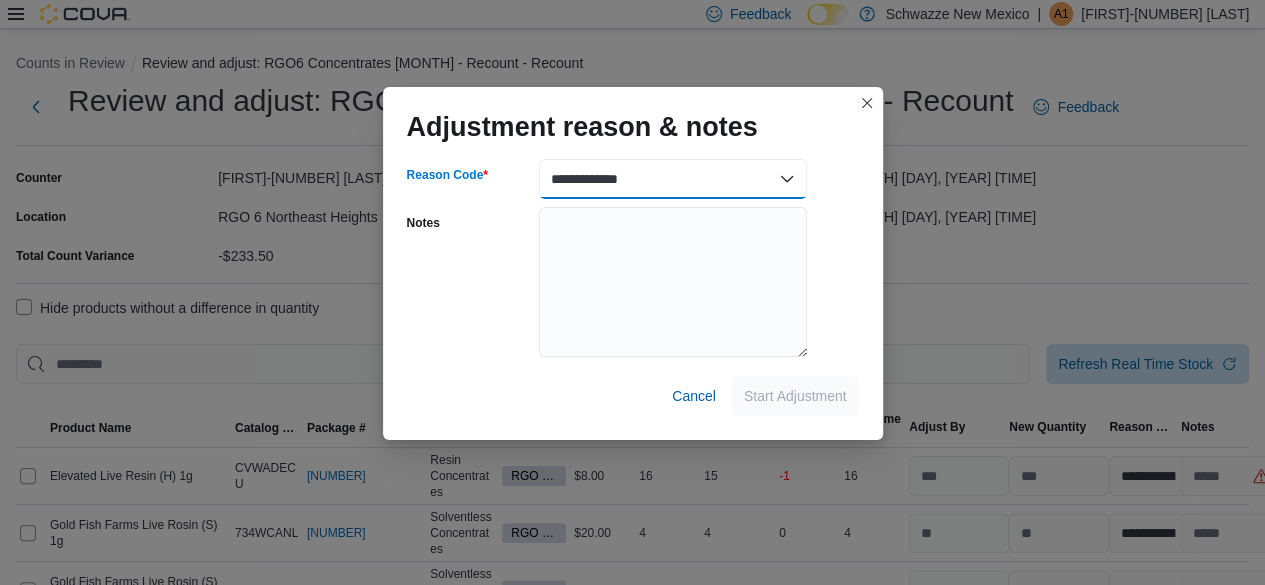 select on "**********" 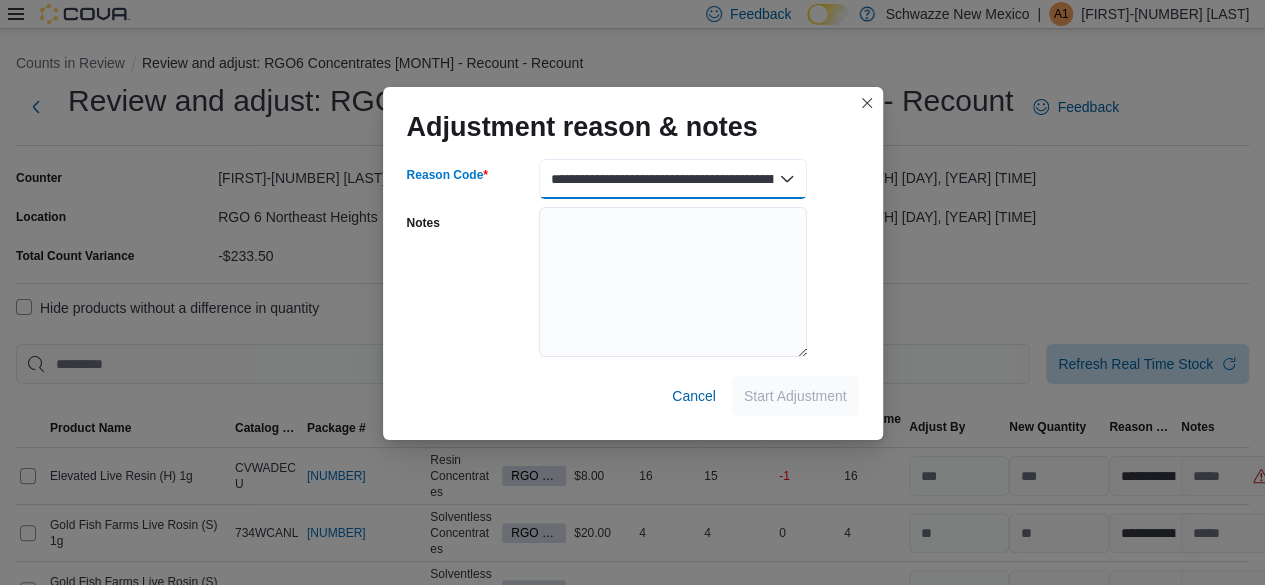click on "**********" at bounding box center [673, 179] 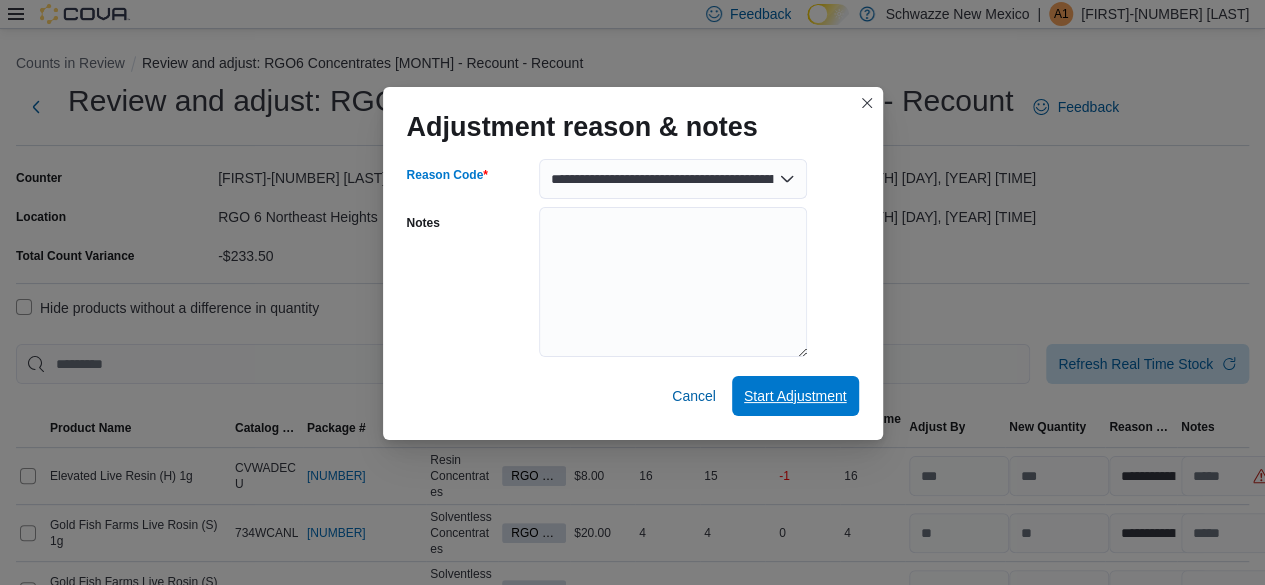 click on "Start Adjustment" at bounding box center [795, 396] 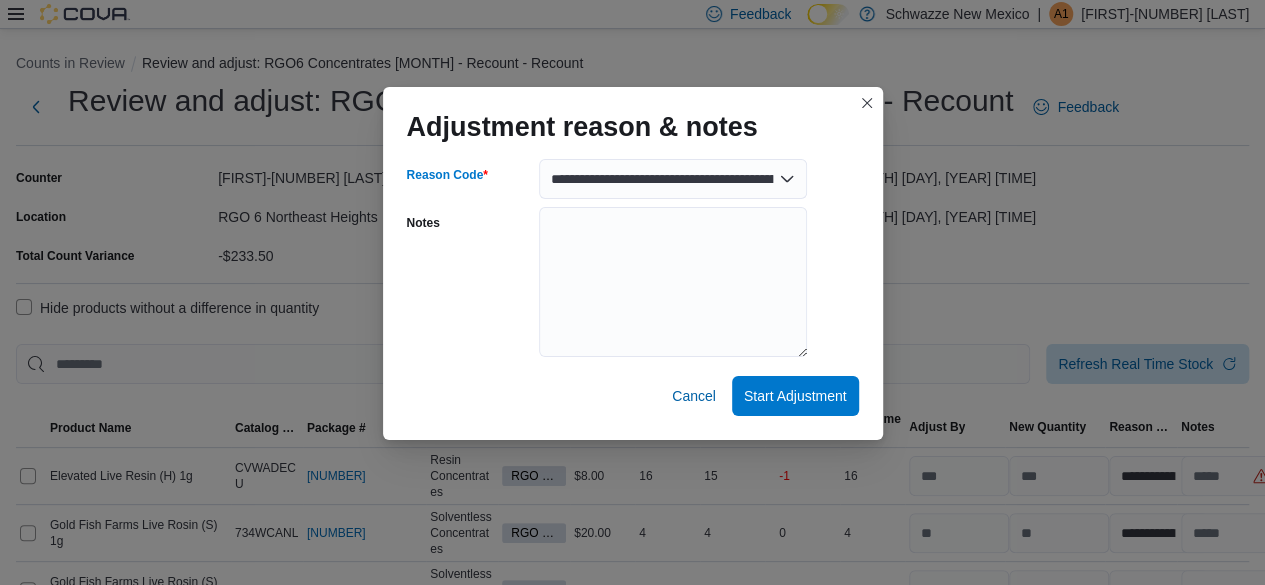 select on "**********" 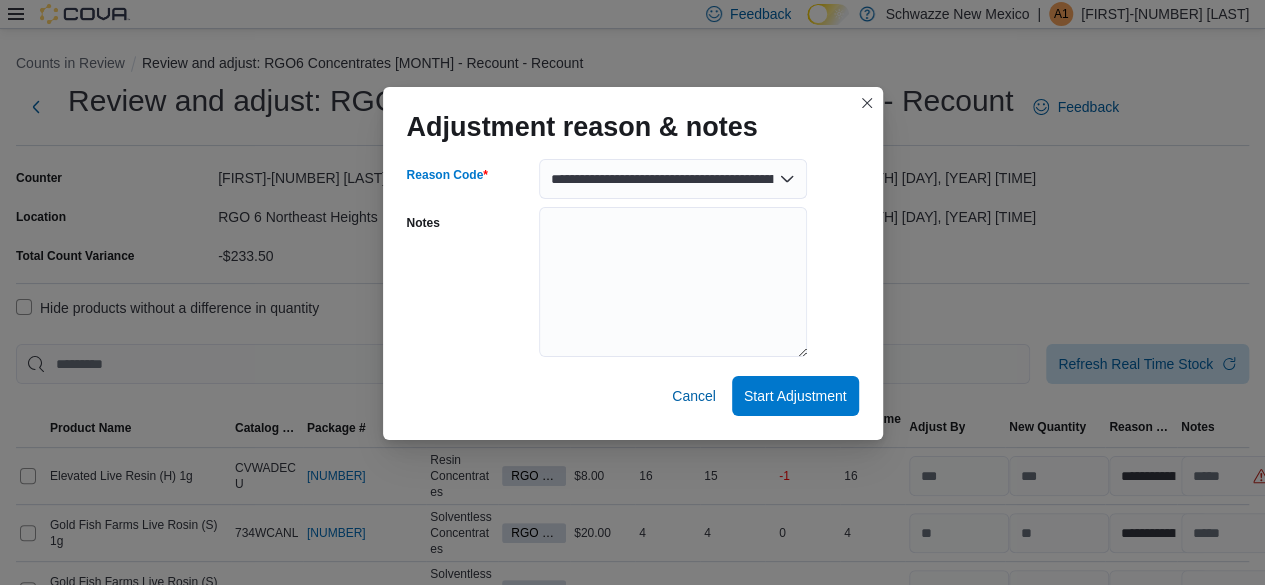 select on "**********" 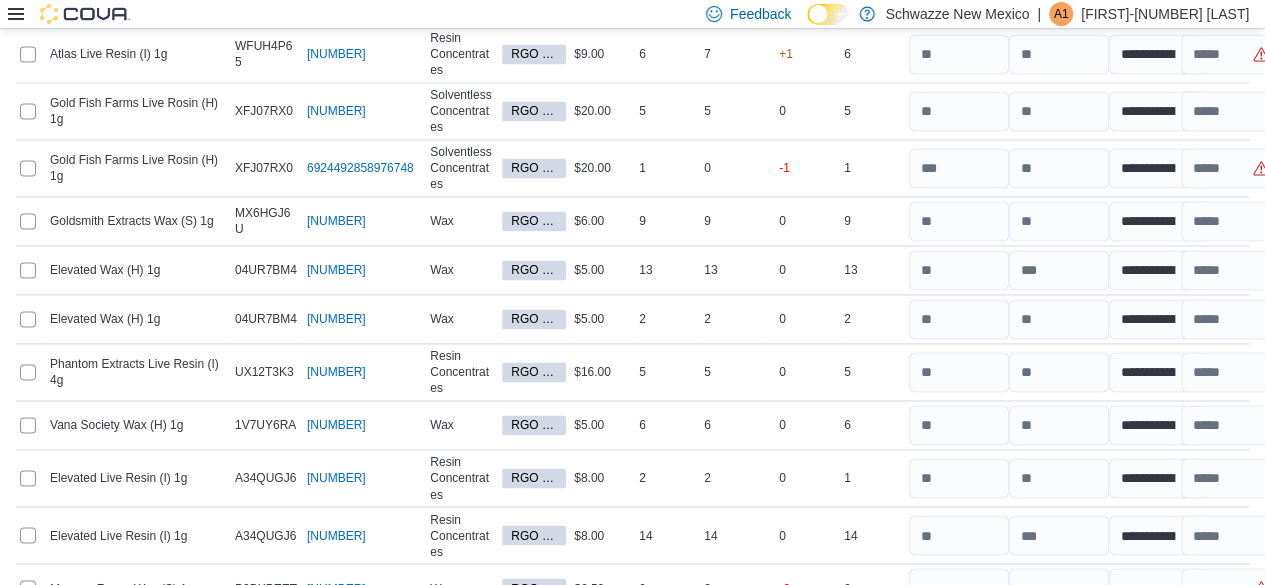 scroll, scrollTop: 1798, scrollLeft: 0, axis: vertical 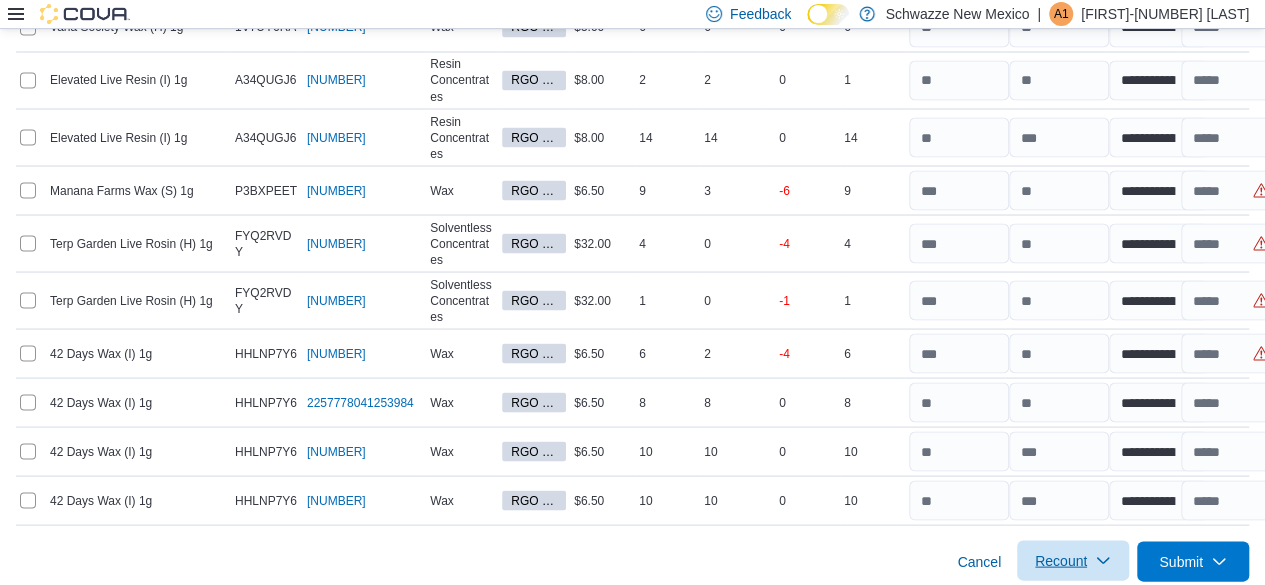 click on "Recount" at bounding box center (1061, 560) 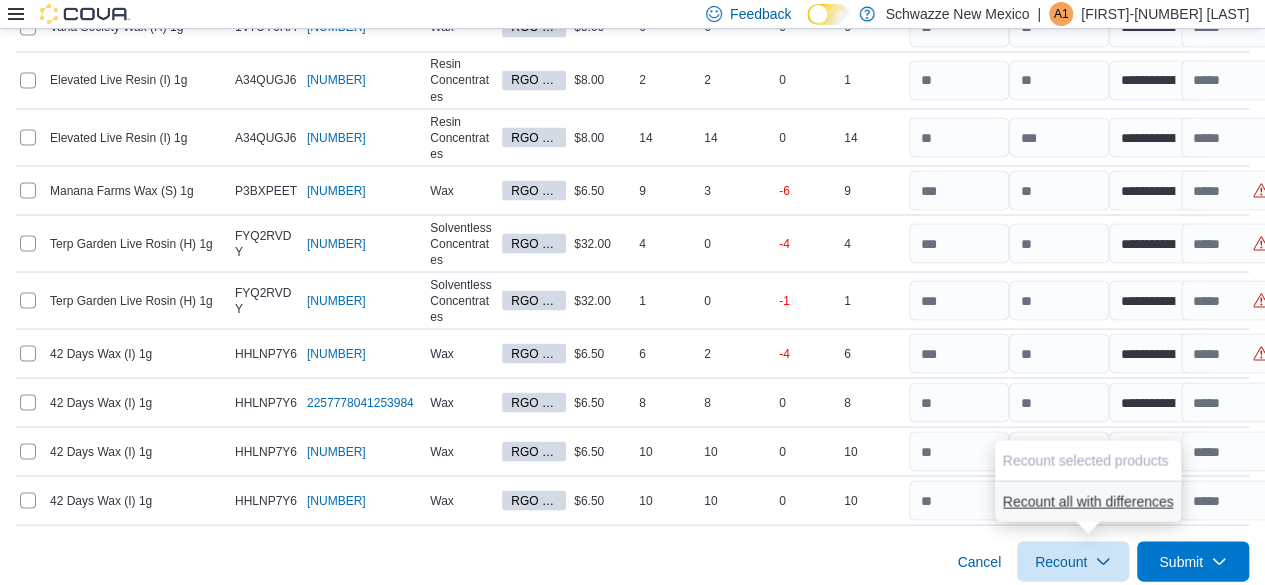 click on "Recount all with differences" at bounding box center (1088, 501) 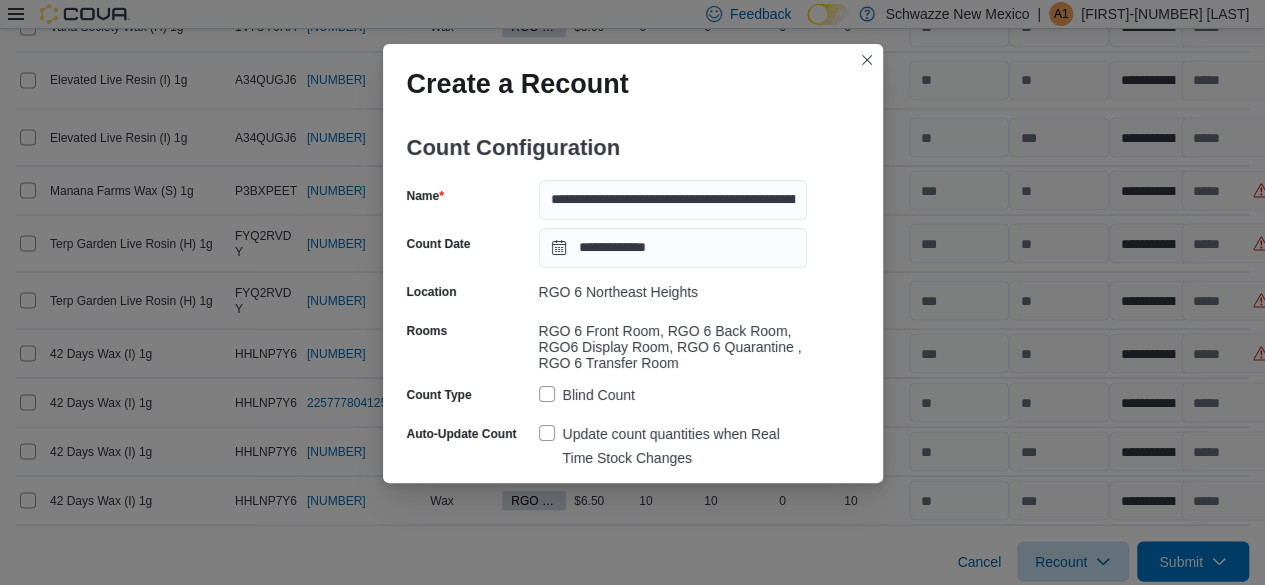 scroll, scrollTop: 176, scrollLeft: 0, axis: vertical 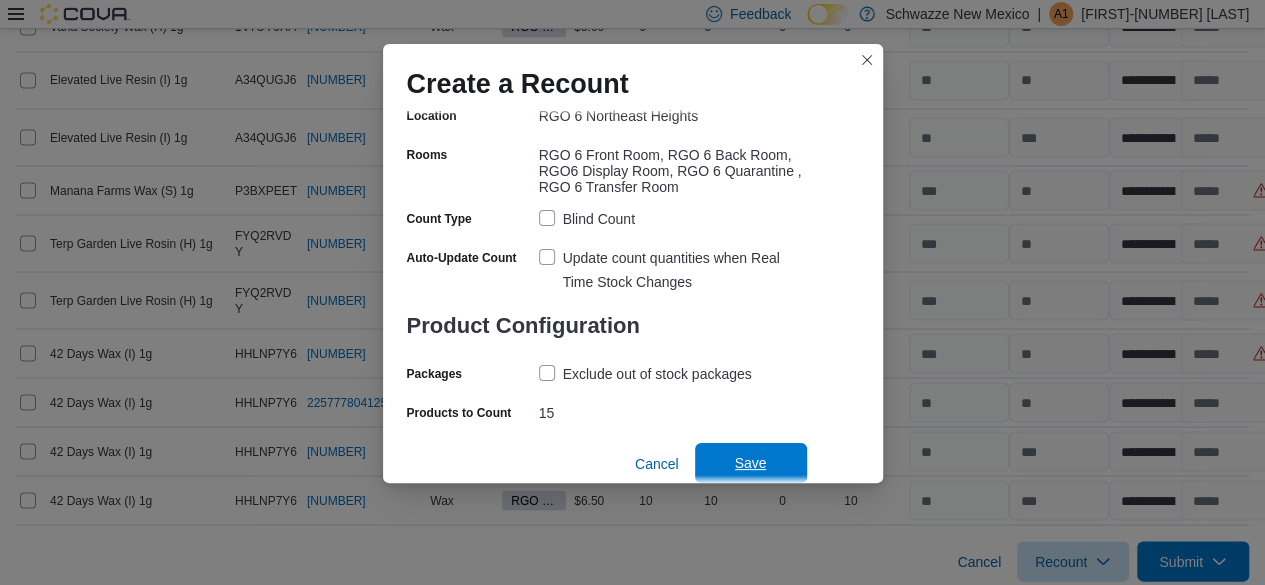 click on "Save" at bounding box center [751, 463] 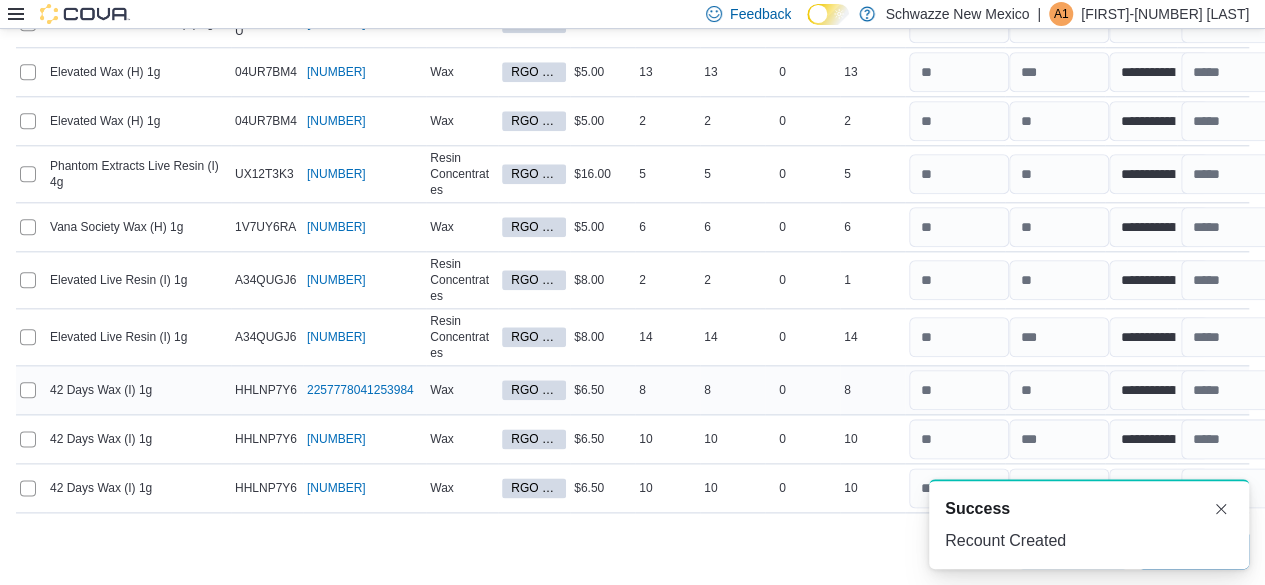 scroll, scrollTop: 996, scrollLeft: 0, axis: vertical 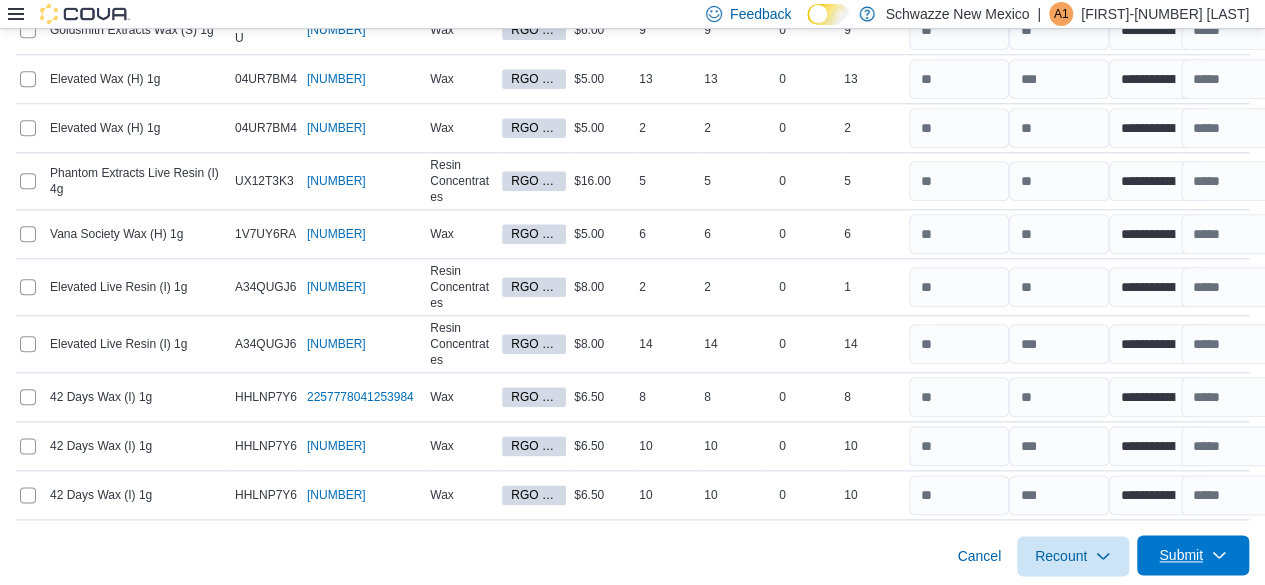 click on "Submit" at bounding box center [1181, 555] 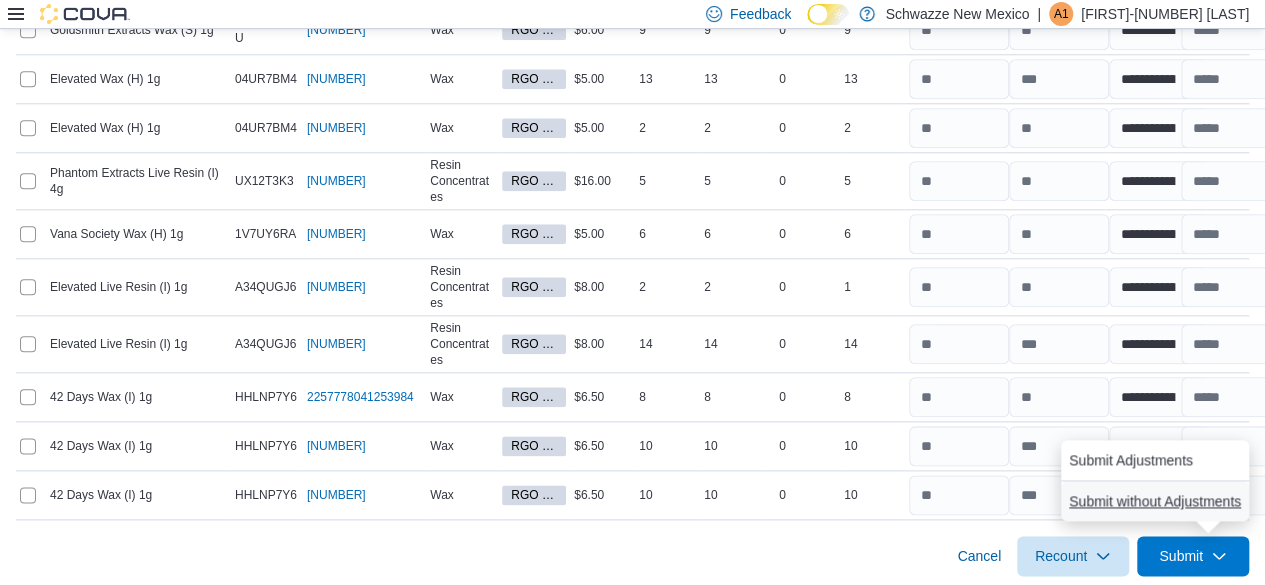 click on "Submit without Adjustments" at bounding box center [1155, 501] 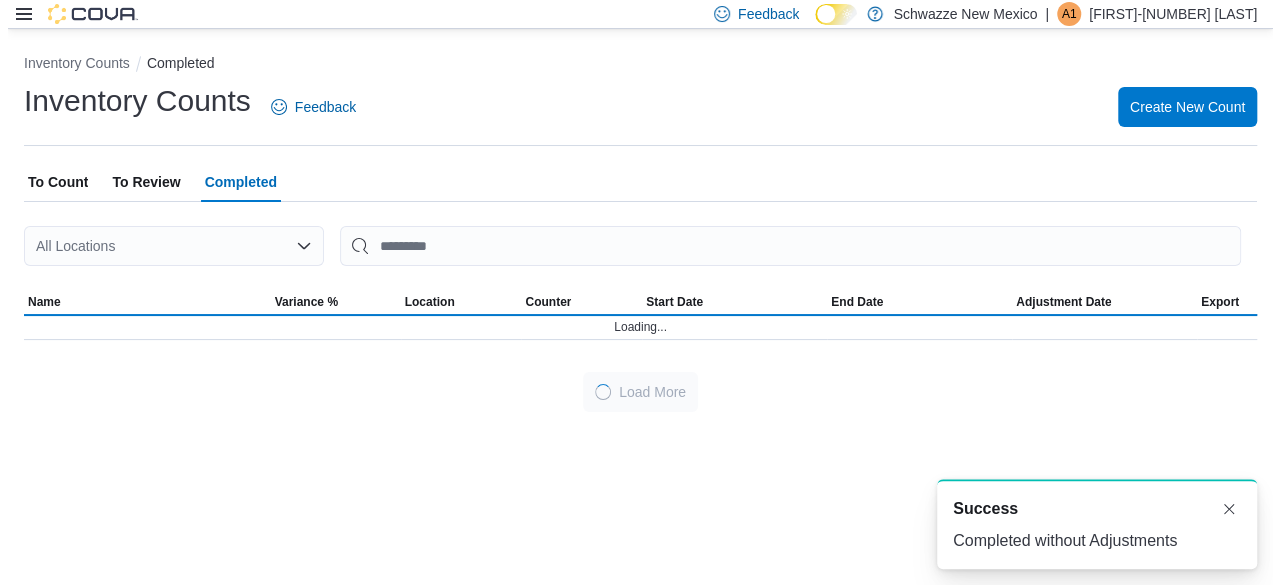 scroll, scrollTop: 0, scrollLeft: 0, axis: both 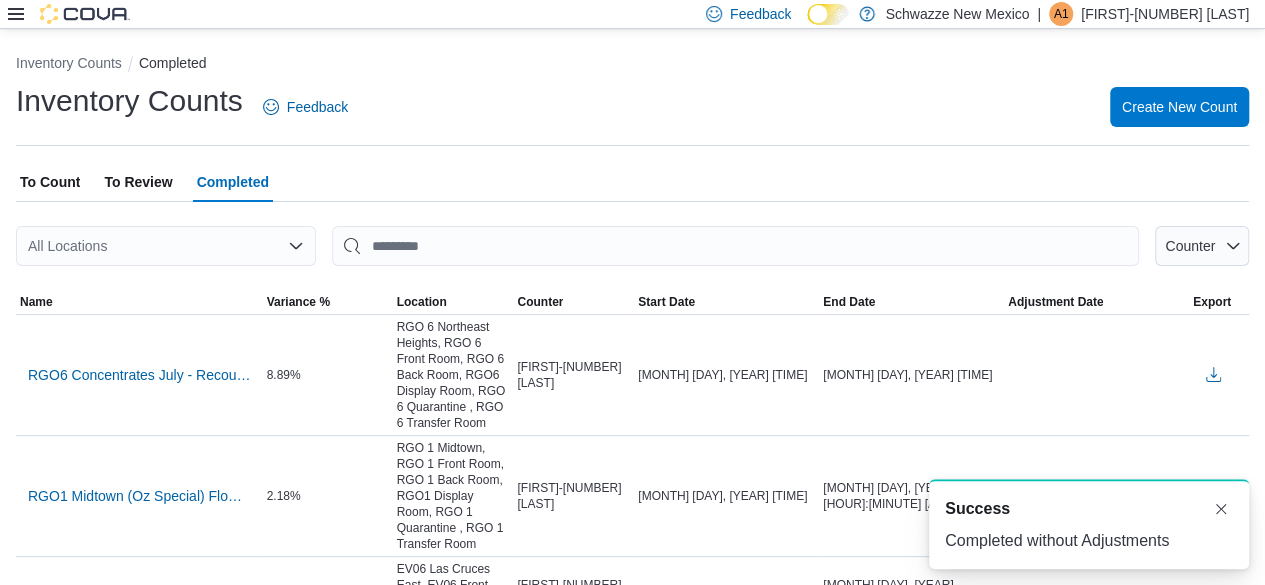 click on "To Review" at bounding box center (138, 182) 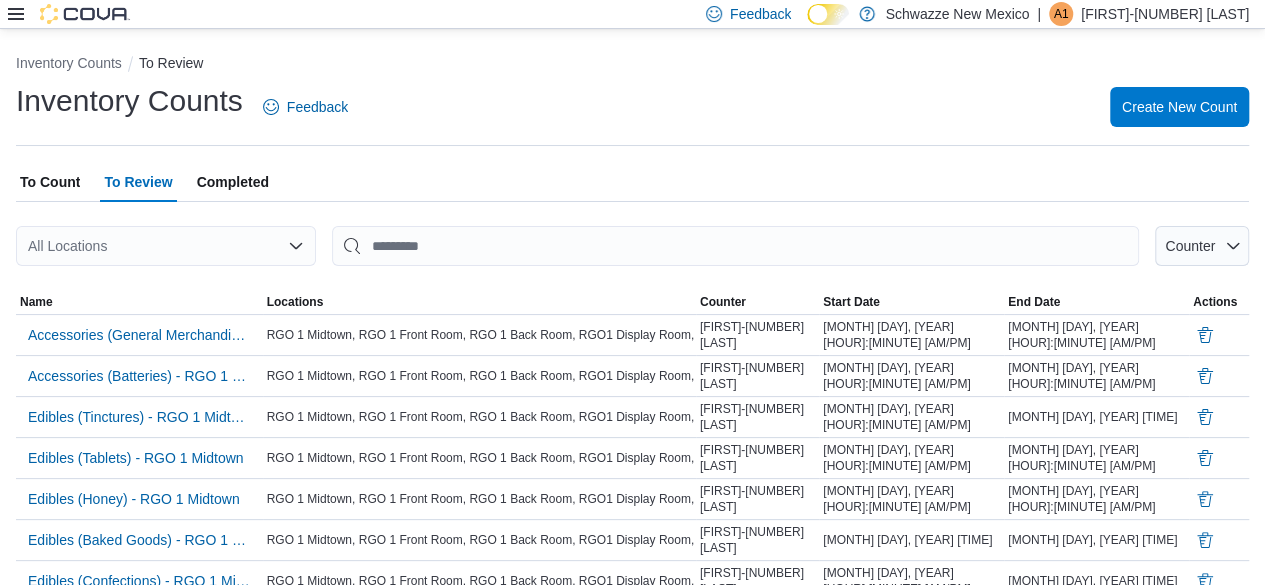 click on "All Locations" at bounding box center (166, 246) 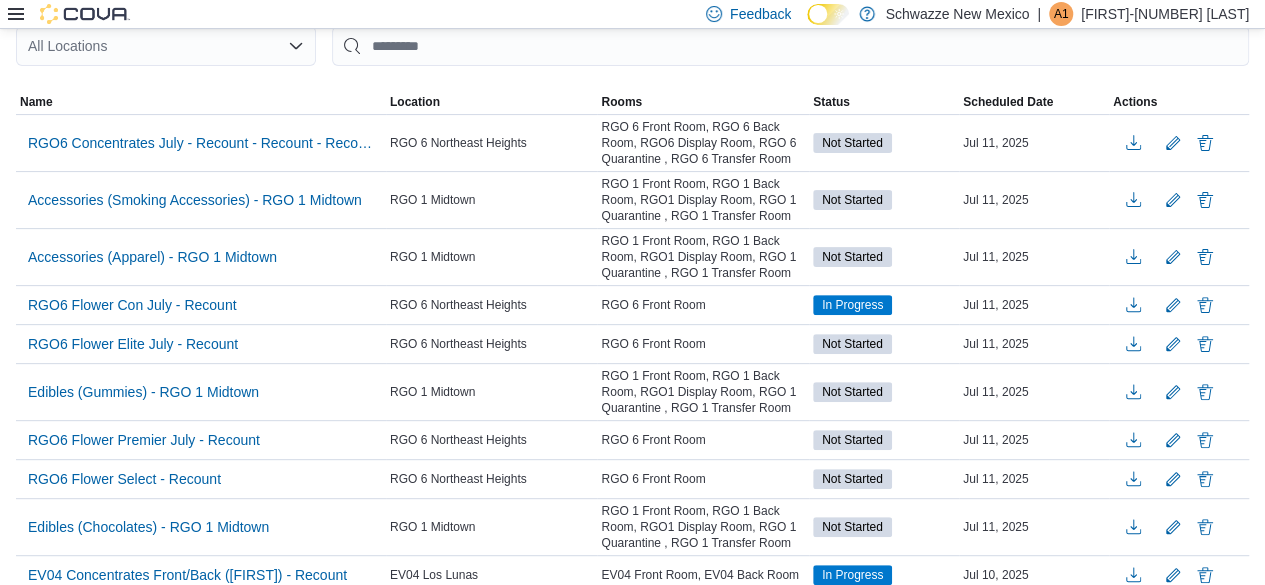 scroll, scrollTop: 100, scrollLeft: 0, axis: vertical 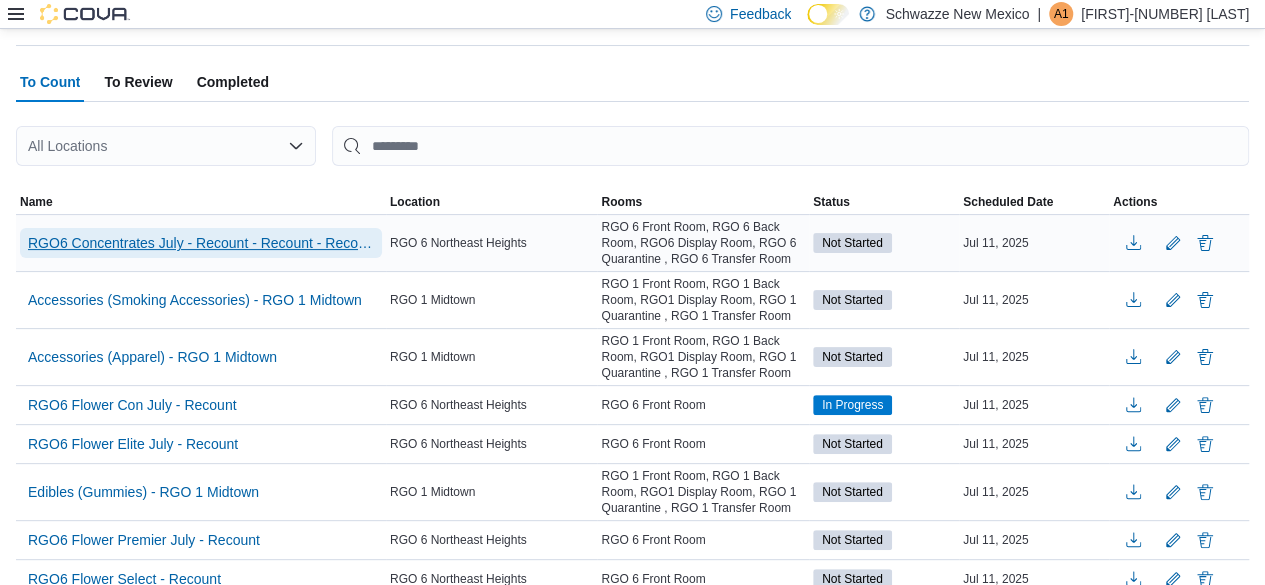 click on "RGO6 Concentrates July - Recount - Recount - Recount" at bounding box center [201, 243] 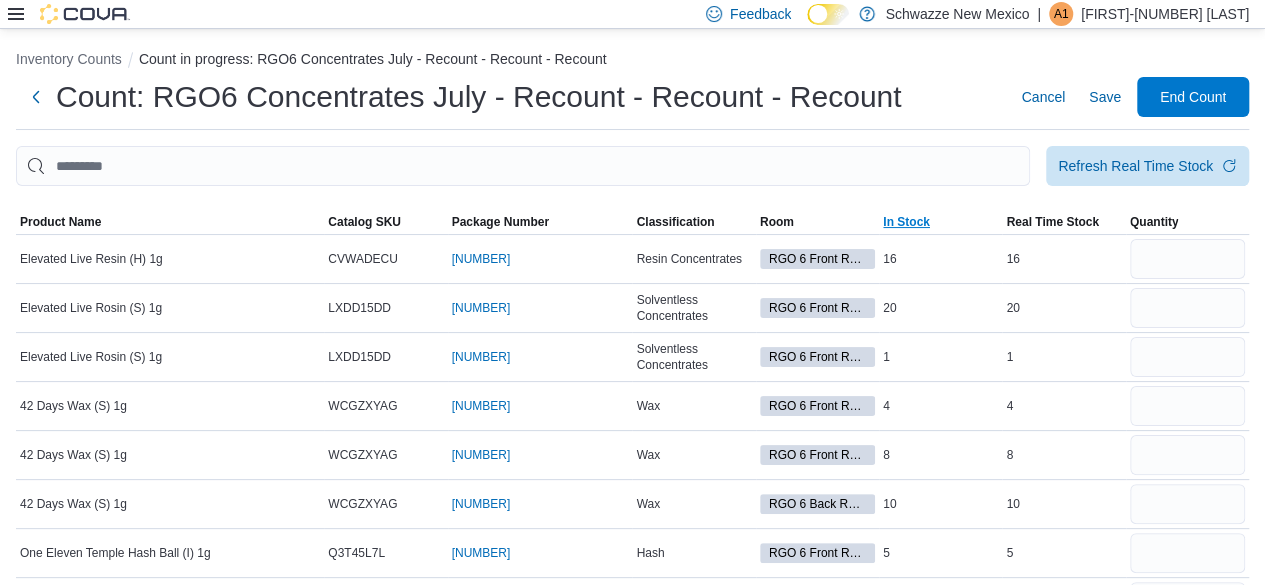 scroll, scrollTop: 0, scrollLeft: 0, axis: both 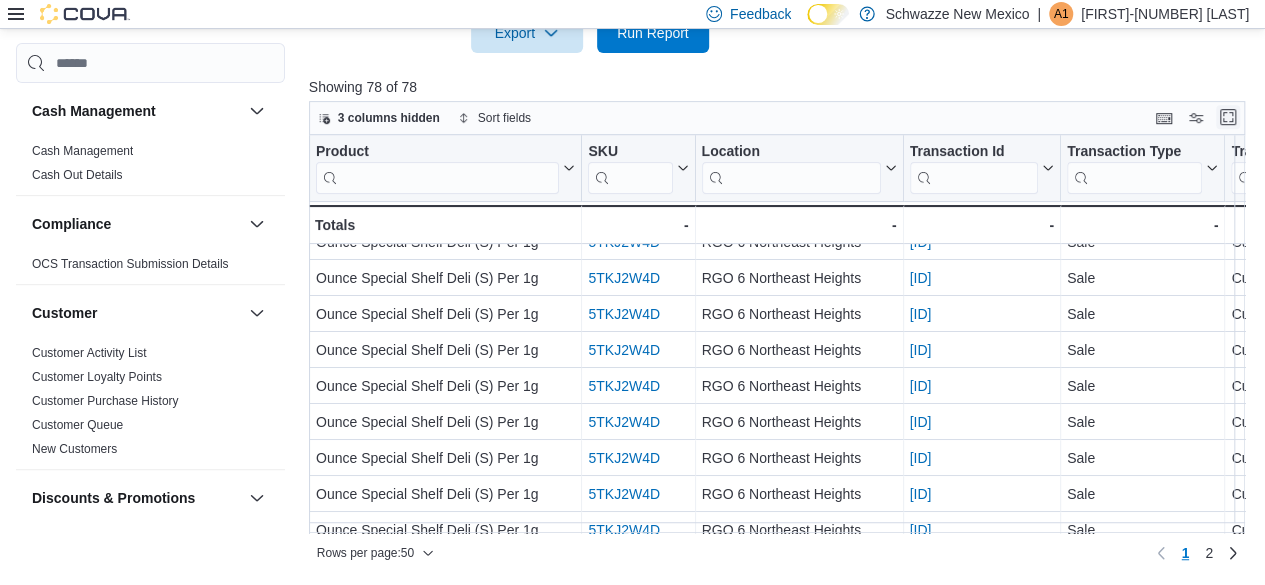 click at bounding box center [1228, 117] 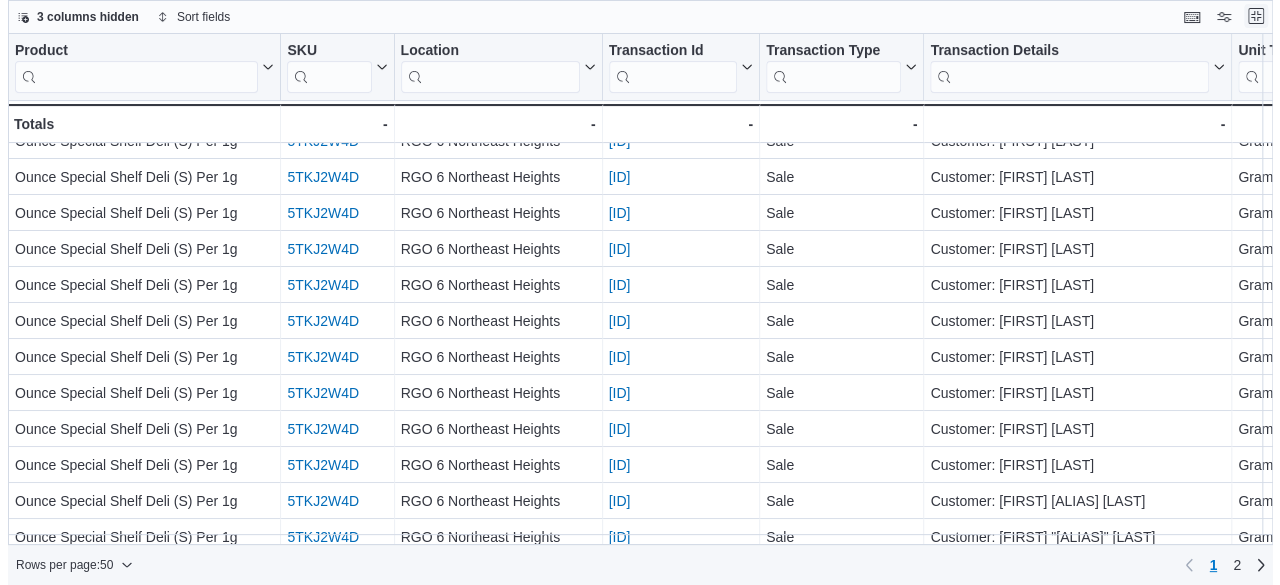 scroll, scrollTop: 0, scrollLeft: 0, axis: both 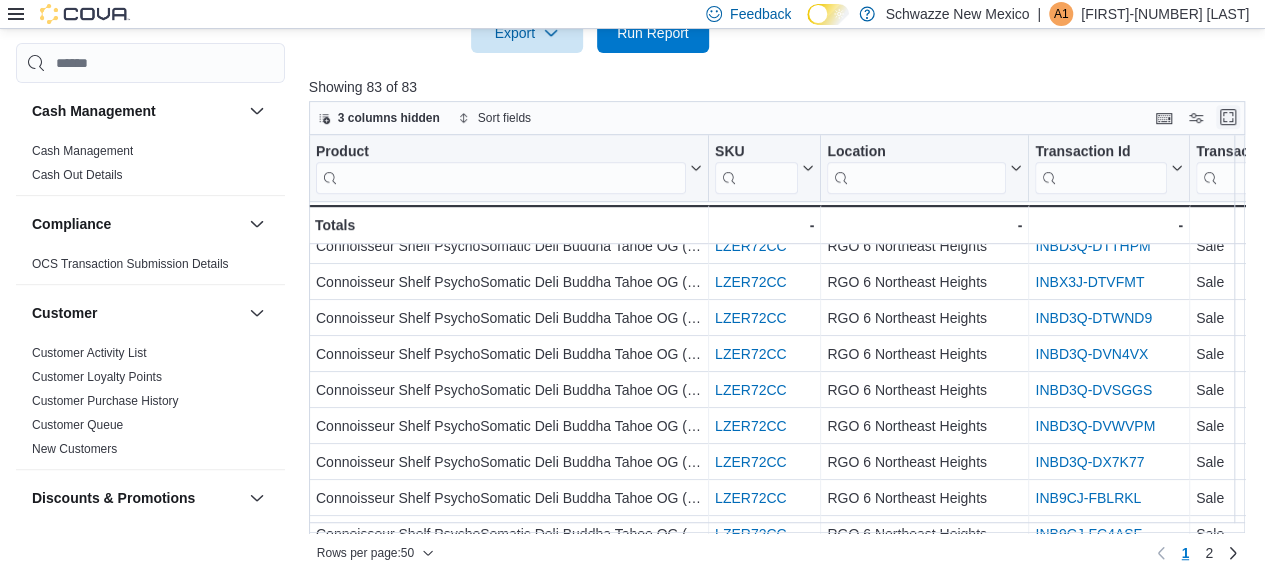 click at bounding box center [1228, 117] 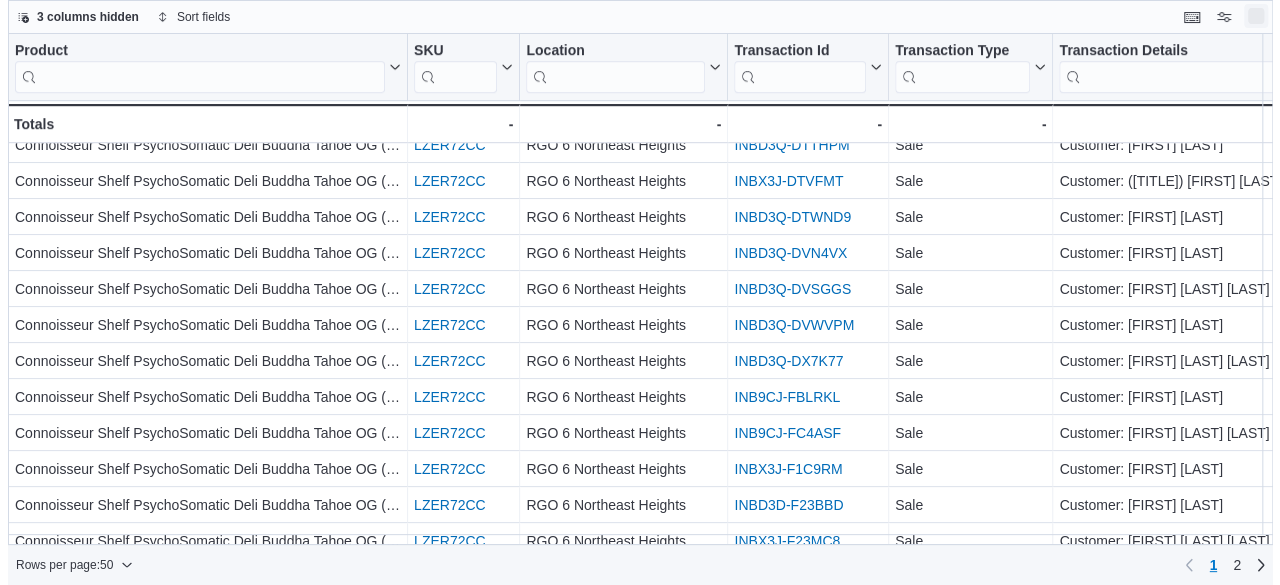 scroll, scrollTop: 0, scrollLeft: 0, axis: both 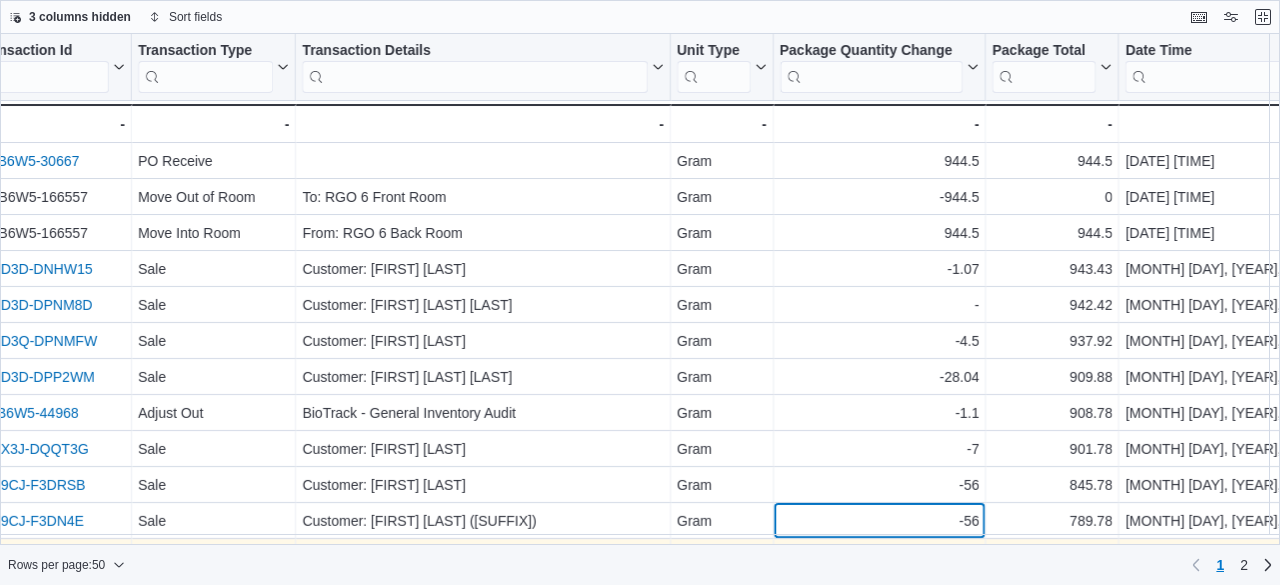 click on "-56" at bounding box center [880, 521] 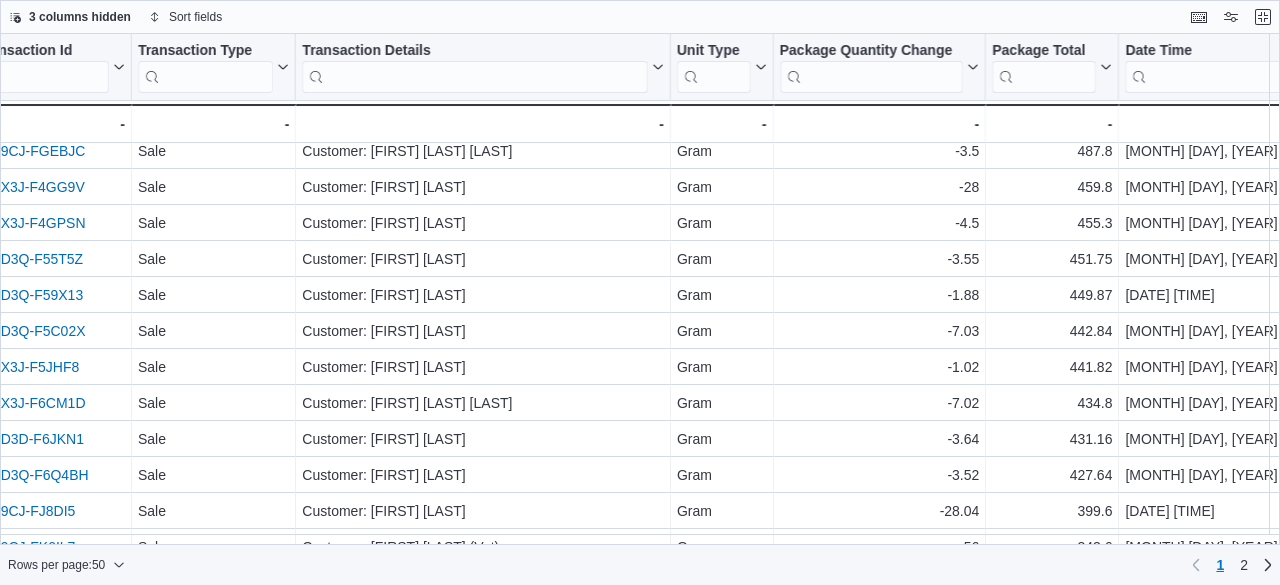 scroll, scrollTop: 1407, scrollLeft: 749, axis: both 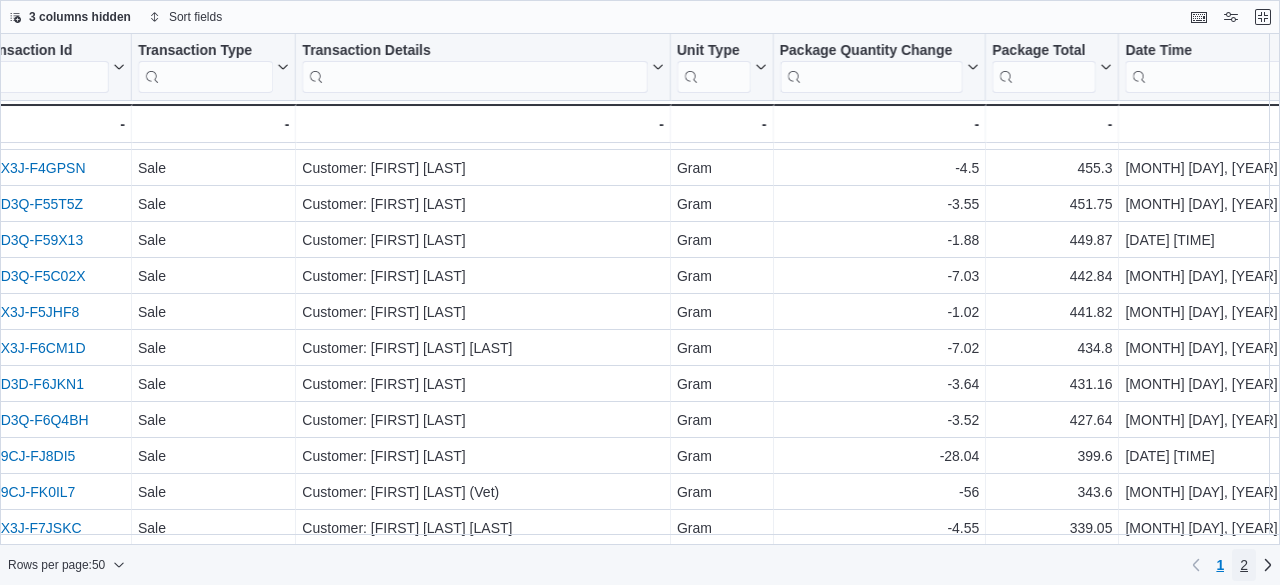 click on "2" at bounding box center (1244, 565) 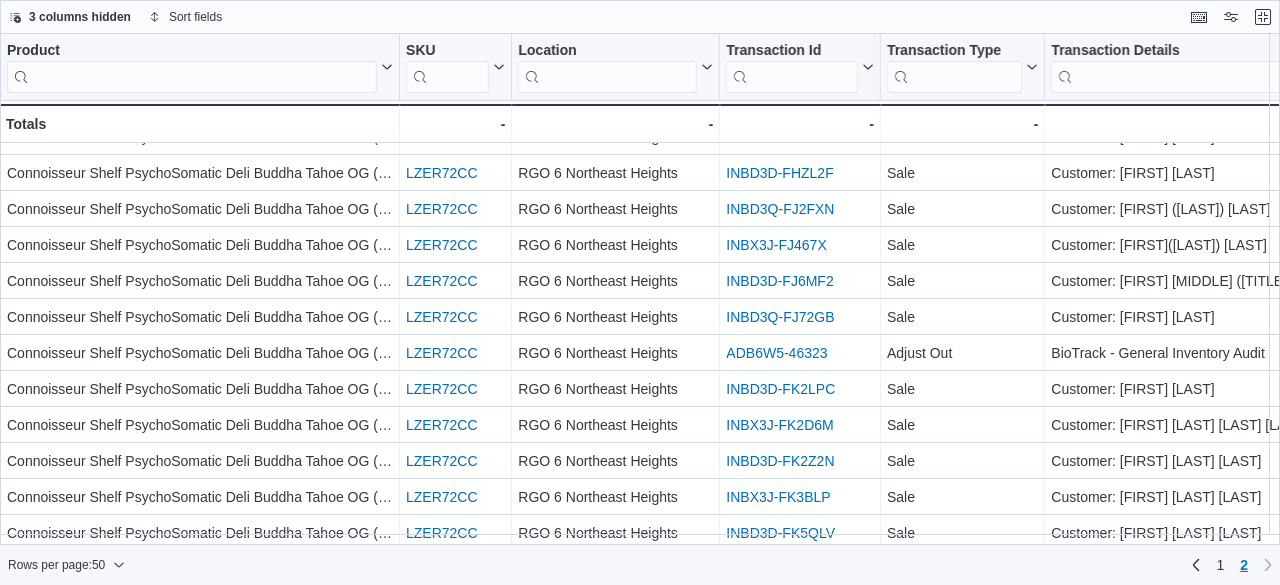 scroll, scrollTop: 700, scrollLeft: 0, axis: vertical 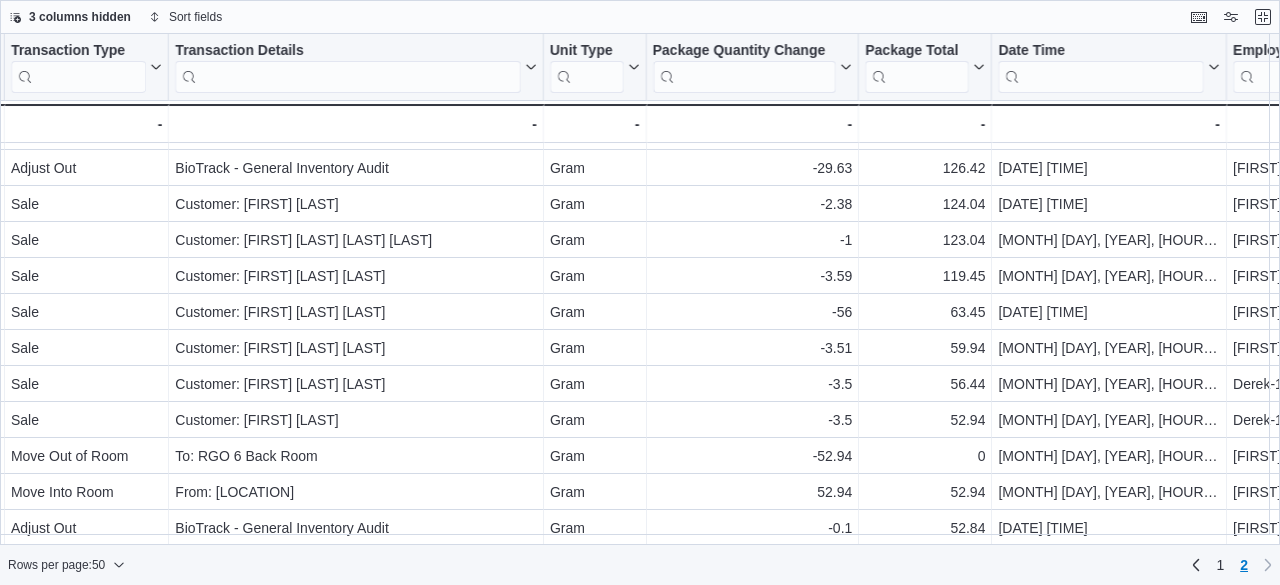 drag, startPoint x: 824, startPoint y: 547, endPoint x: 810, endPoint y: 545, distance: 14.142136 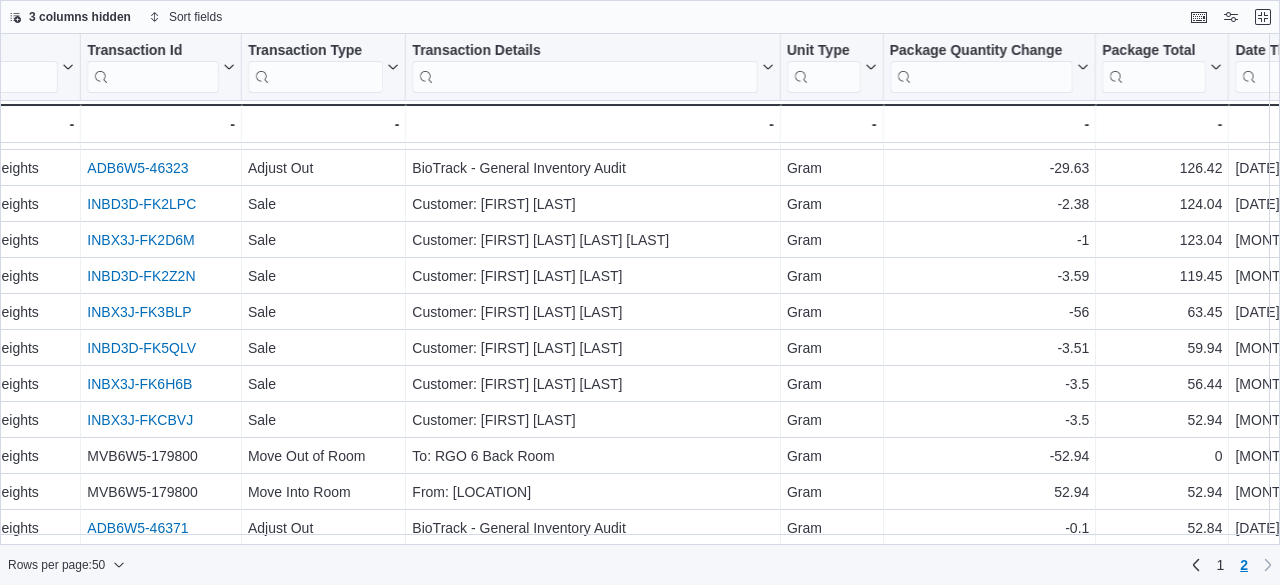 scroll, scrollTop: 795, scrollLeft: 725, axis: both 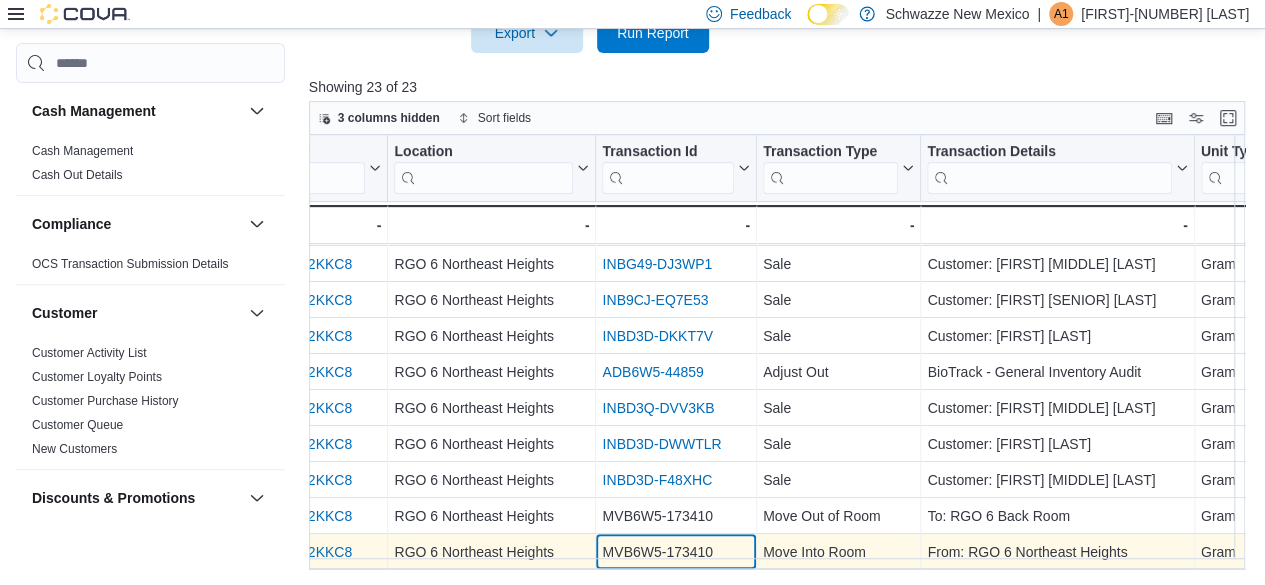 click on "MVB6W5-173410" at bounding box center [676, 552] 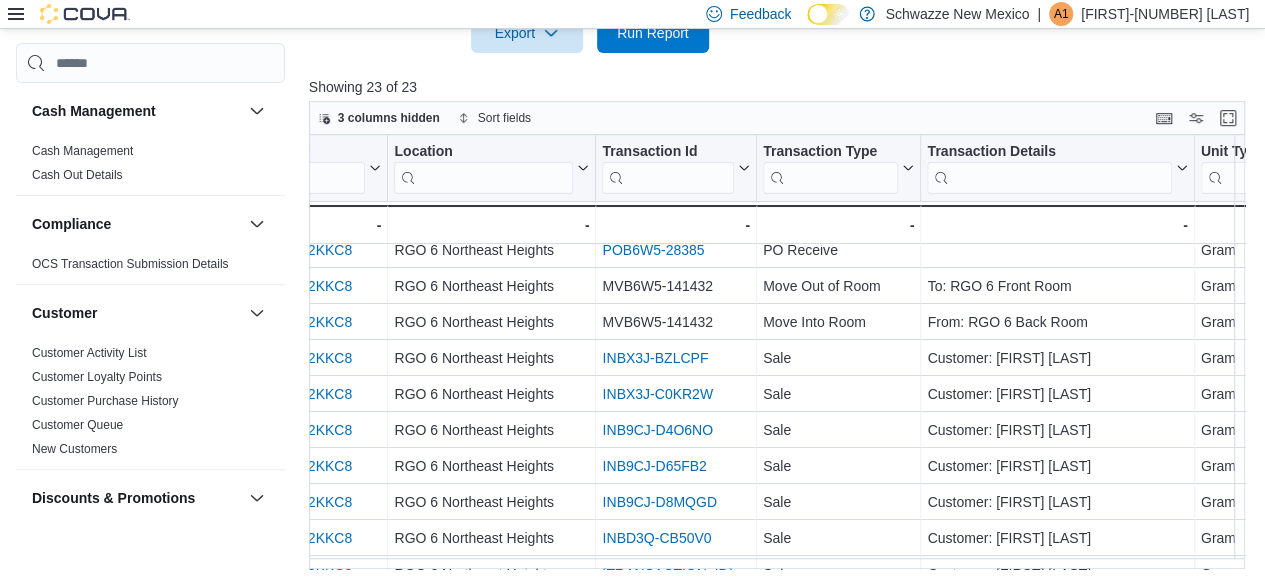 scroll, scrollTop: 0, scrollLeft: 416, axis: horizontal 